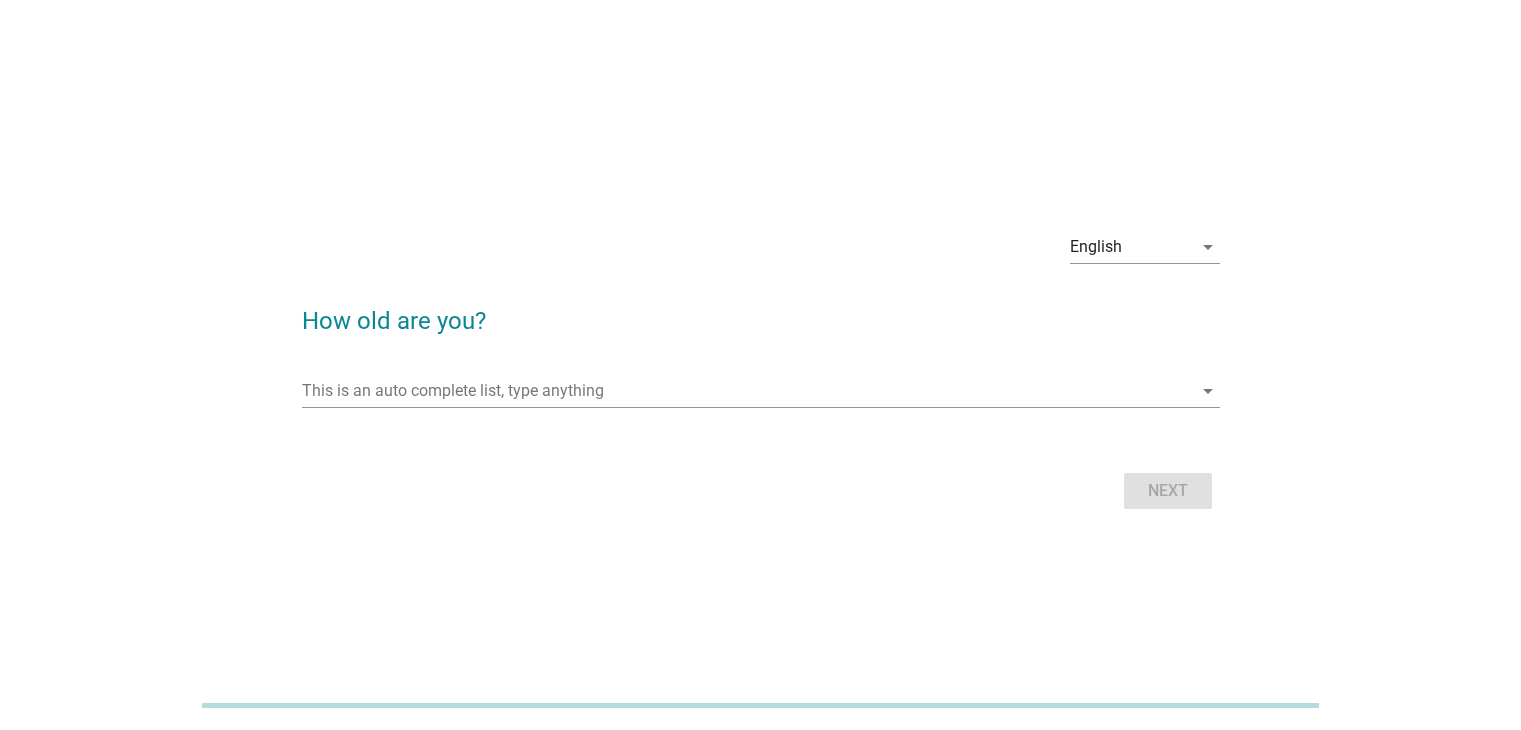 scroll, scrollTop: 0, scrollLeft: 0, axis: both 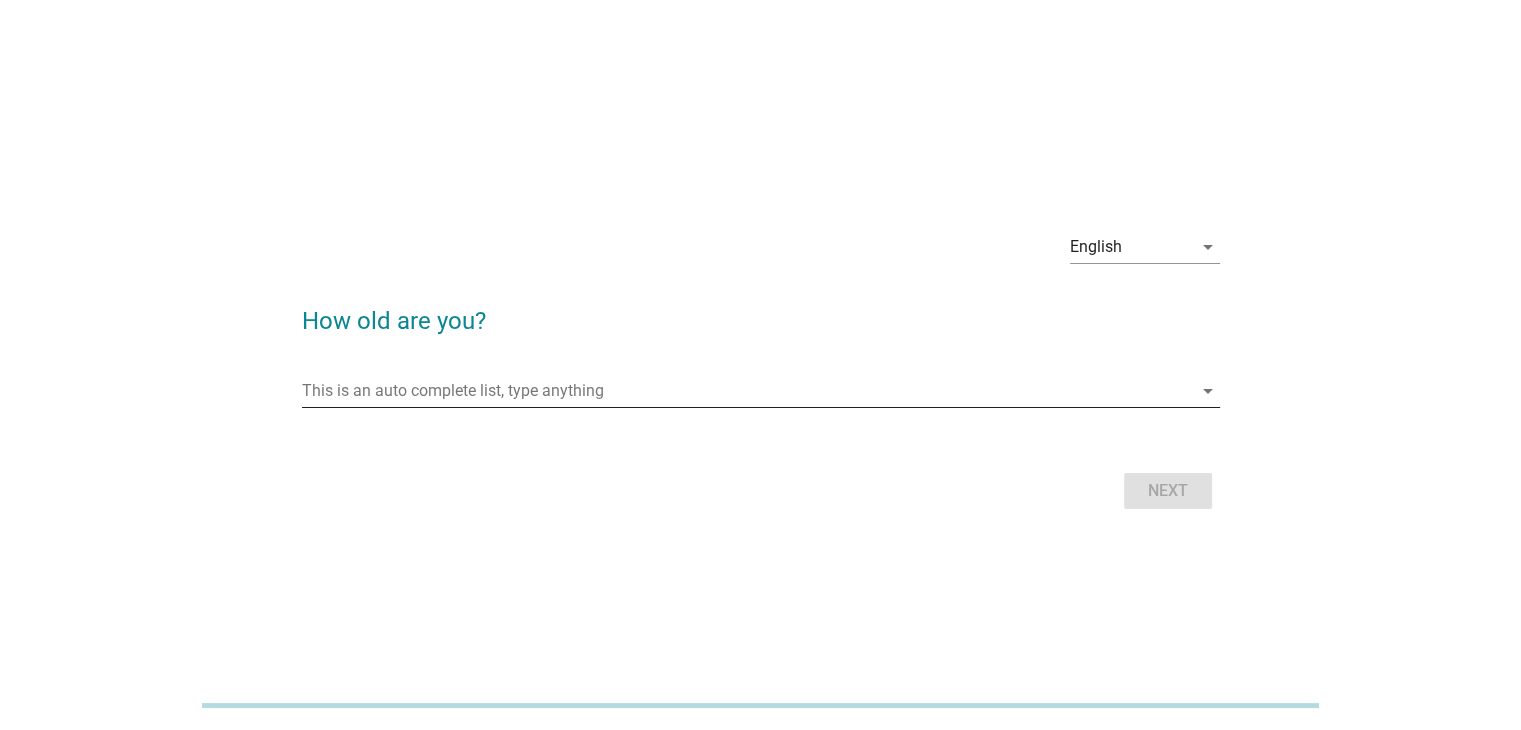 click at bounding box center [747, 391] 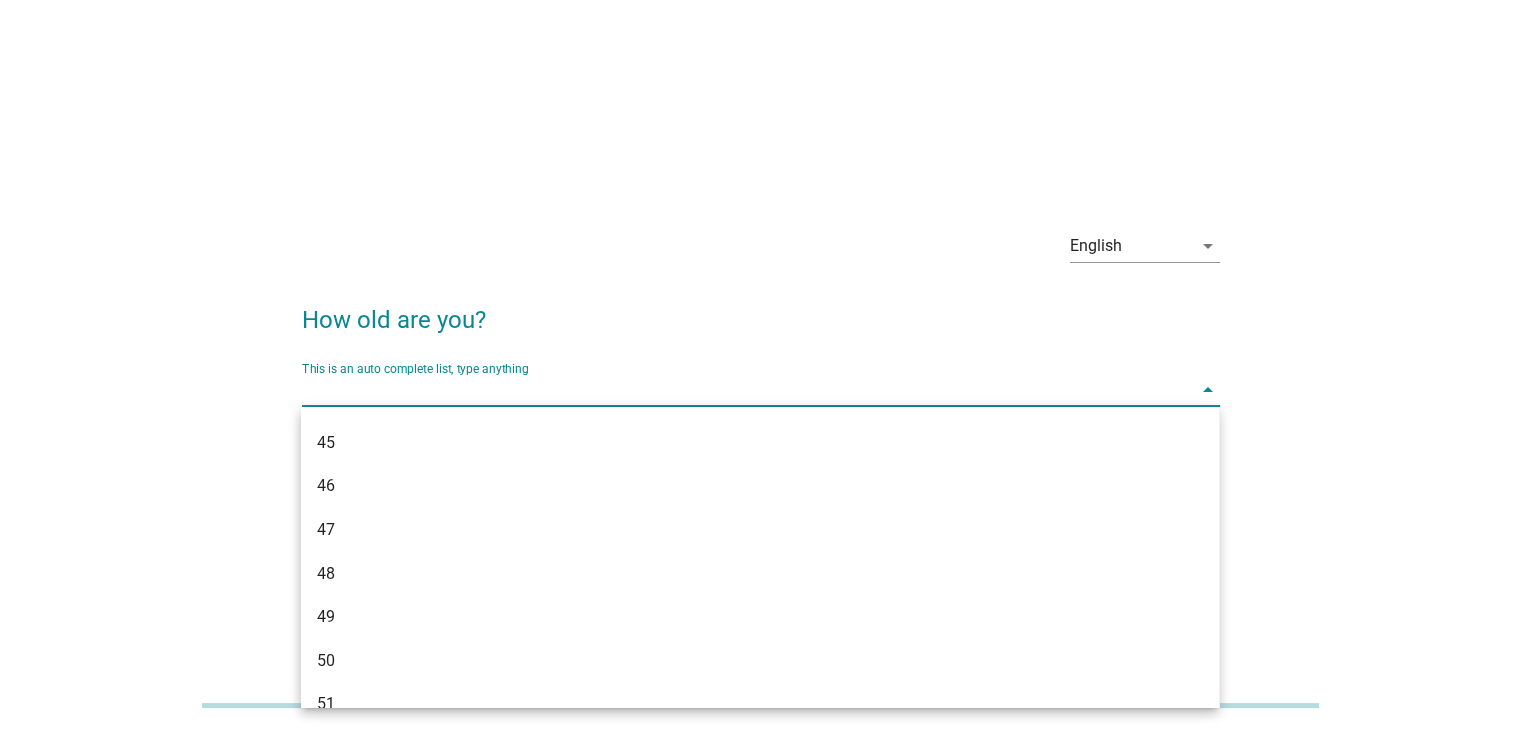 scroll, scrollTop: 1200, scrollLeft: 0, axis: vertical 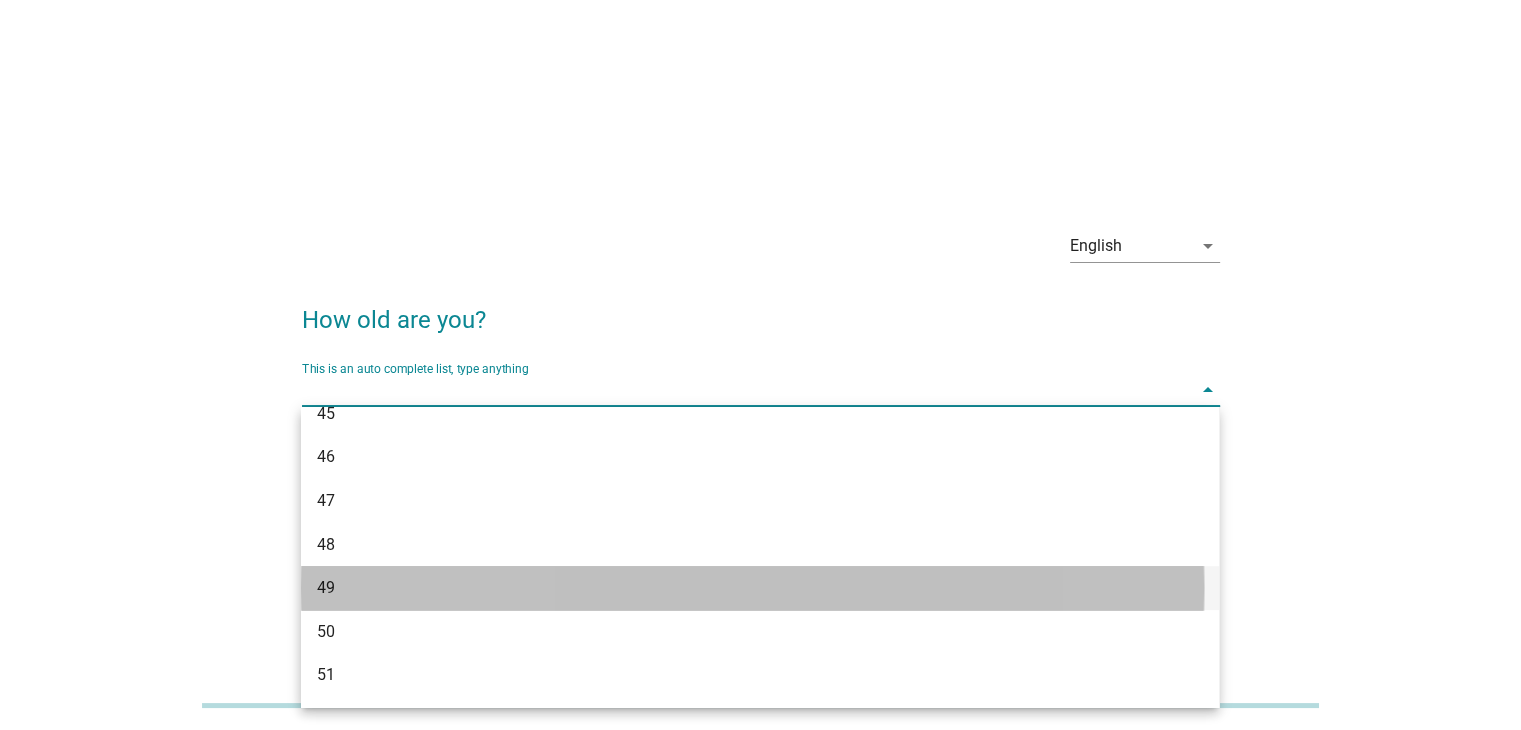 click on "49" at bounding box center [723, 588] 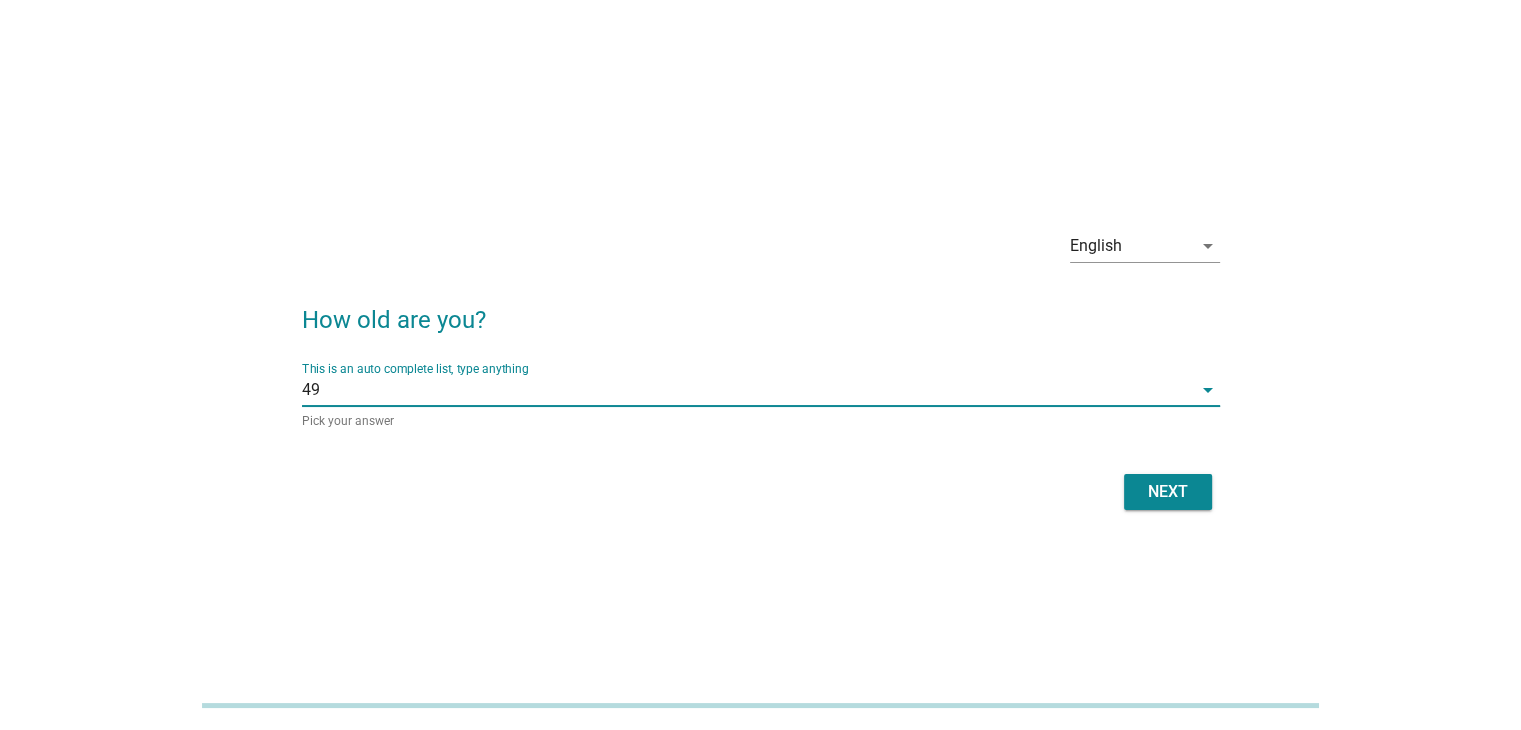 click on "Next" at bounding box center [1168, 492] 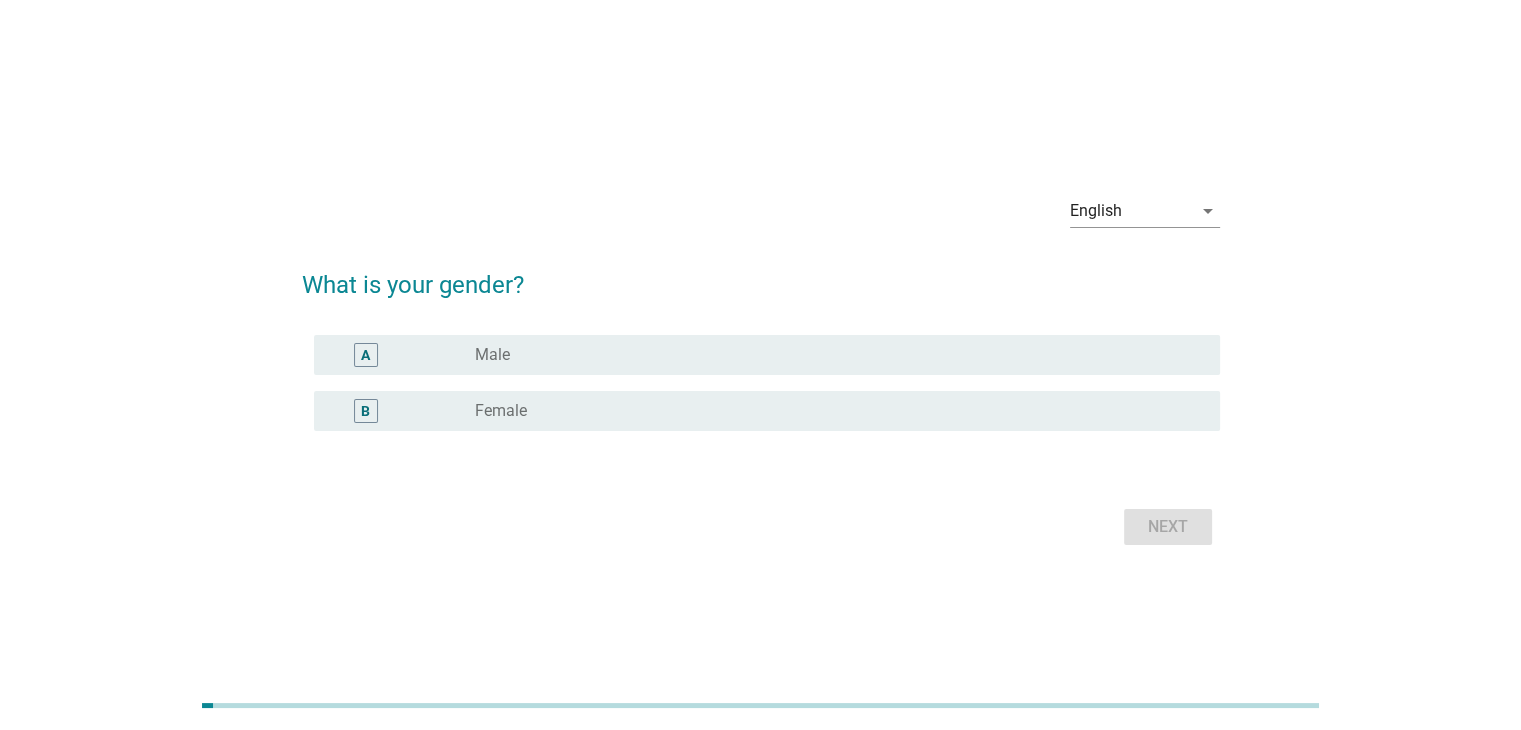 click on "radio_button_unchecked Female" at bounding box center [831, 411] 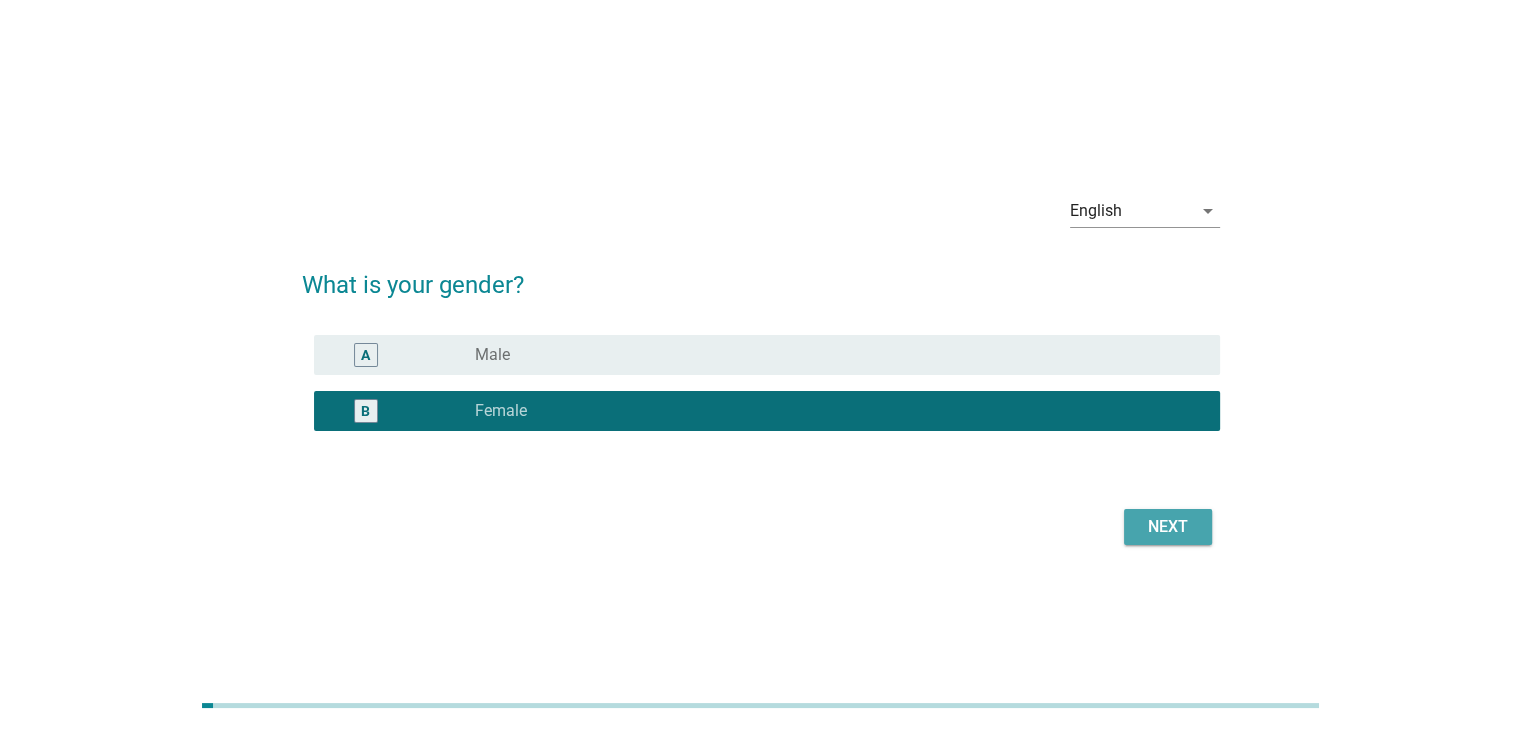 click on "Next" at bounding box center [1168, 527] 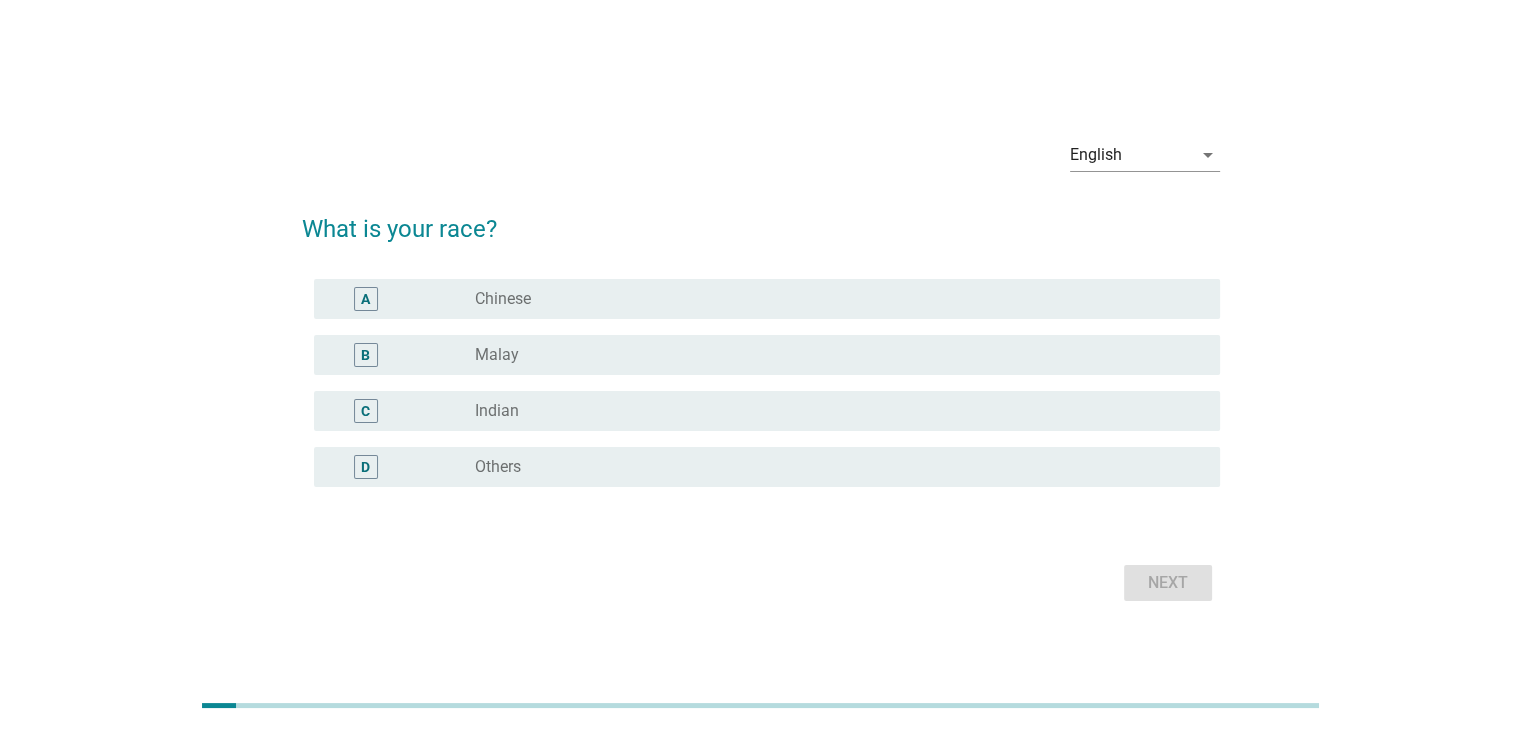 click on "radio_button_unchecked Chinese" at bounding box center (831, 299) 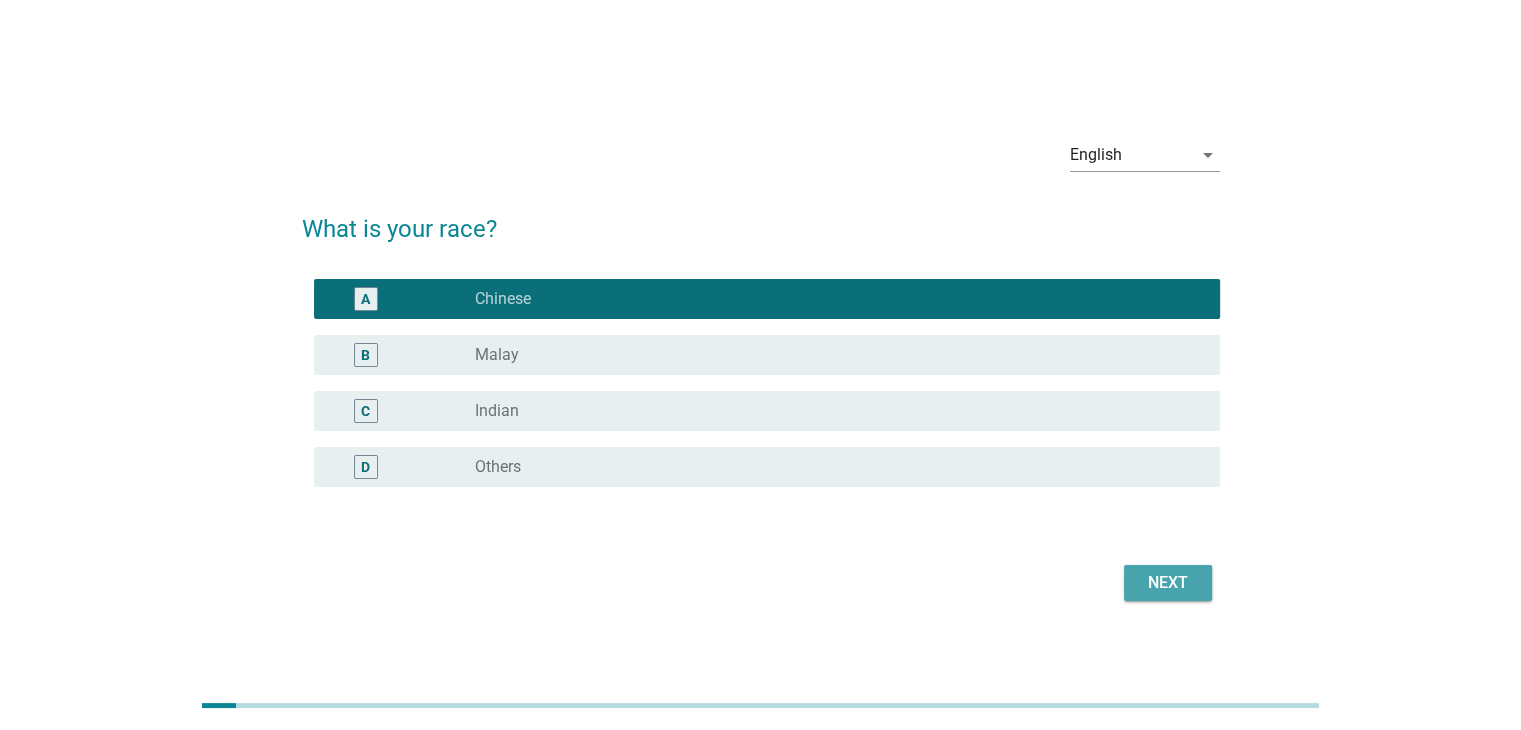 click on "Next" at bounding box center [1168, 583] 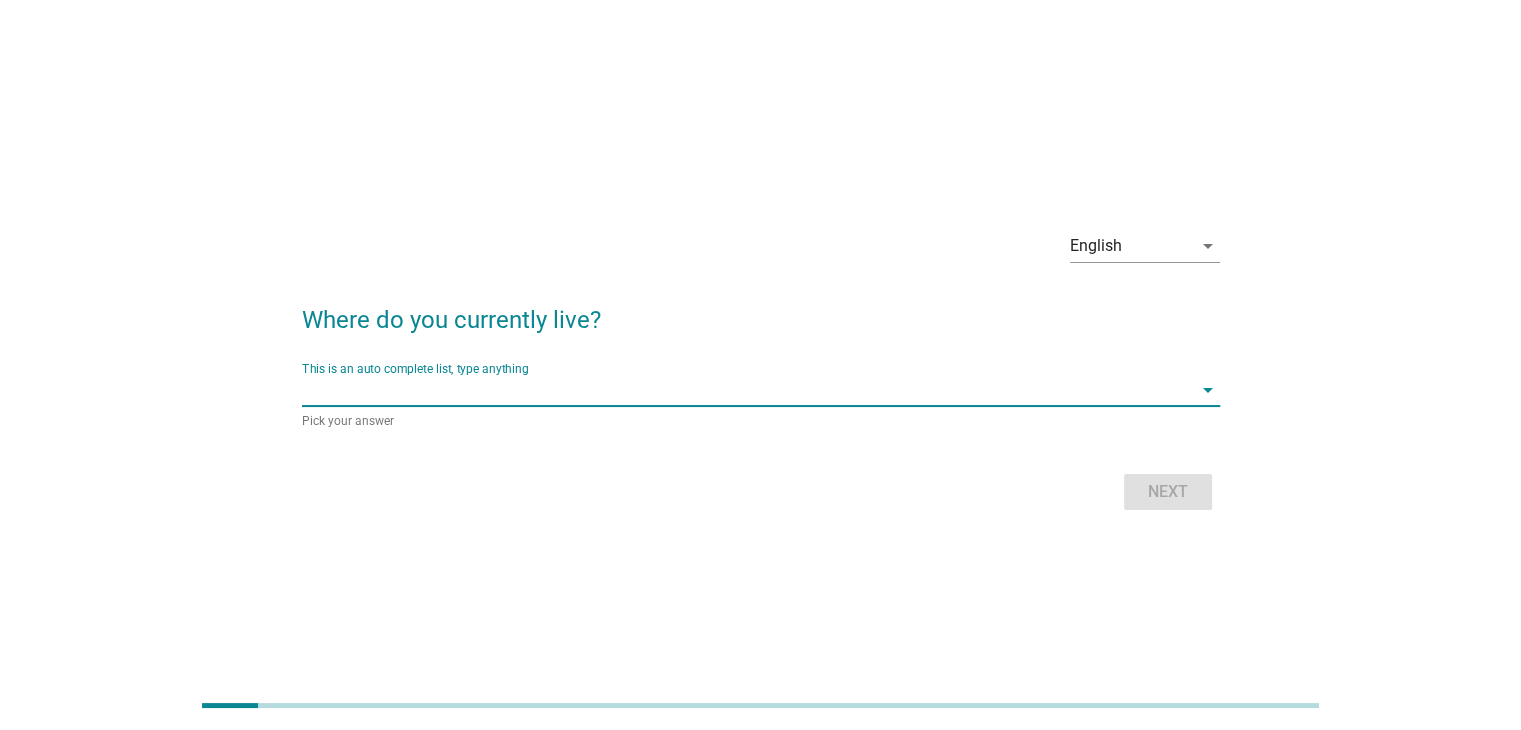 click at bounding box center [747, 390] 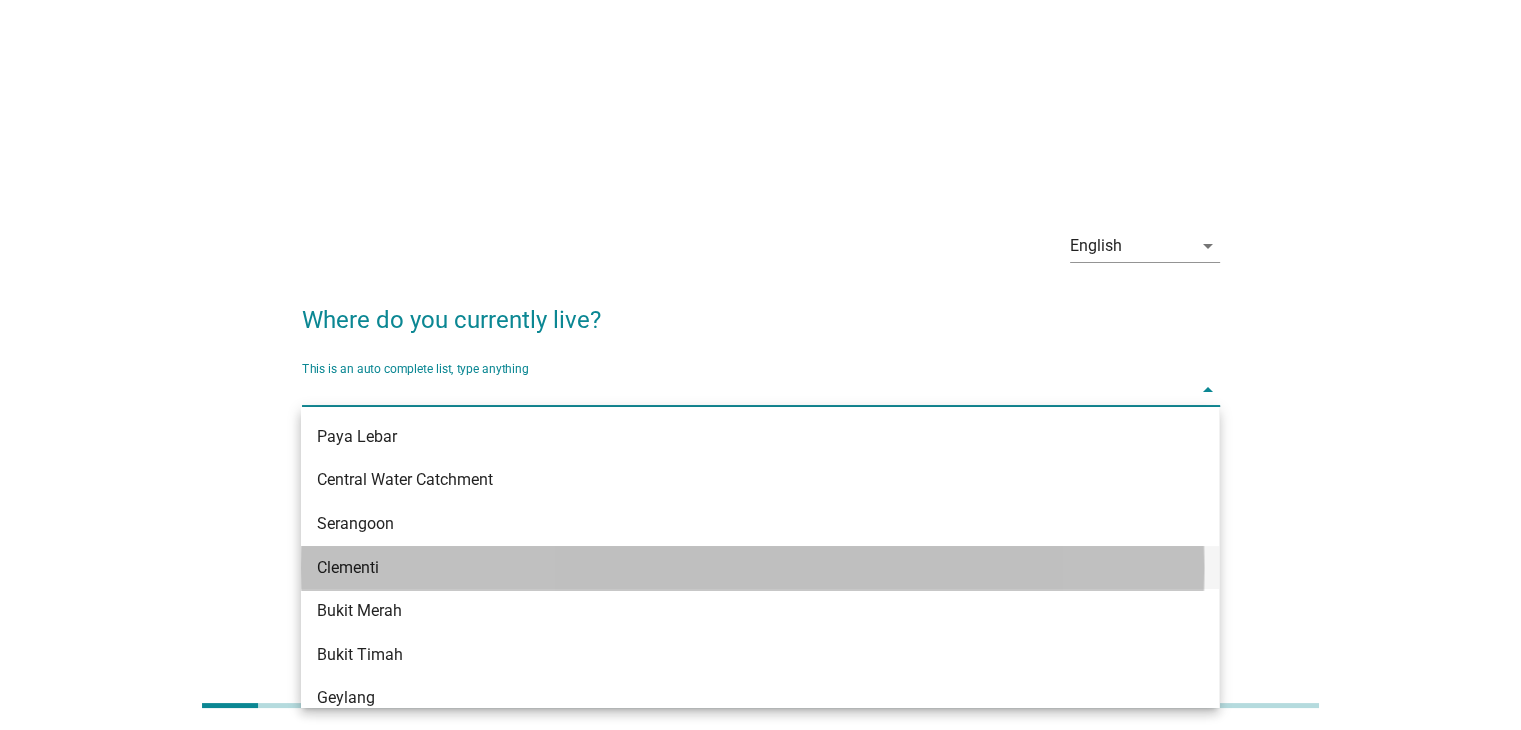 click on "Clementi" at bounding box center (723, 568) 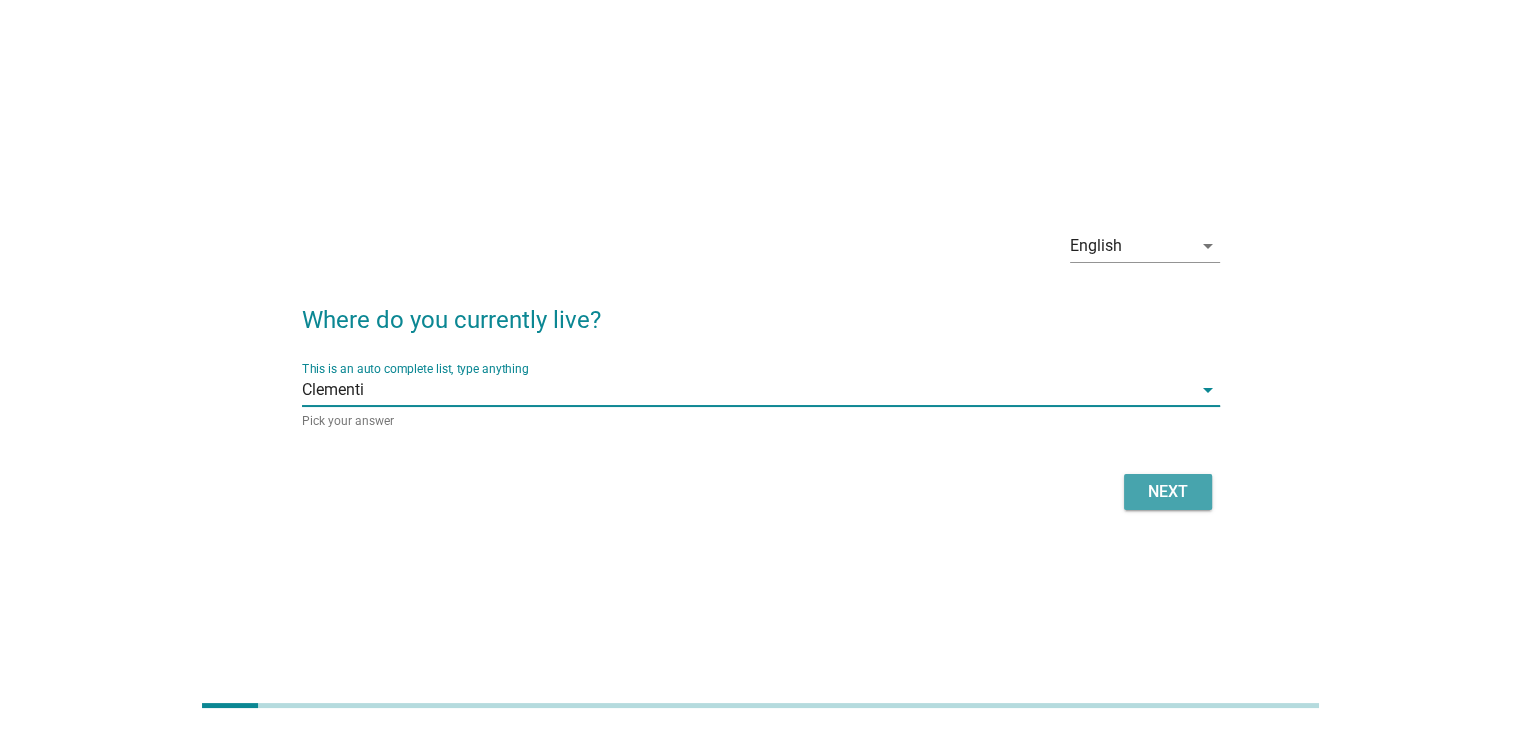 click on "Next" at bounding box center (1168, 492) 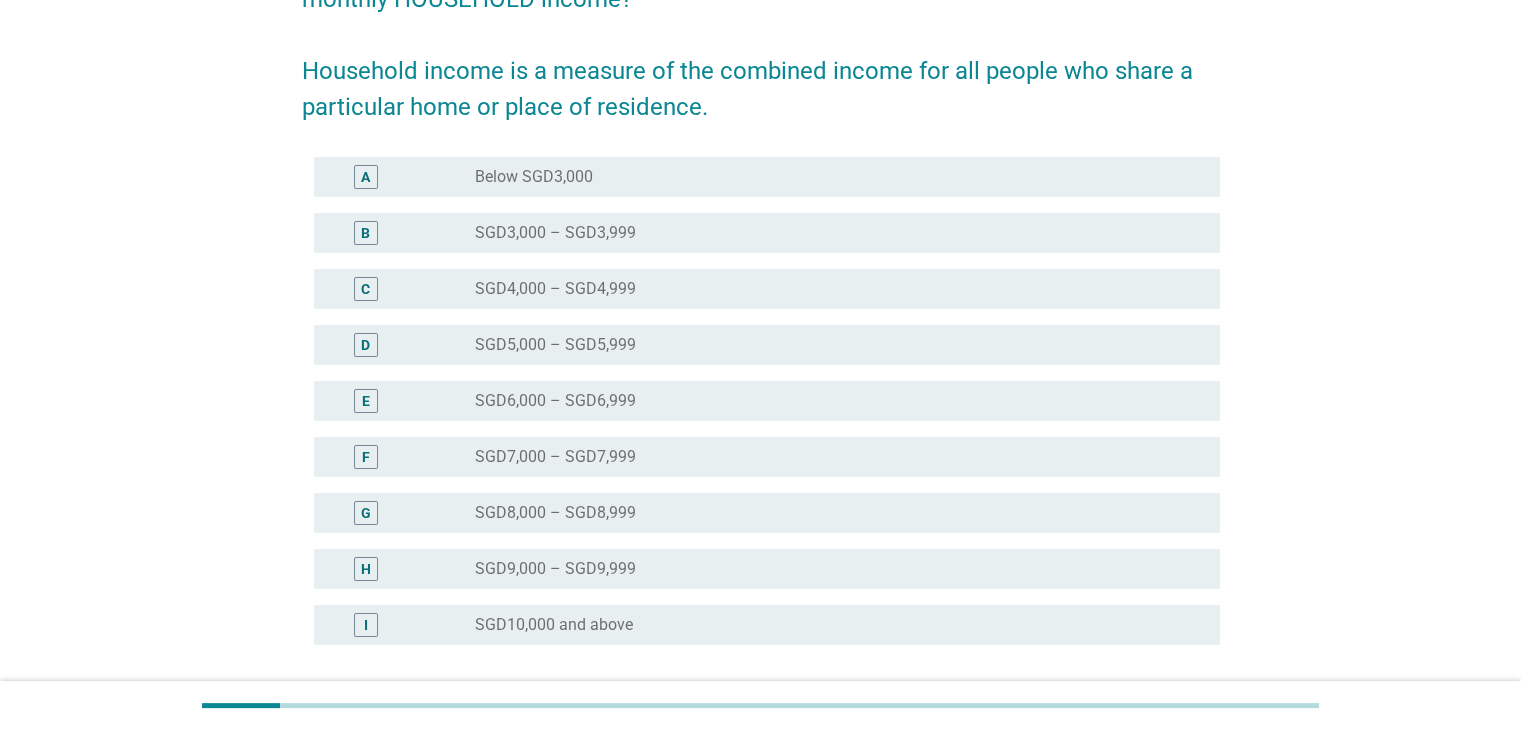 scroll, scrollTop: 404, scrollLeft: 0, axis: vertical 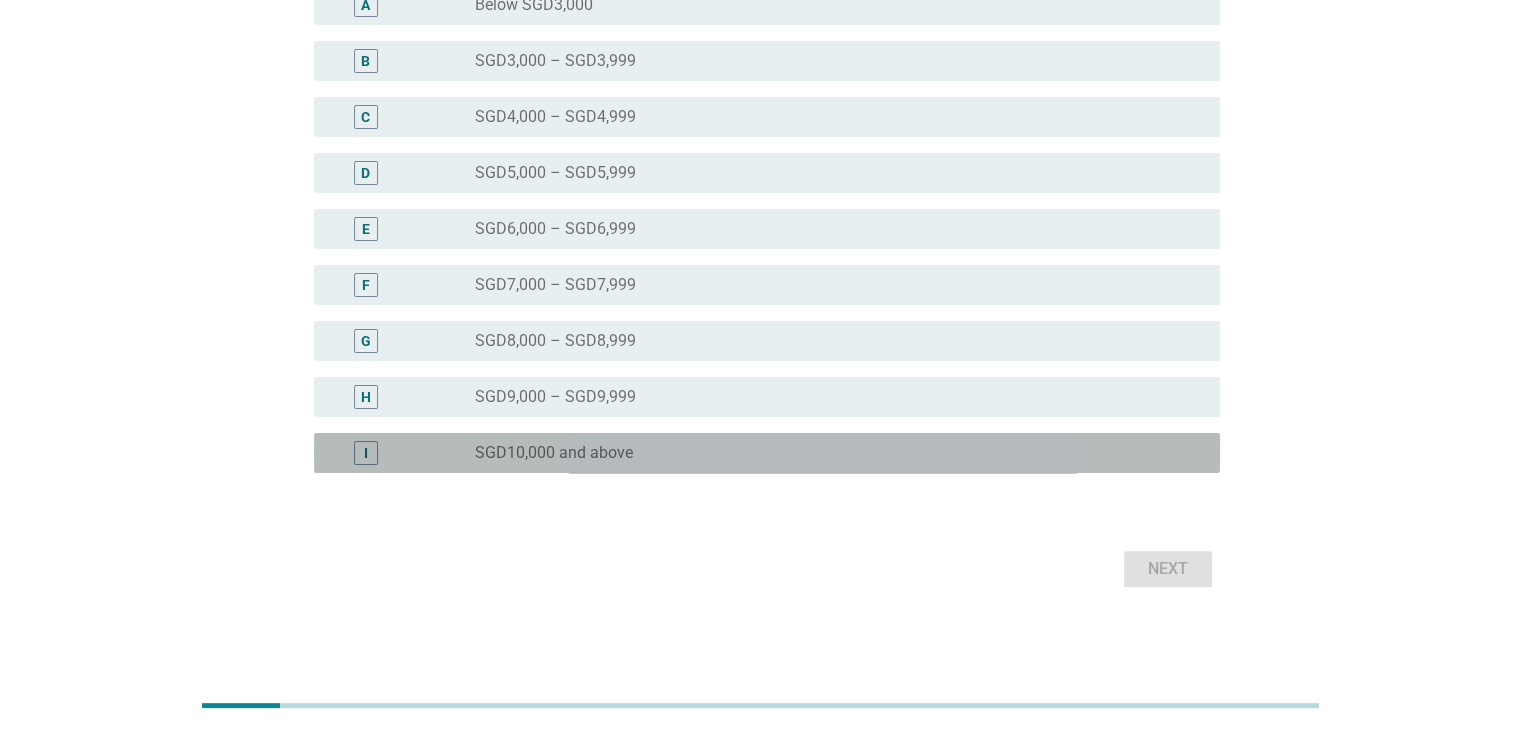 click on "radio_button_unchecked SGD10,000 and above" at bounding box center (831, 453) 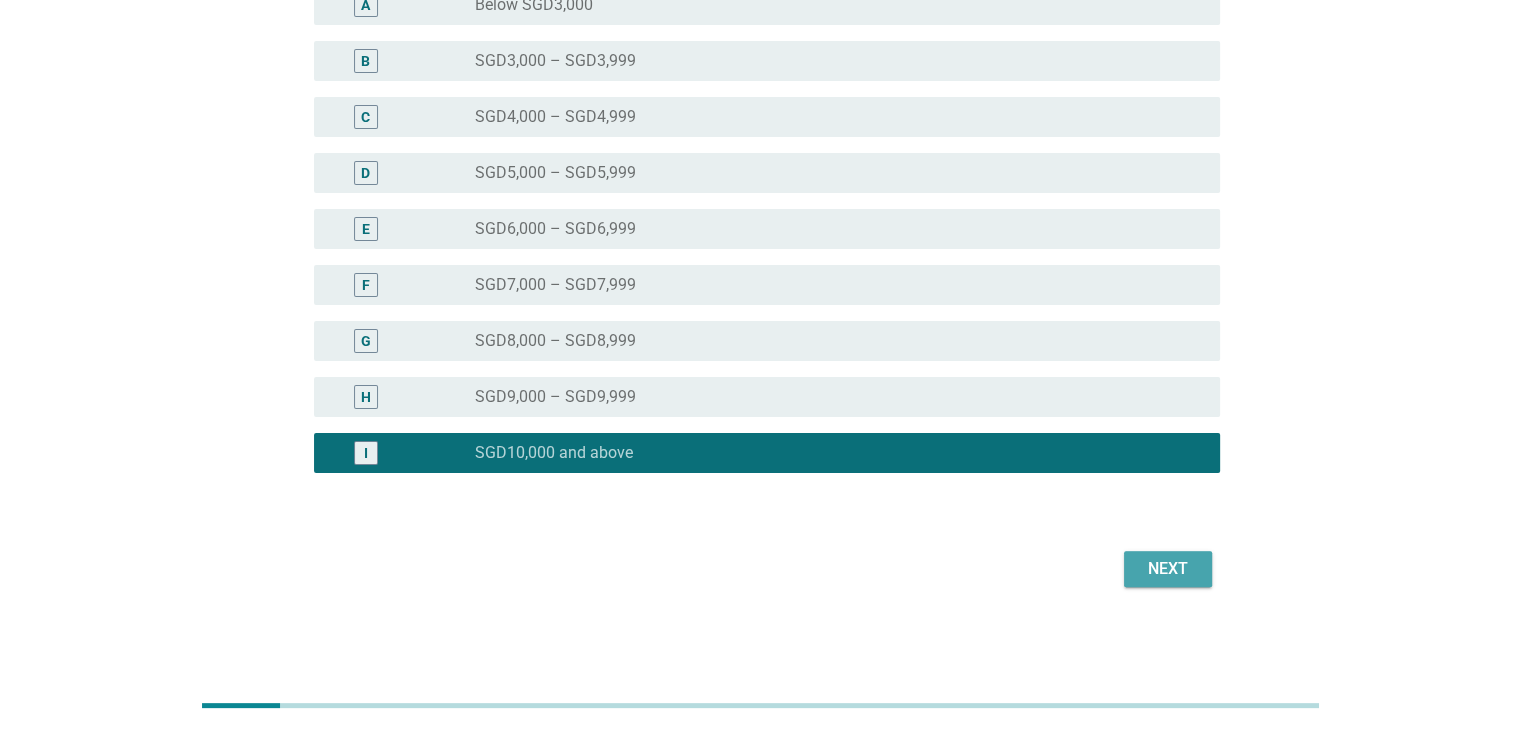 click on "Next" at bounding box center (1168, 569) 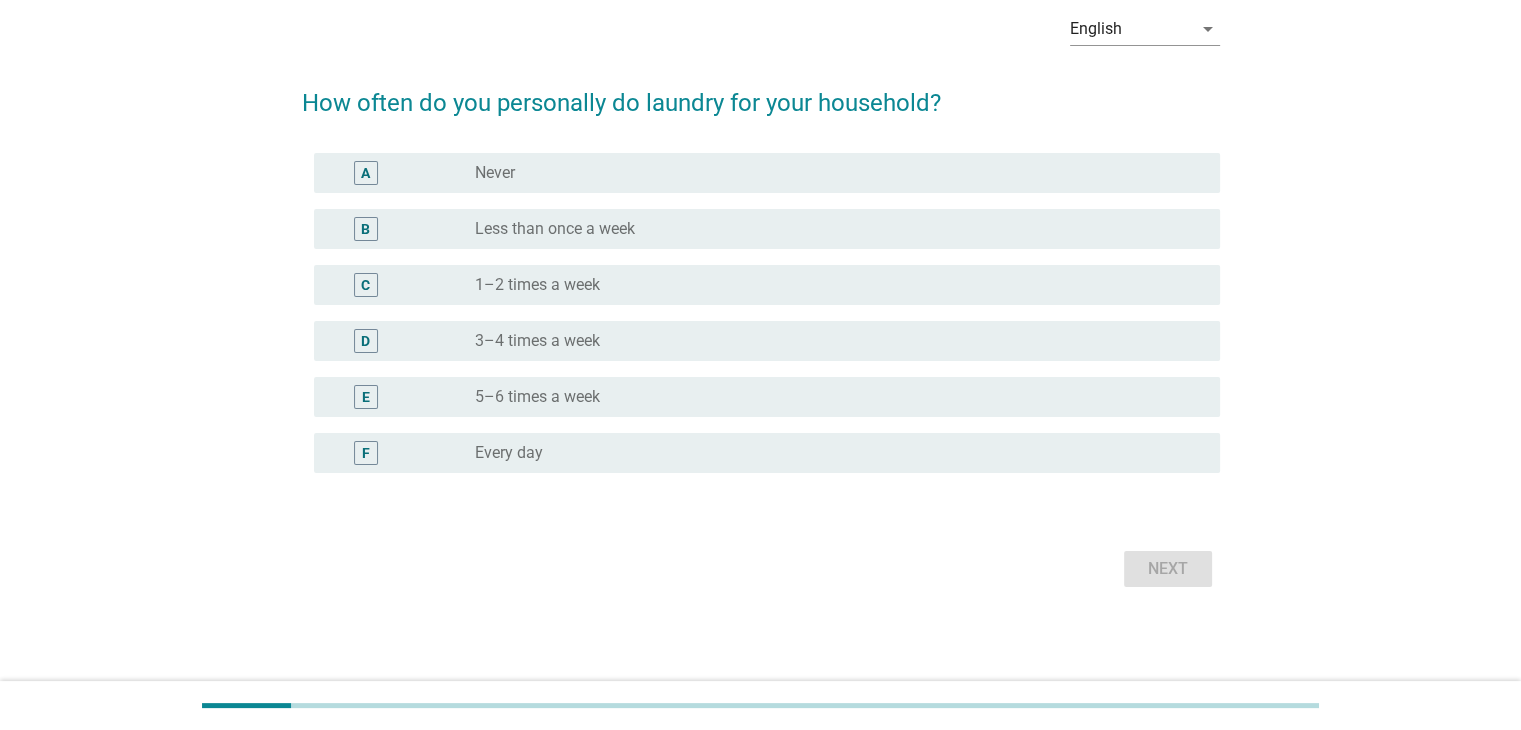 scroll, scrollTop: 0, scrollLeft: 0, axis: both 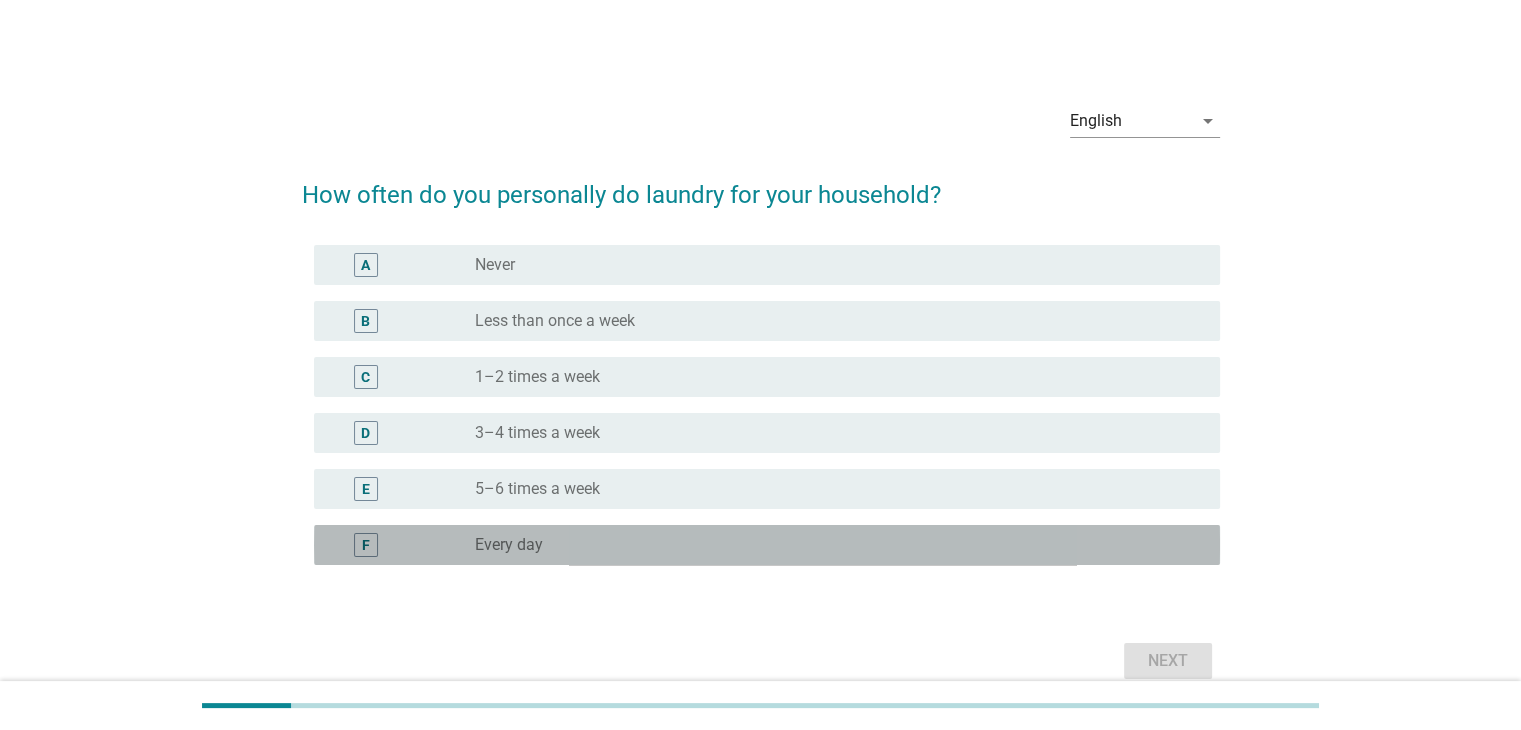 click on "radio_button_unchecked Every day" at bounding box center [831, 545] 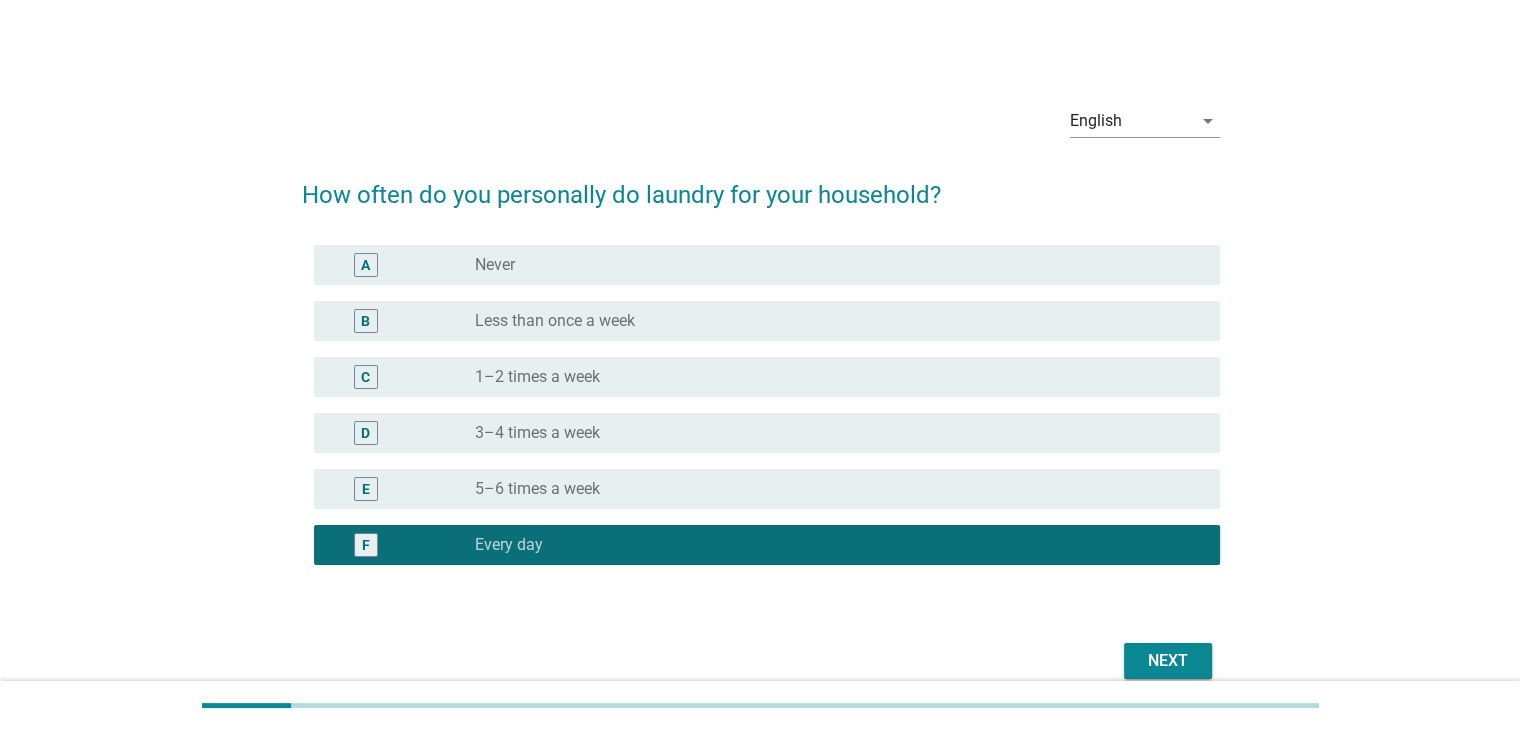click on "Next" at bounding box center (1168, 661) 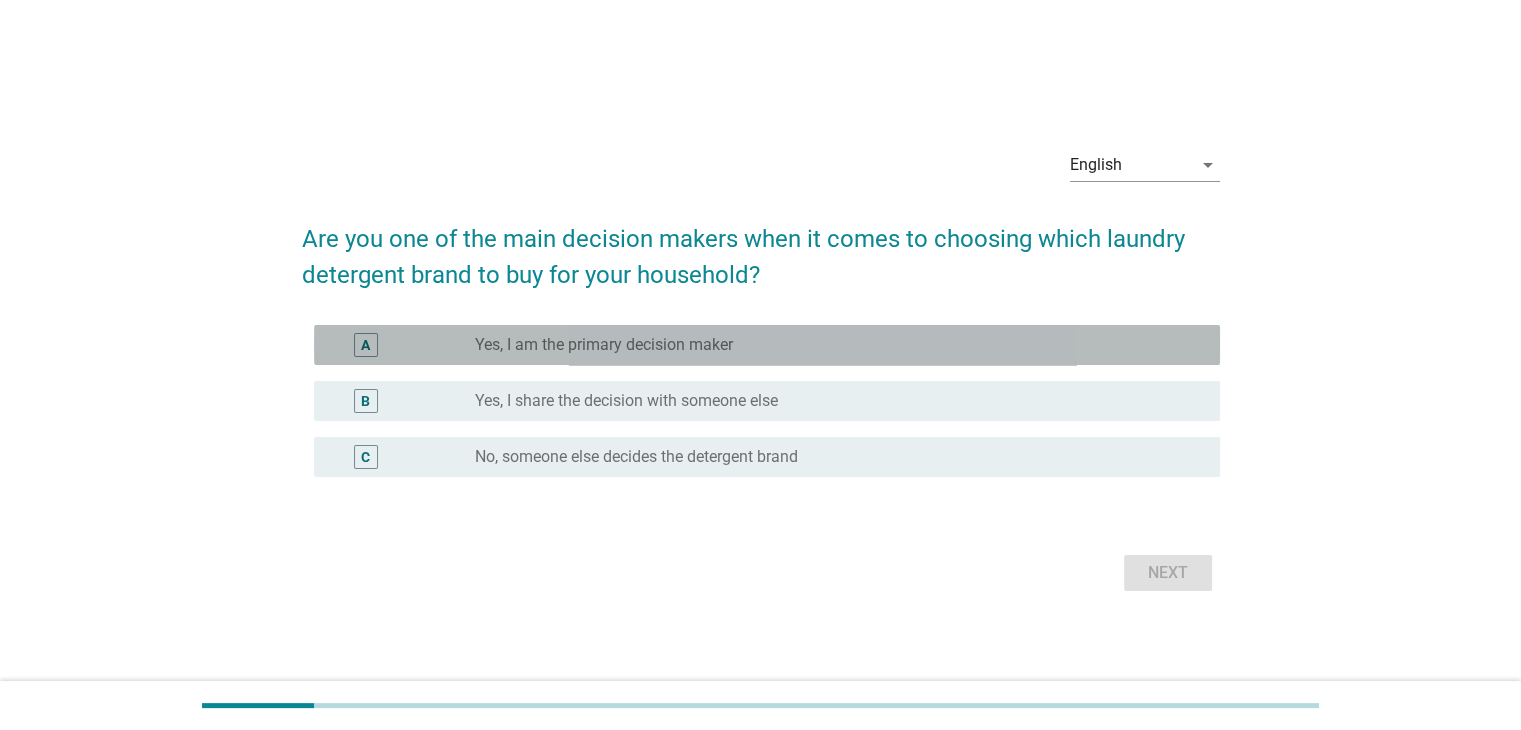 click on "radio_button_unchecked Yes, I am the primary decision maker" at bounding box center [831, 345] 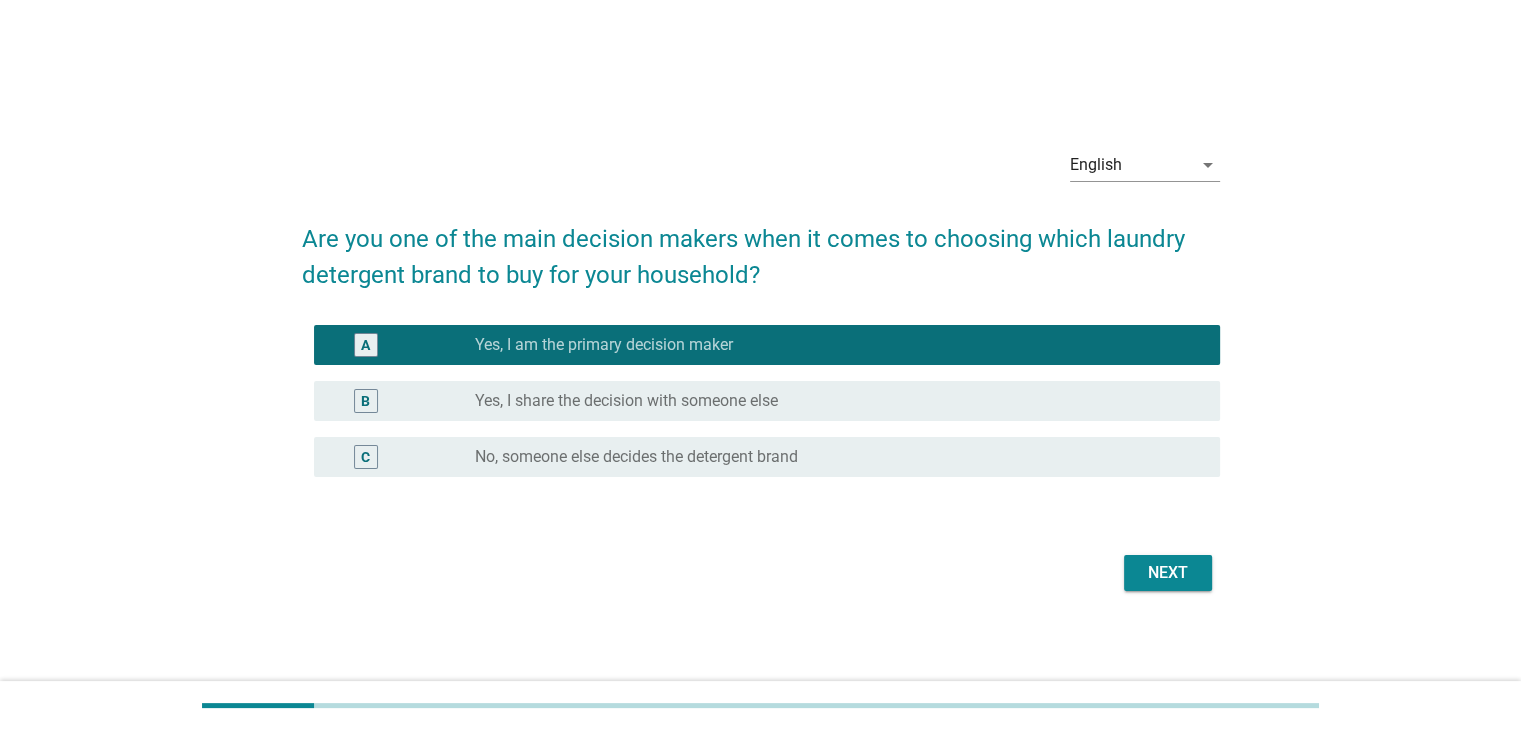click on "Next" at bounding box center (1168, 573) 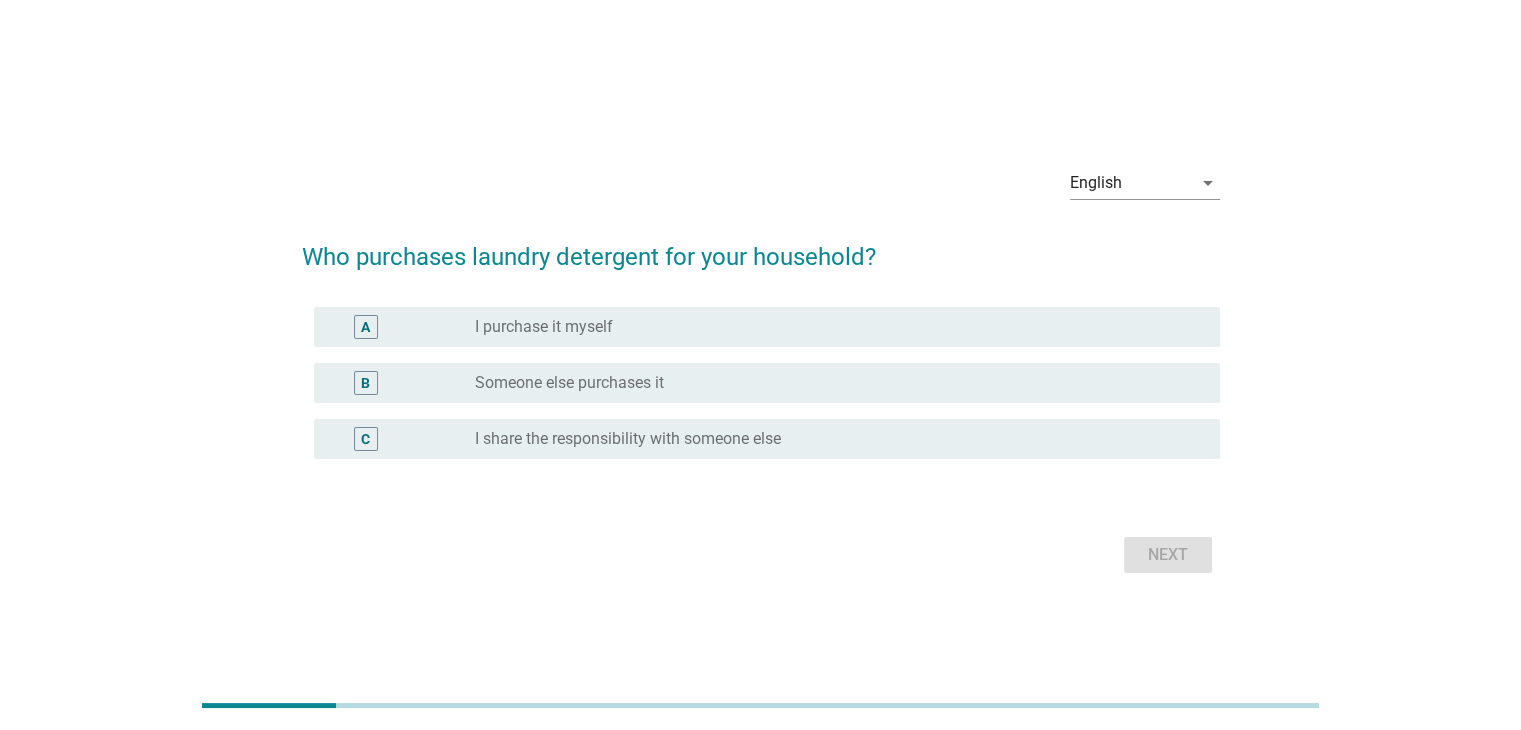 click on "radio_button_unchecked I purchase it myself" at bounding box center [831, 327] 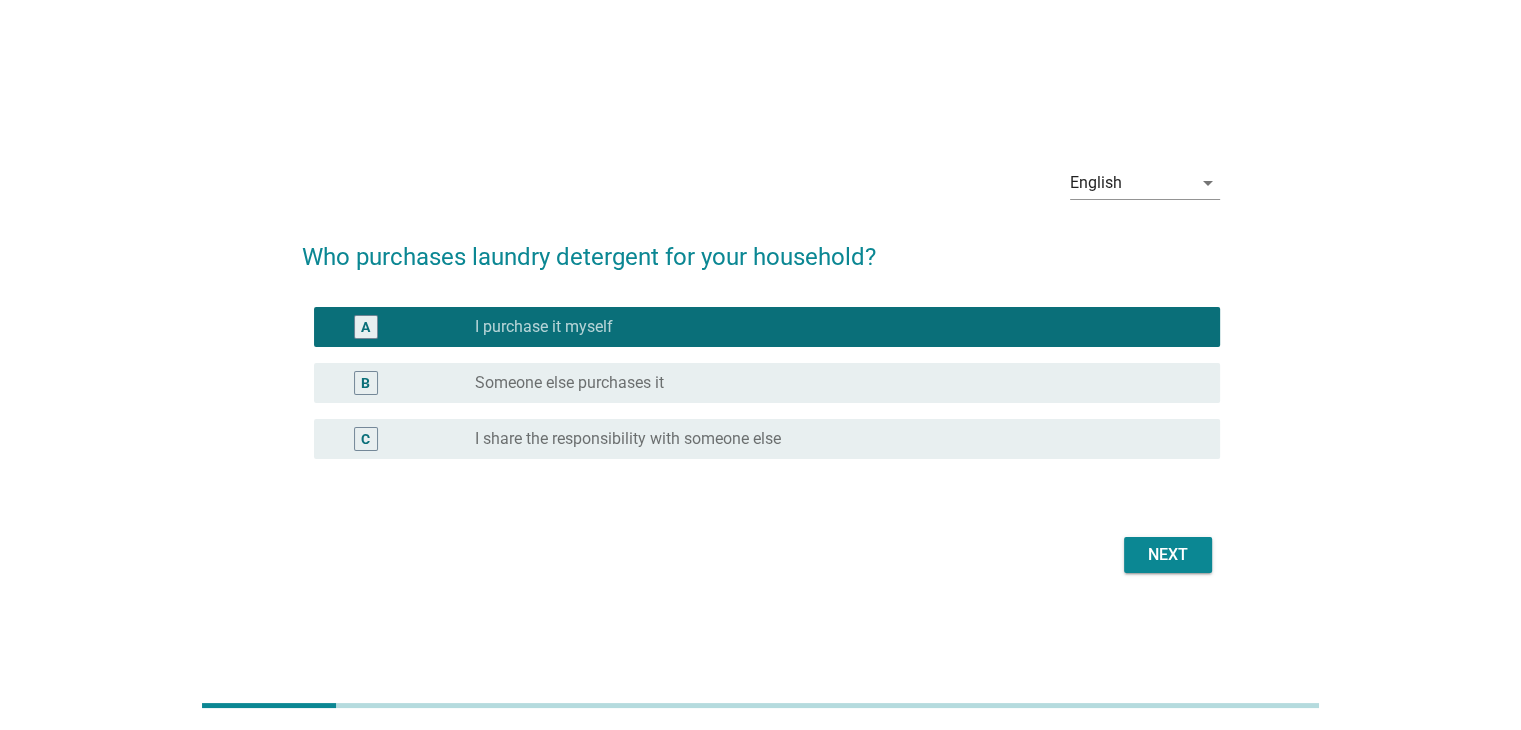 click on "Next" at bounding box center [1168, 555] 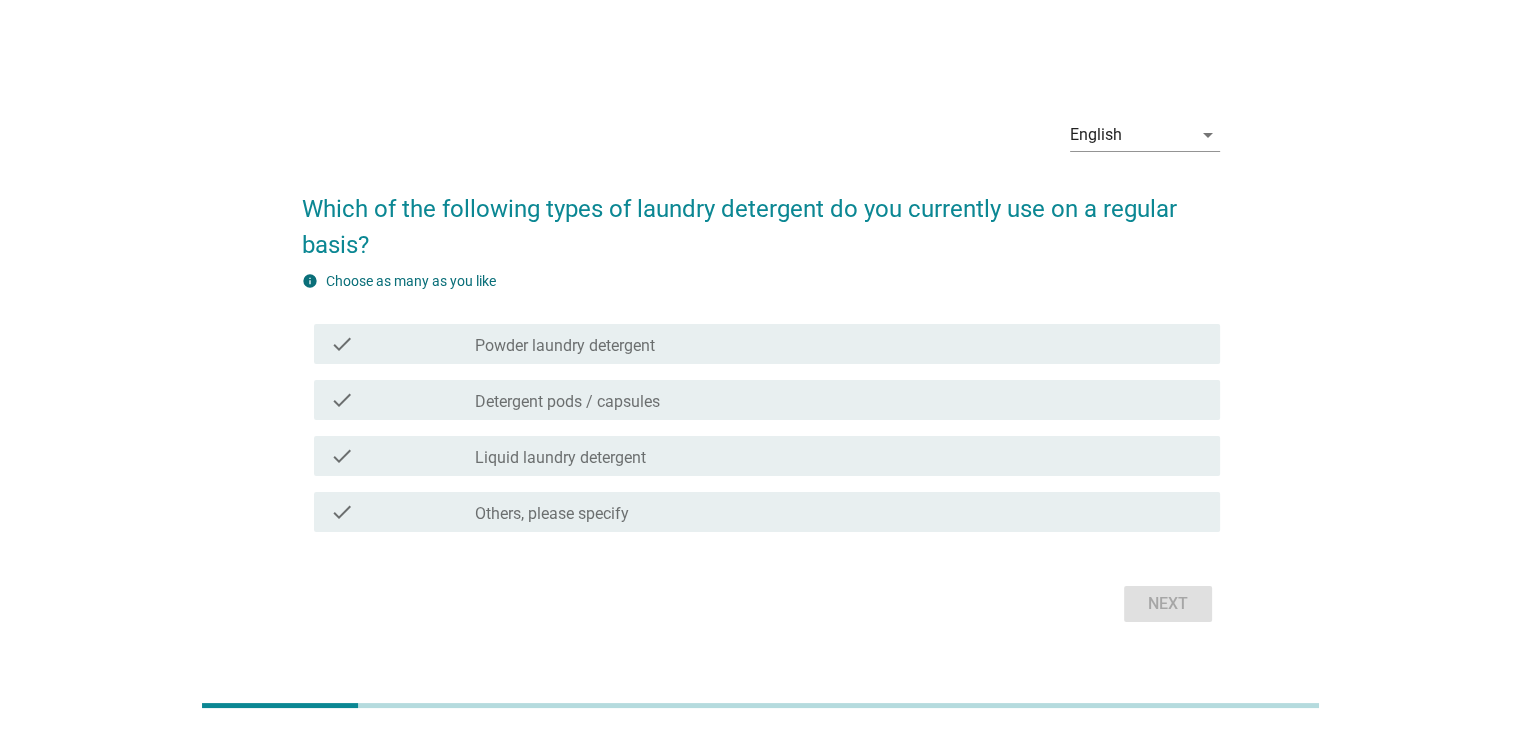 click on "check_box_outline_blank Powder laundry detergent" at bounding box center (839, 344) 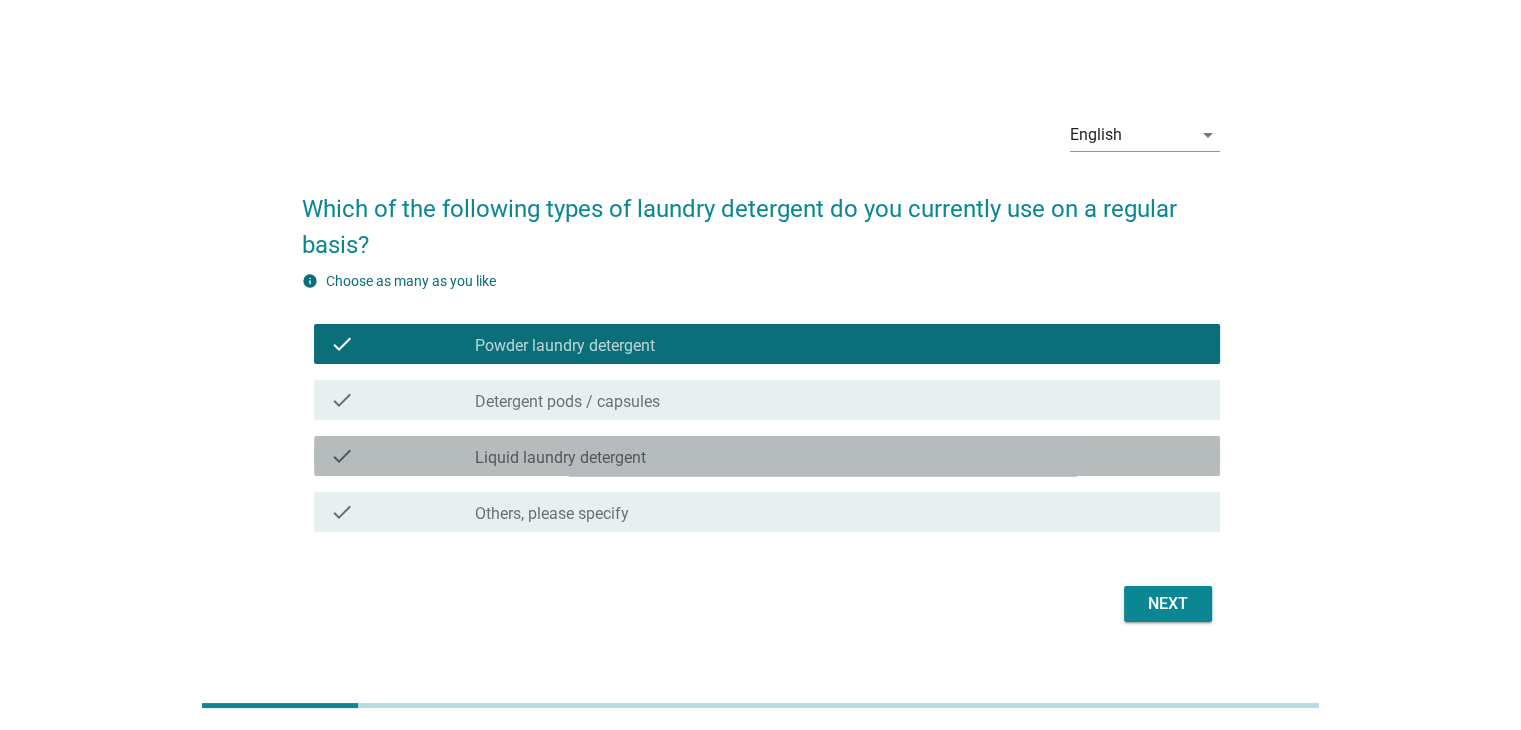 click on "check_box_outline_blank Liquid laundry detergent" at bounding box center [839, 456] 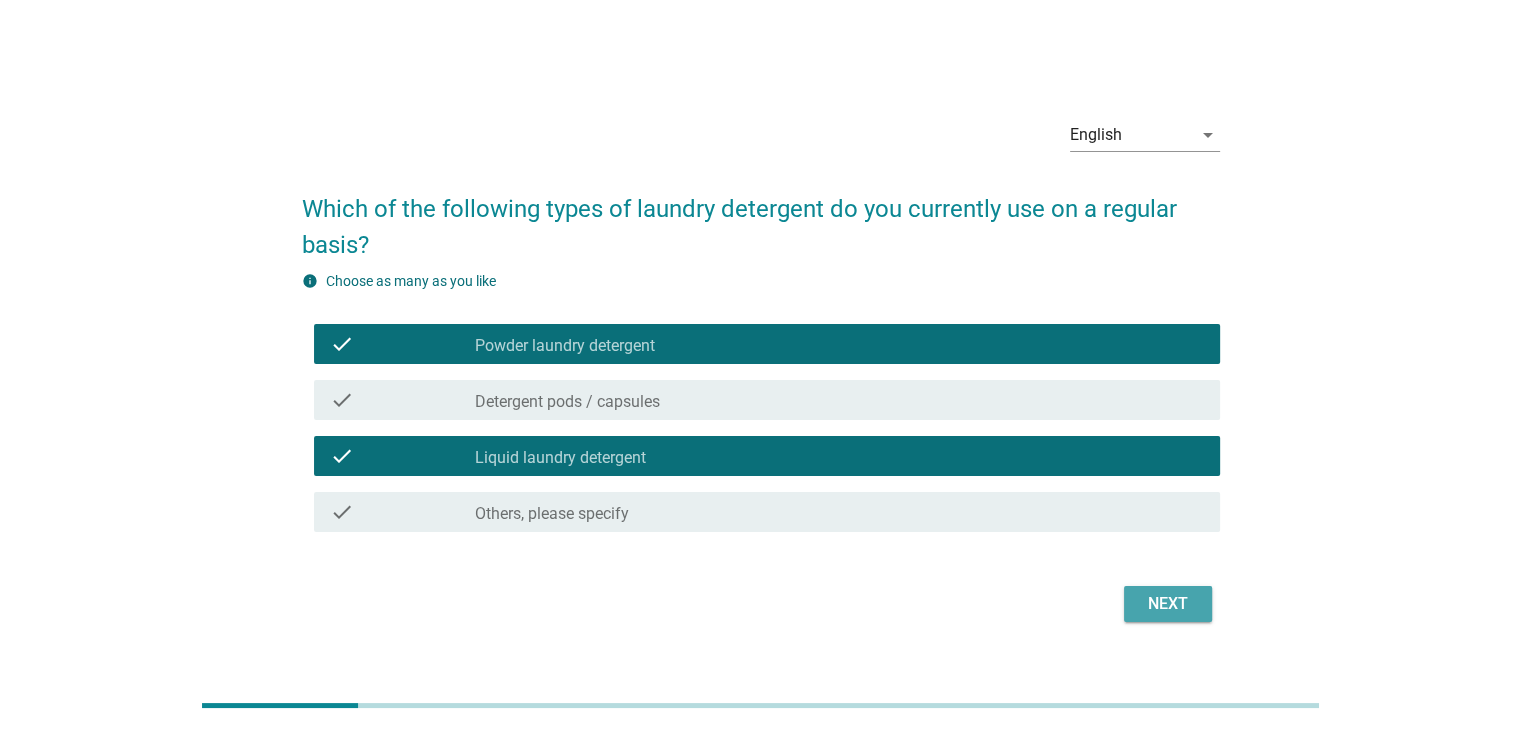 click on "Next" at bounding box center (1168, 604) 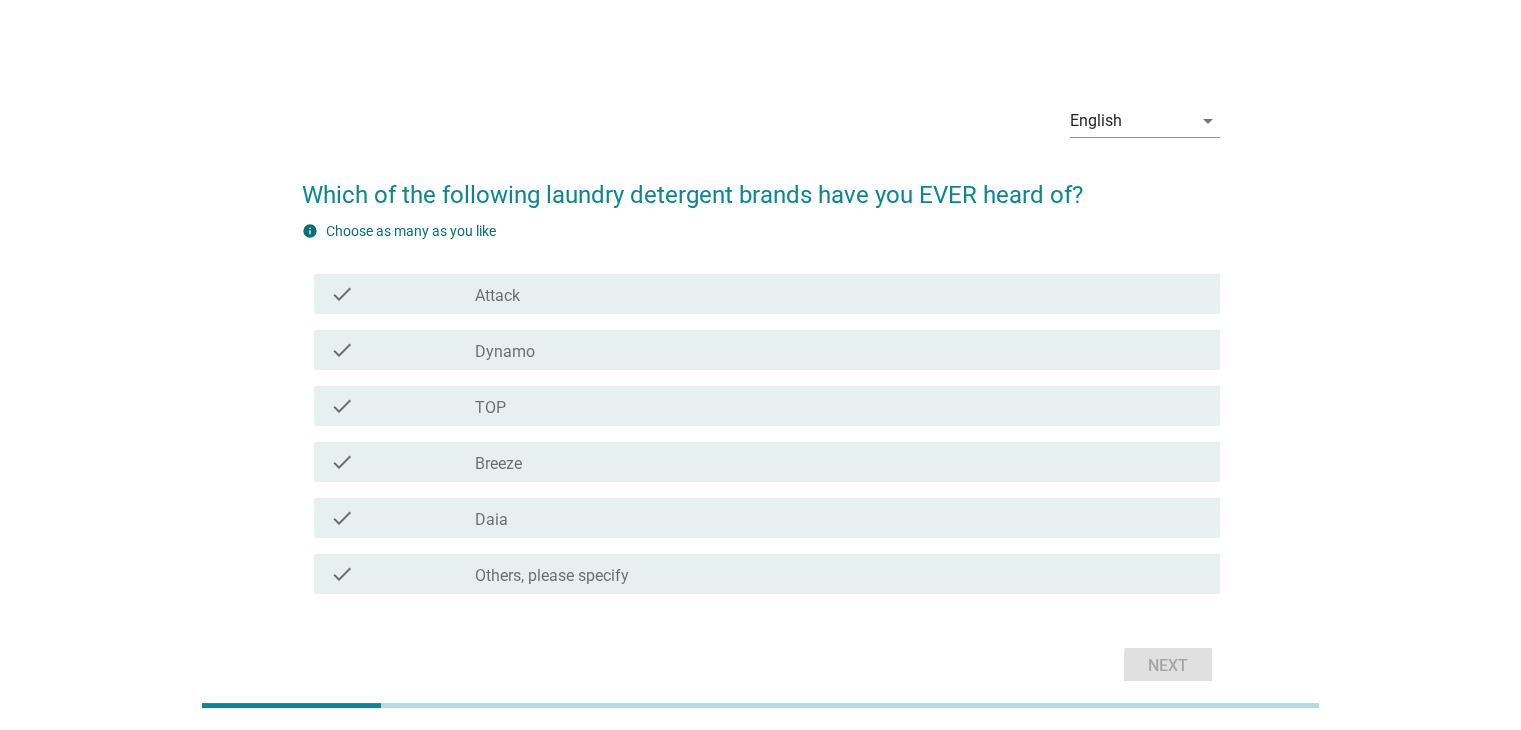 click on "check_box_outline_blank Attack" at bounding box center (839, 294) 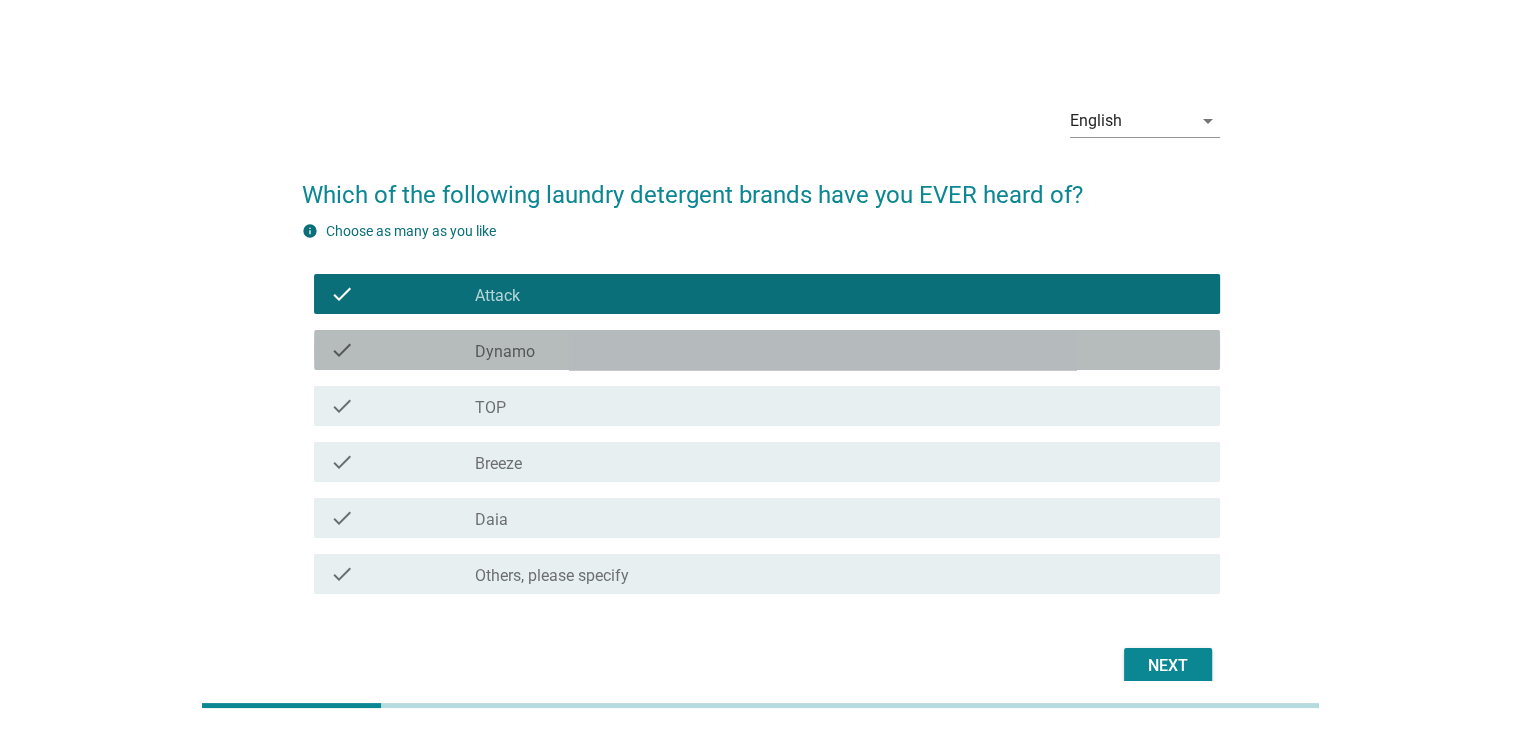 click on "check_box_outline_blank Dynamo" at bounding box center (839, 350) 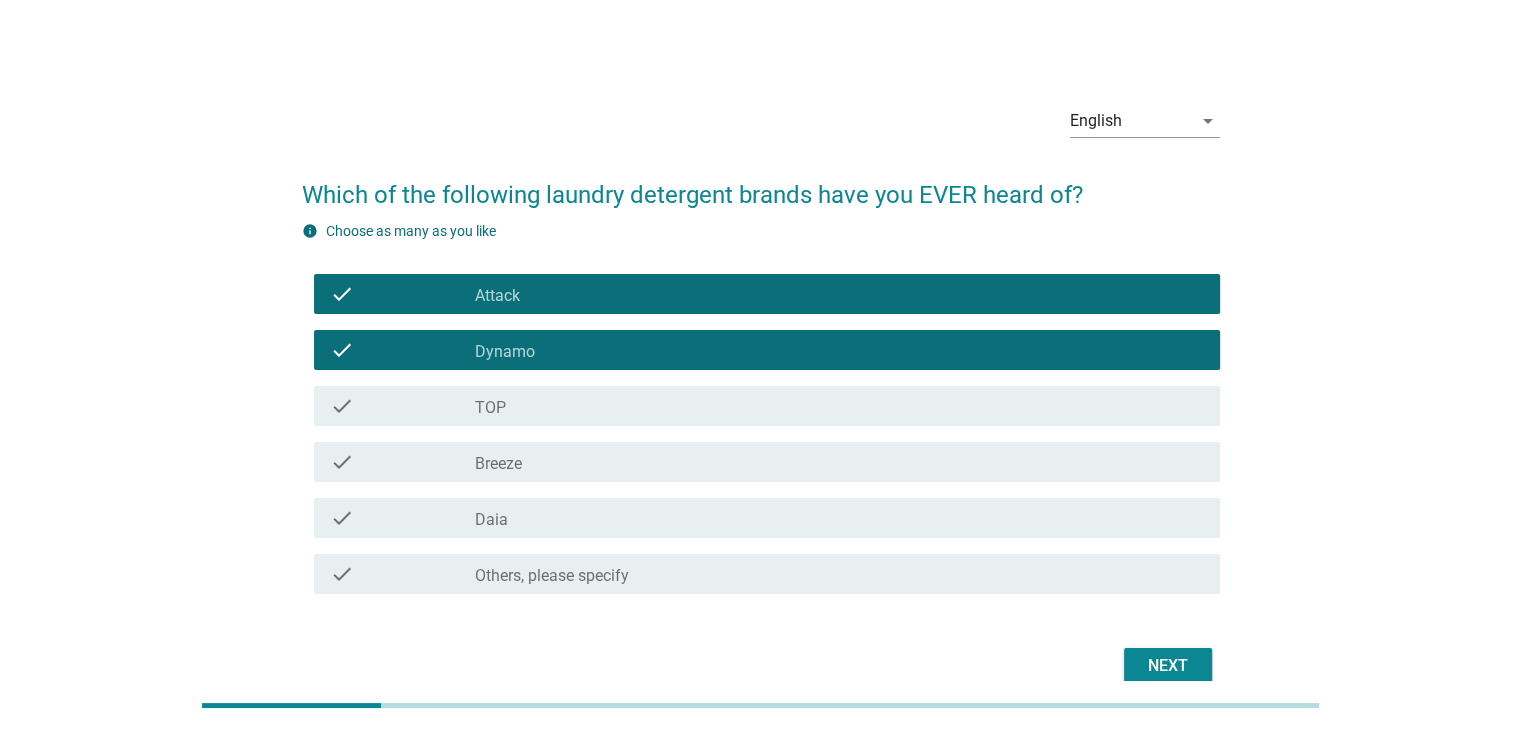 click on "check_box_outline_blank TOP" at bounding box center [839, 406] 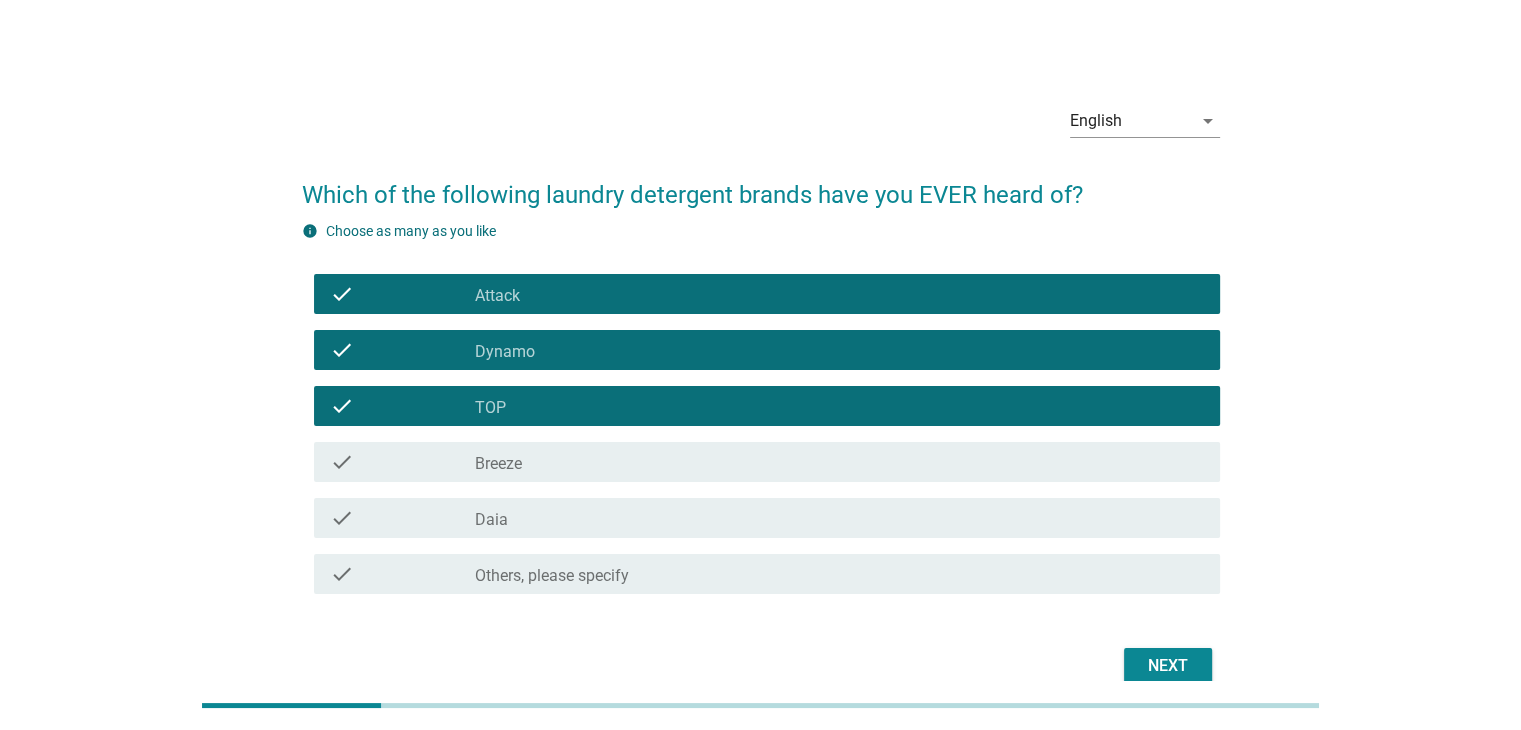 click on "check_box_outline_blank Breeze" at bounding box center (839, 462) 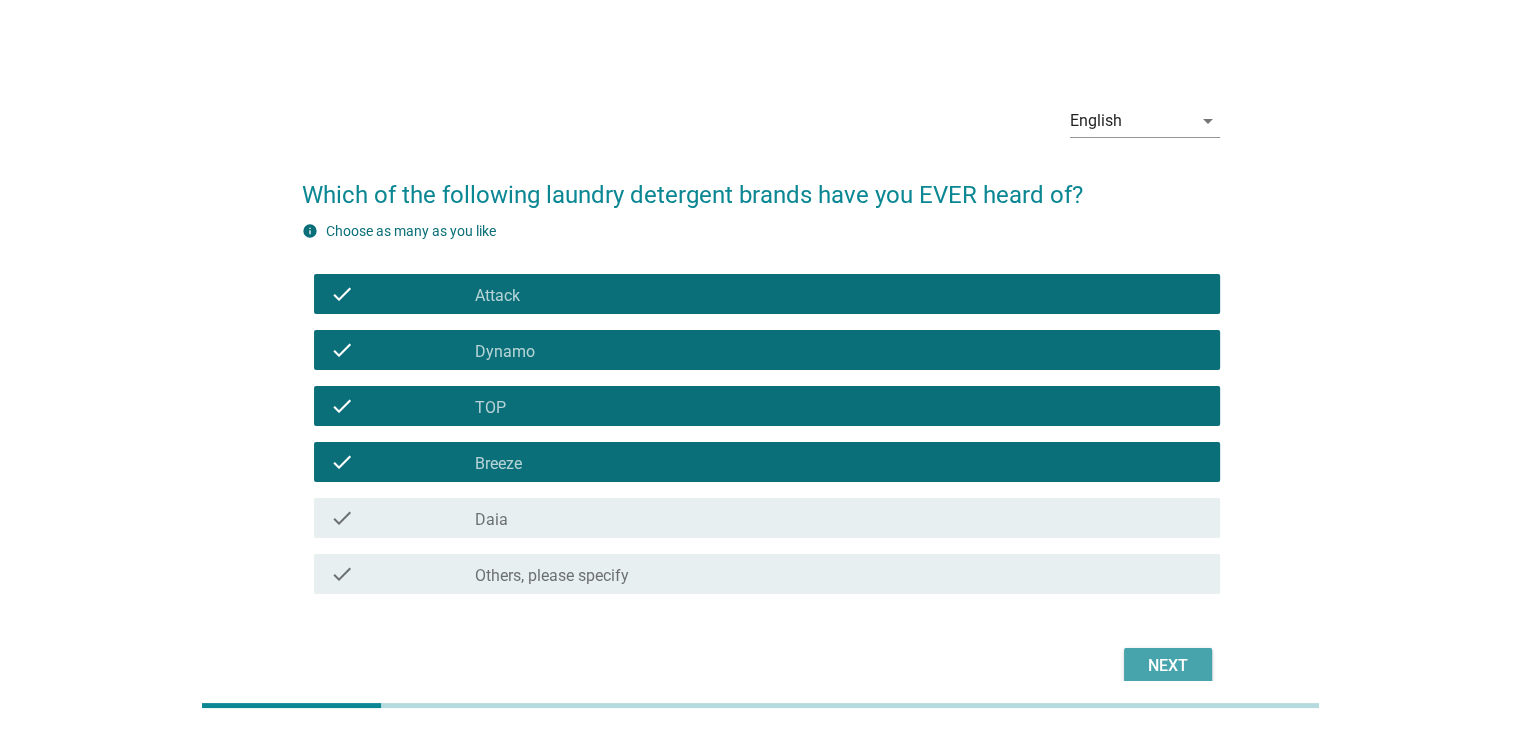 click on "Next" at bounding box center [1168, 666] 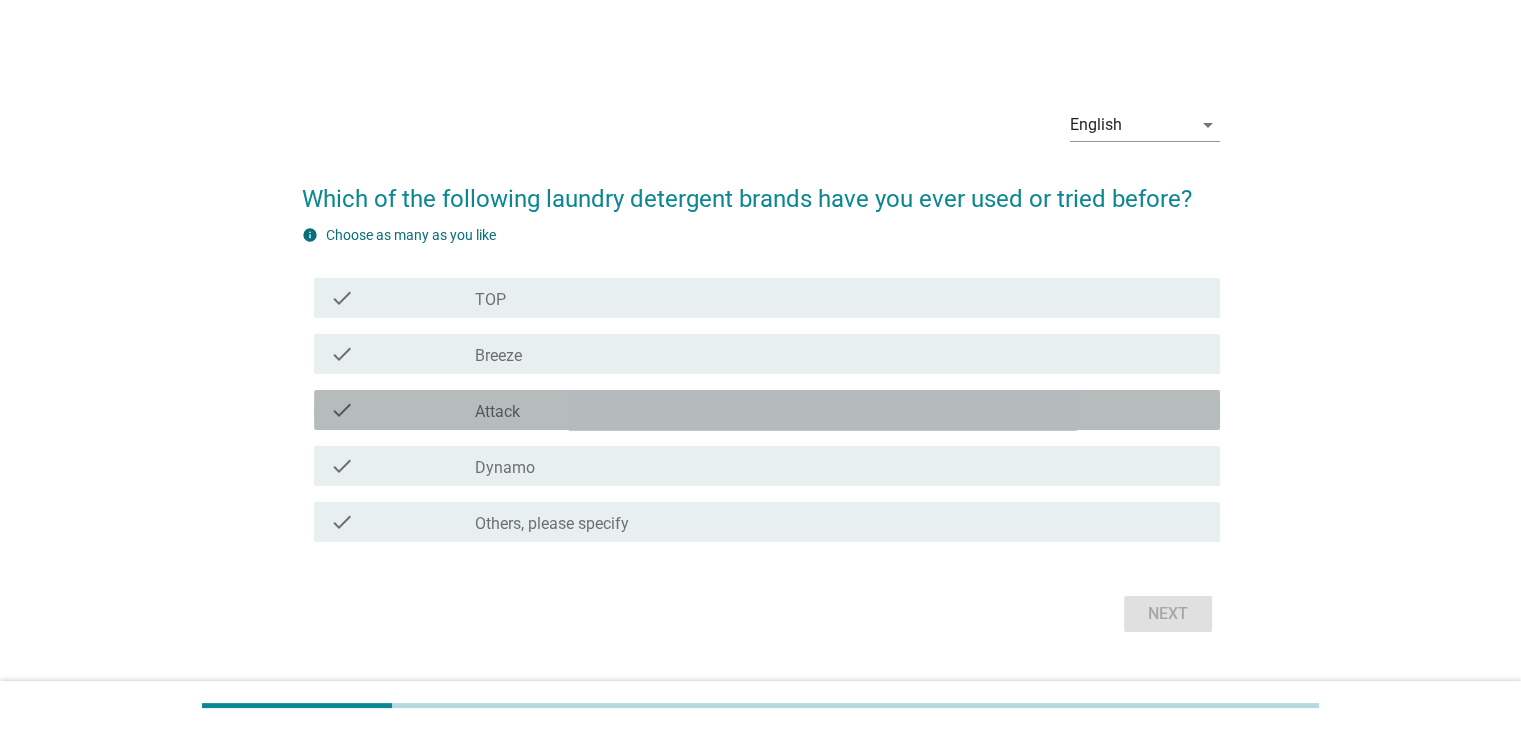 click on "check_box_outline_blank Attack" at bounding box center [839, 410] 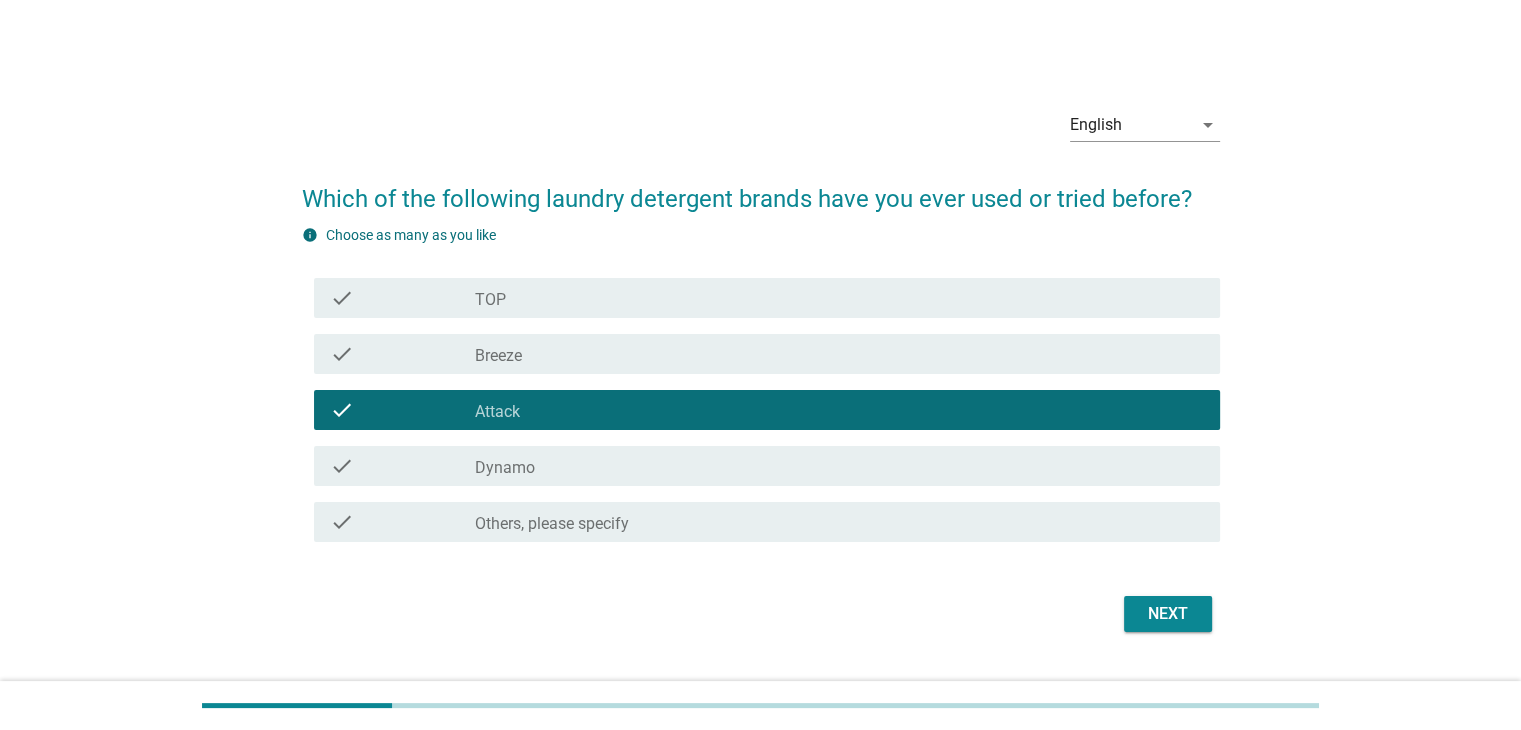 click on "check_box_outline_blank Dynamo" at bounding box center [839, 466] 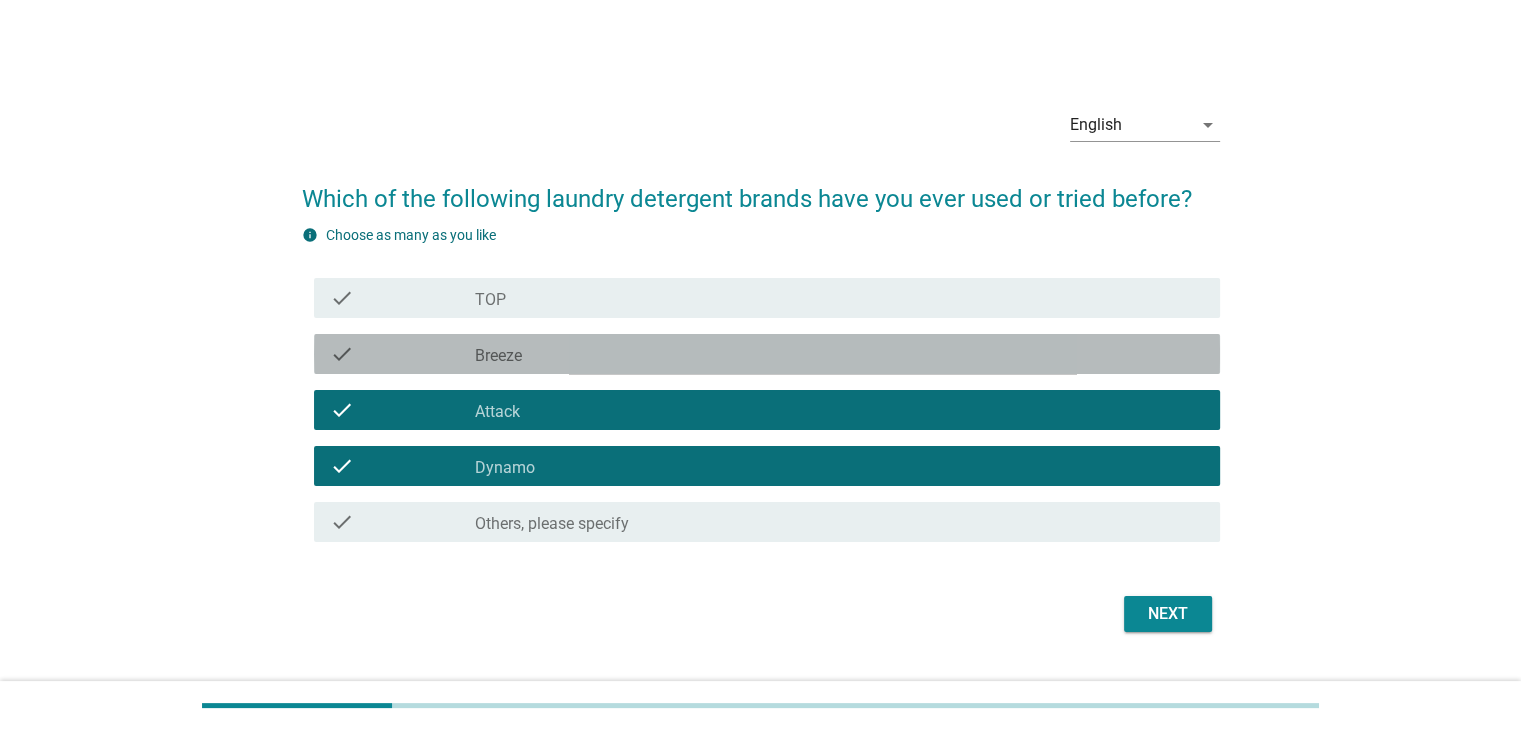 click on "check_box_outline_blank Breeze" at bounding box center [839, 354] 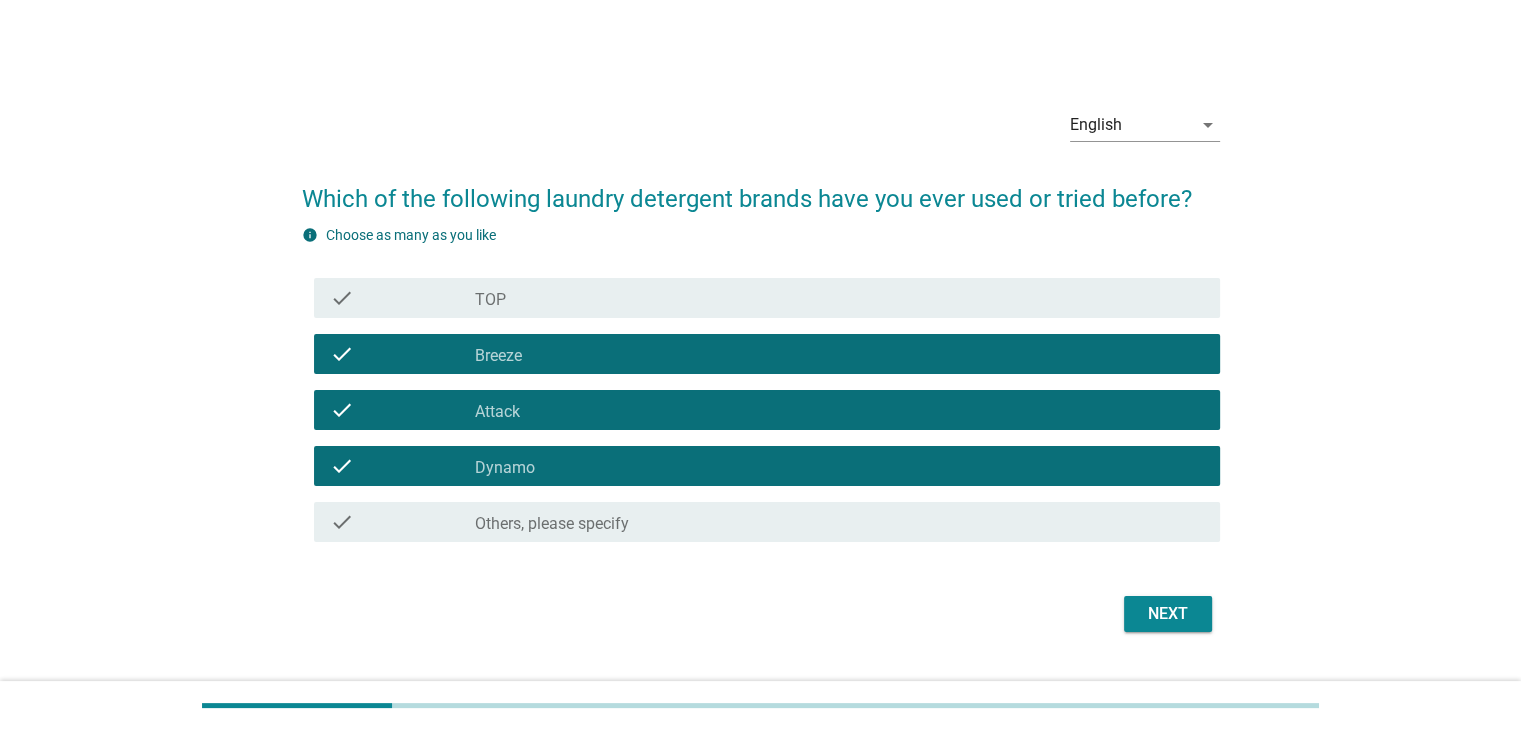click on "check_box_outline_blank TOP" at bounding box center (839, 298) 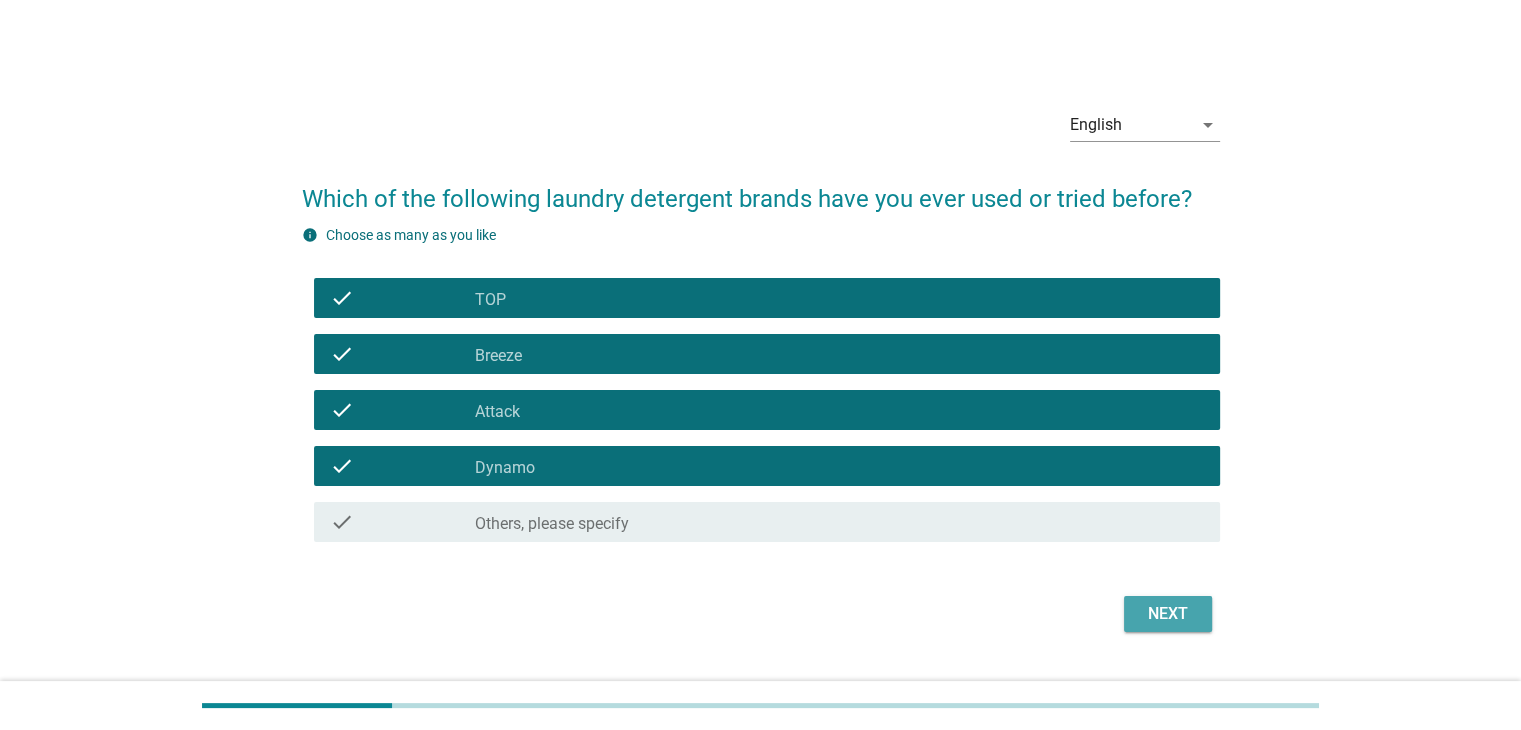 click on "Next" at bounding box center (1168, 614) 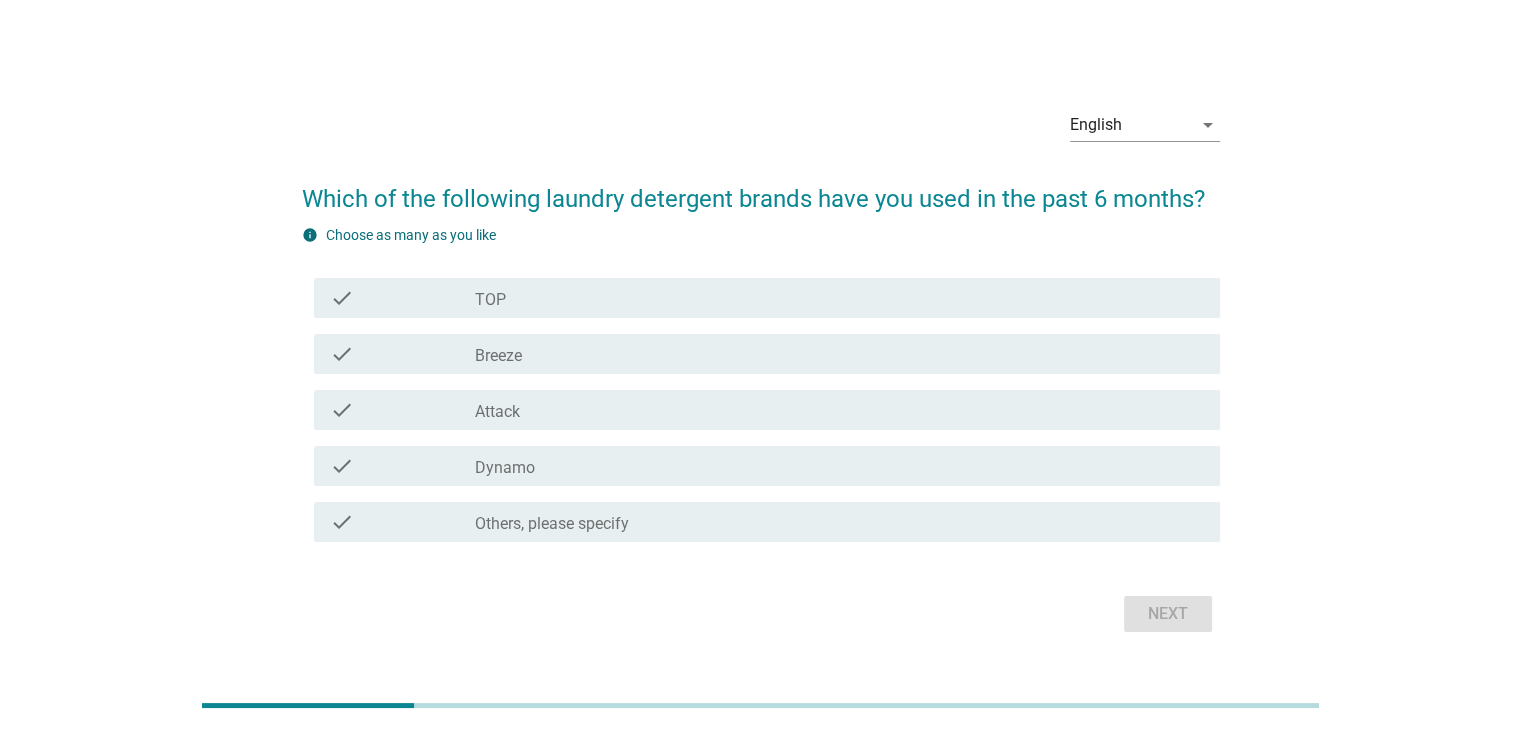 click on "check_box_outline_blank Breeze" at bounding box center [839, 354] 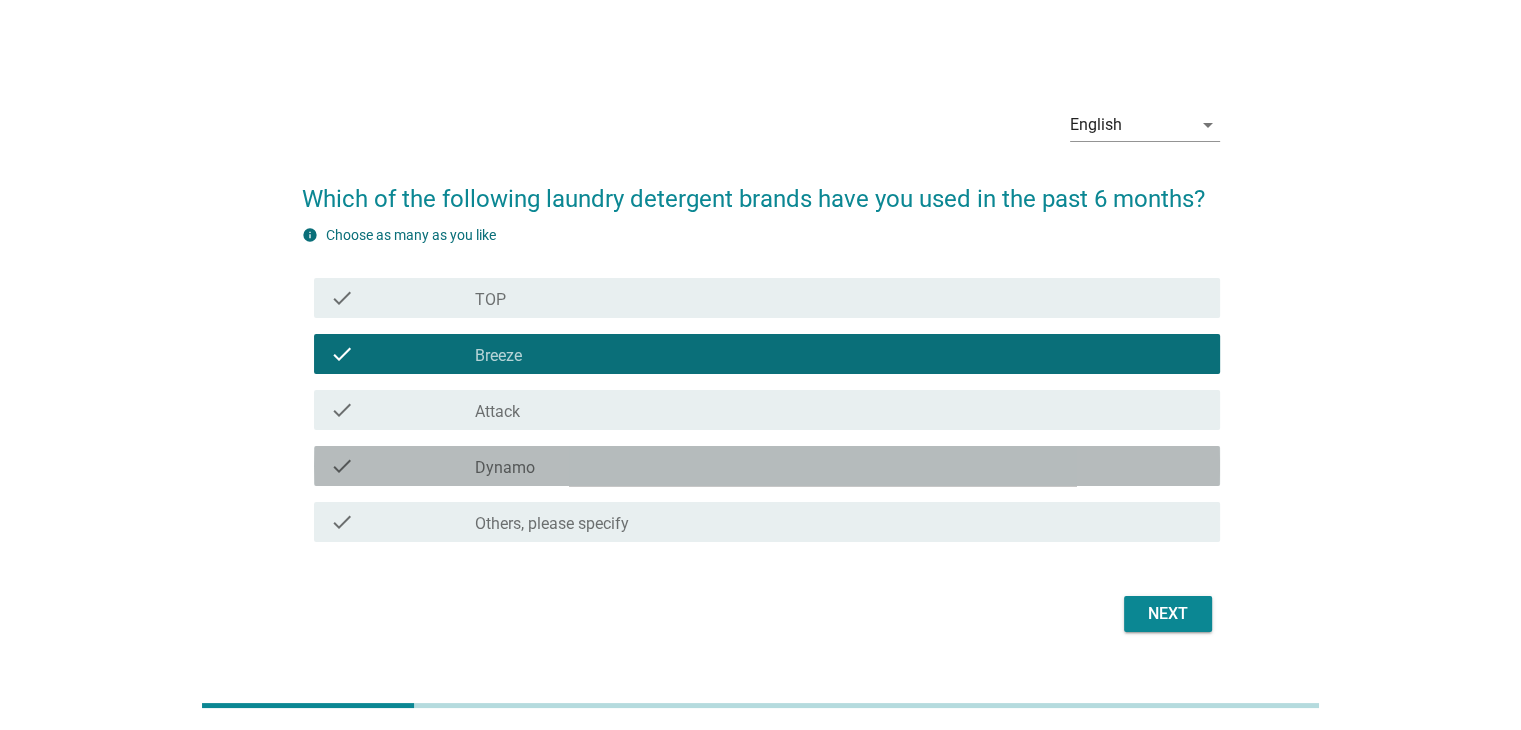 click on "check_box_outline_blank Dynamo" at bounding box center [839, 466] 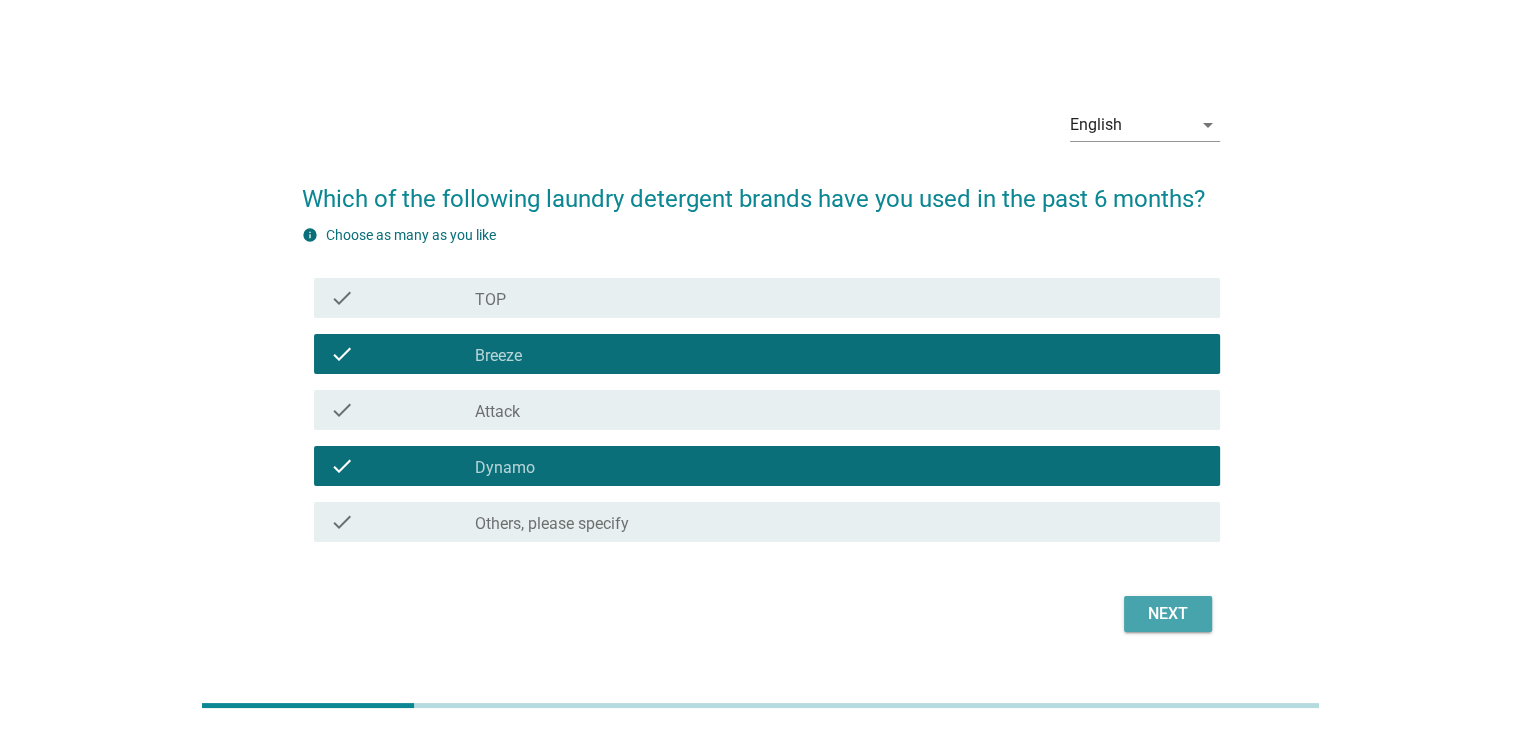 click on "Next" at bounding box center [1168, 614] 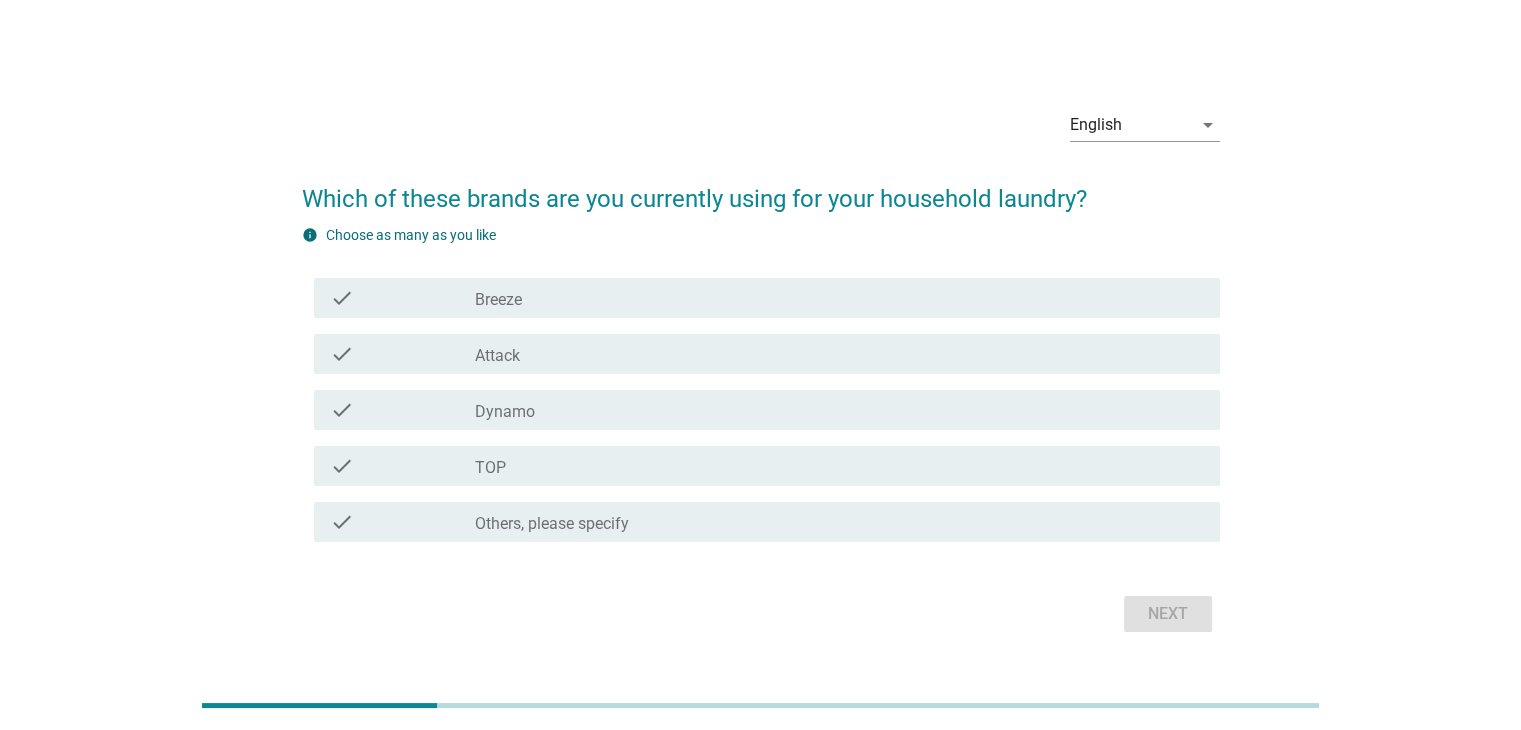 click on "check_box Breeze" at bounding box center (839, 298) 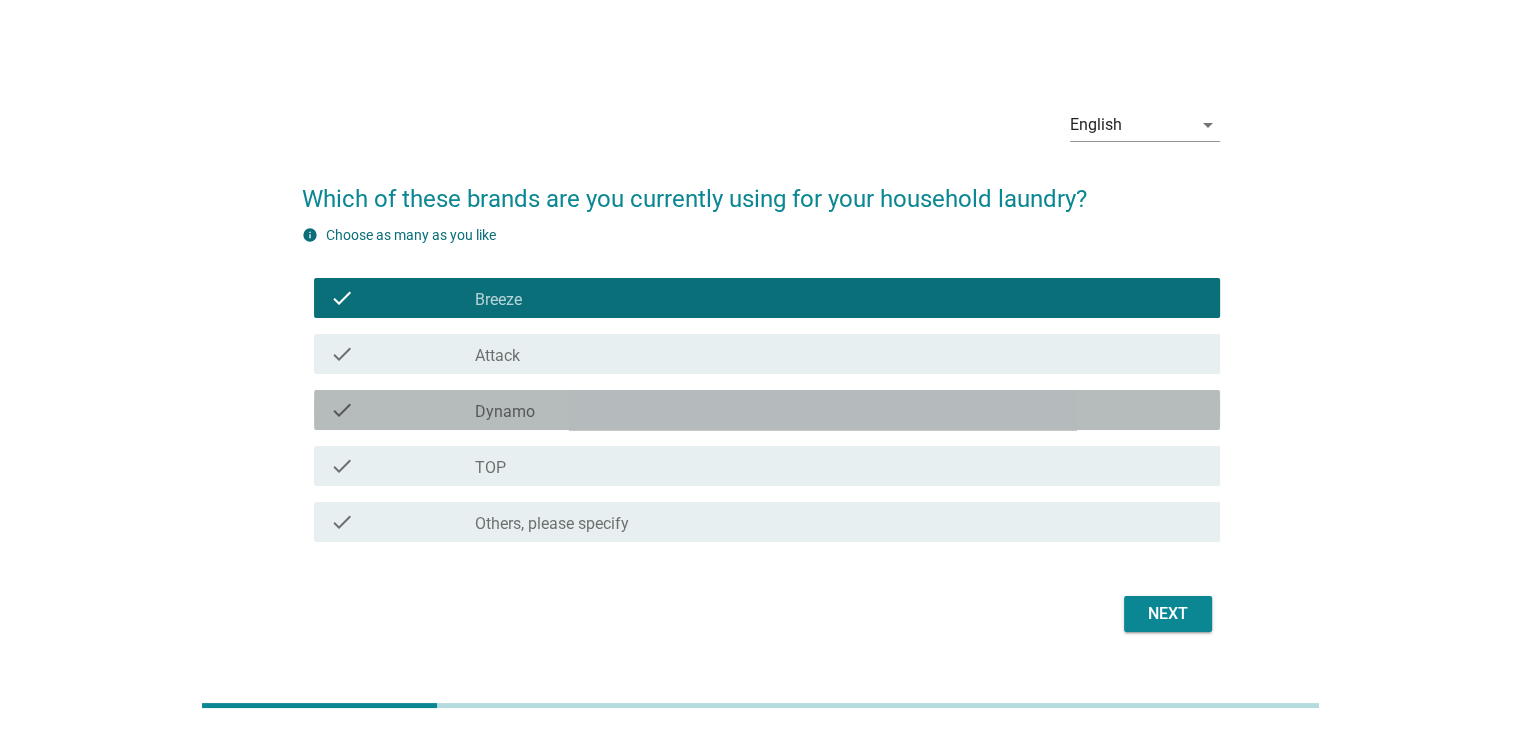 click on "check_box Dynamo" at bounding box center [839, 410] 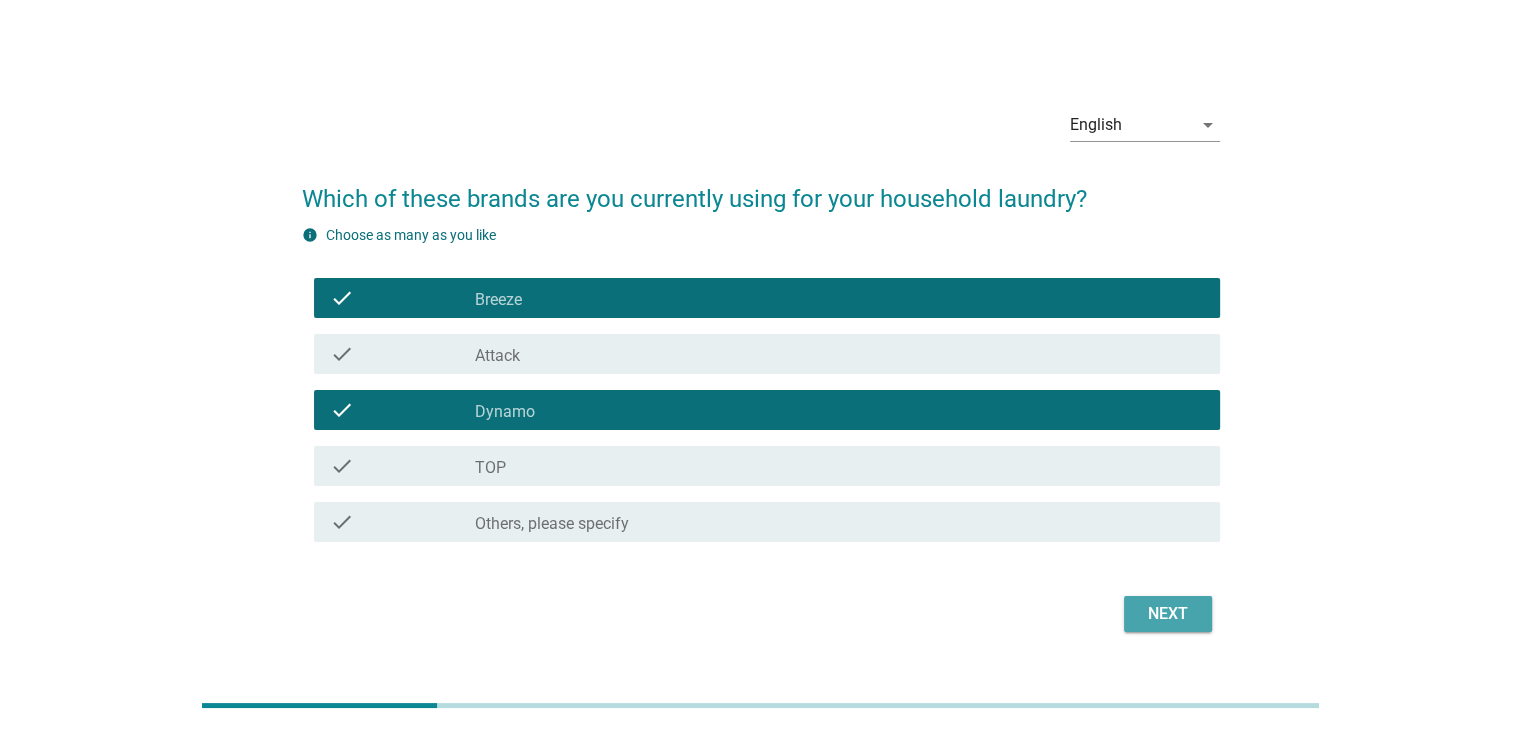 click on "Next" at bounding box center [1168, 614] 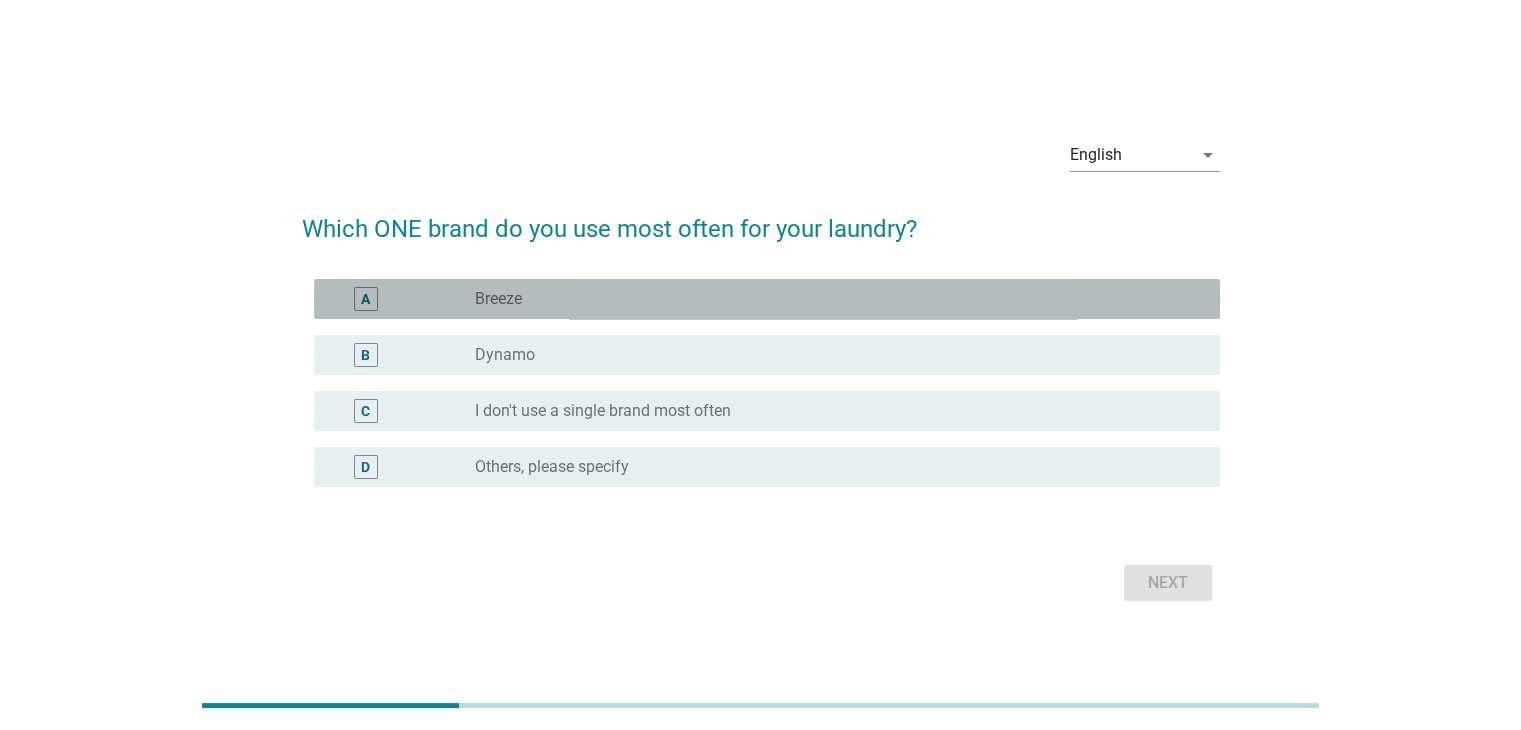 click on "radio_button_unchecked Breeze" at bounding box center (831, 299) 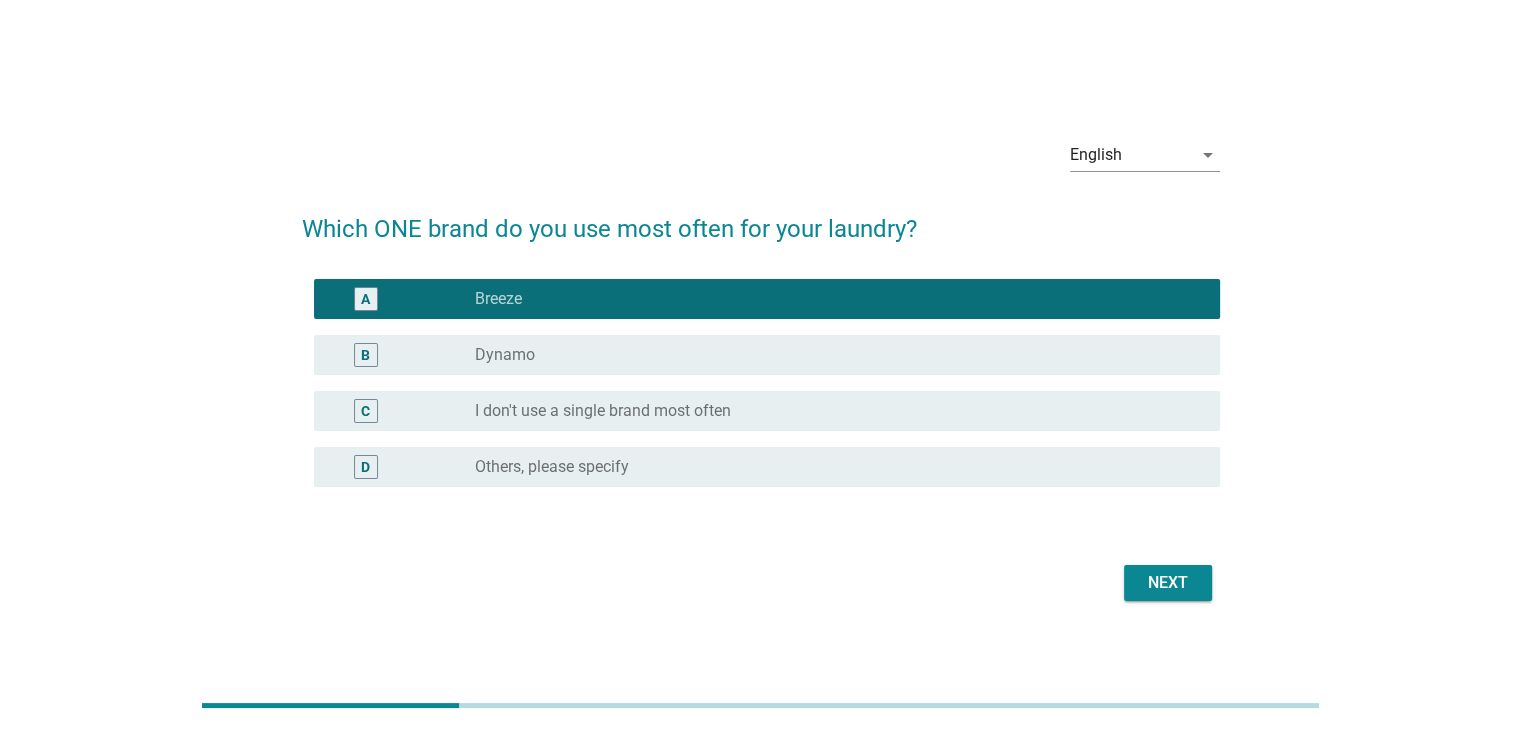 click on "Next" at bounding box center [1168, 583] 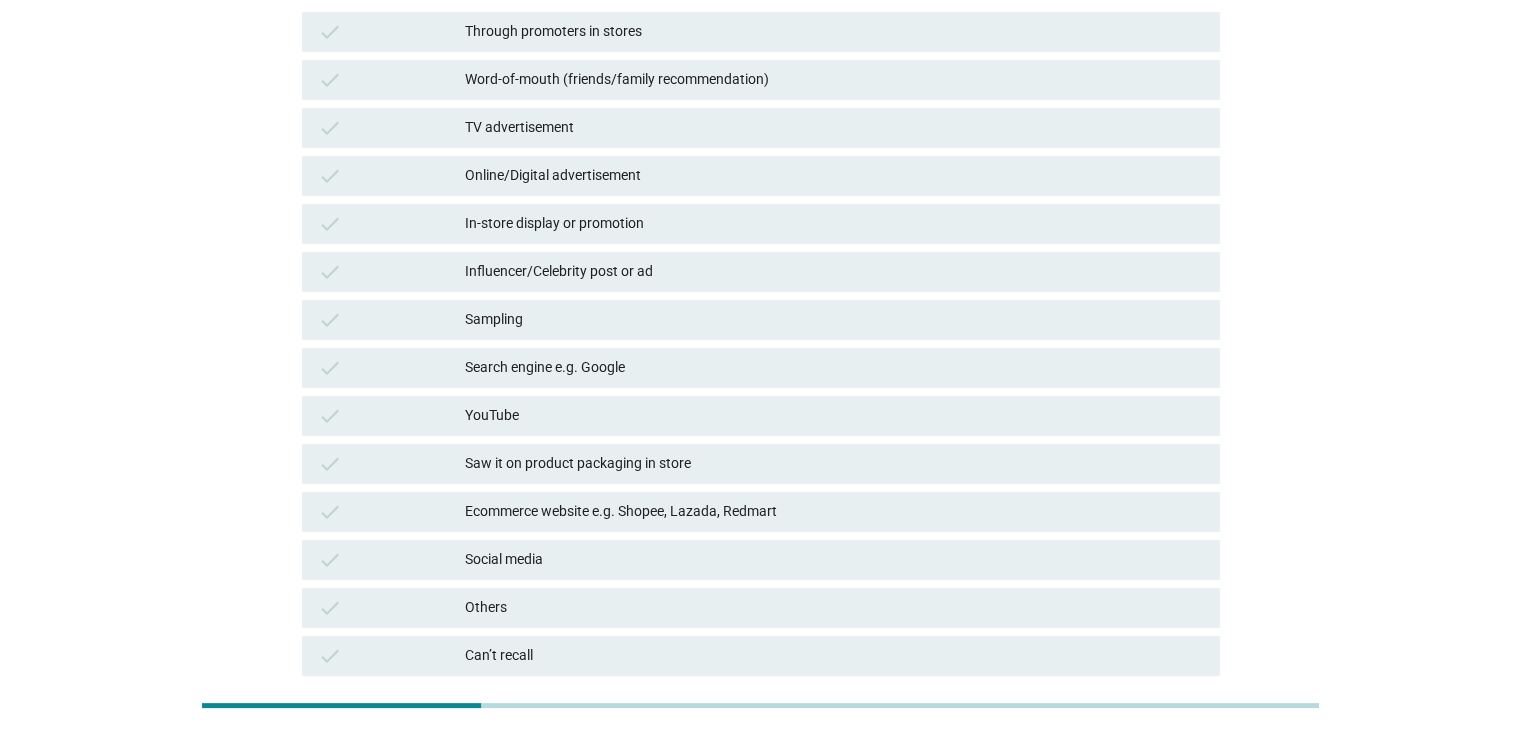 scroll, scrollTop: 139, scrollLeft: 0, axis: vertical 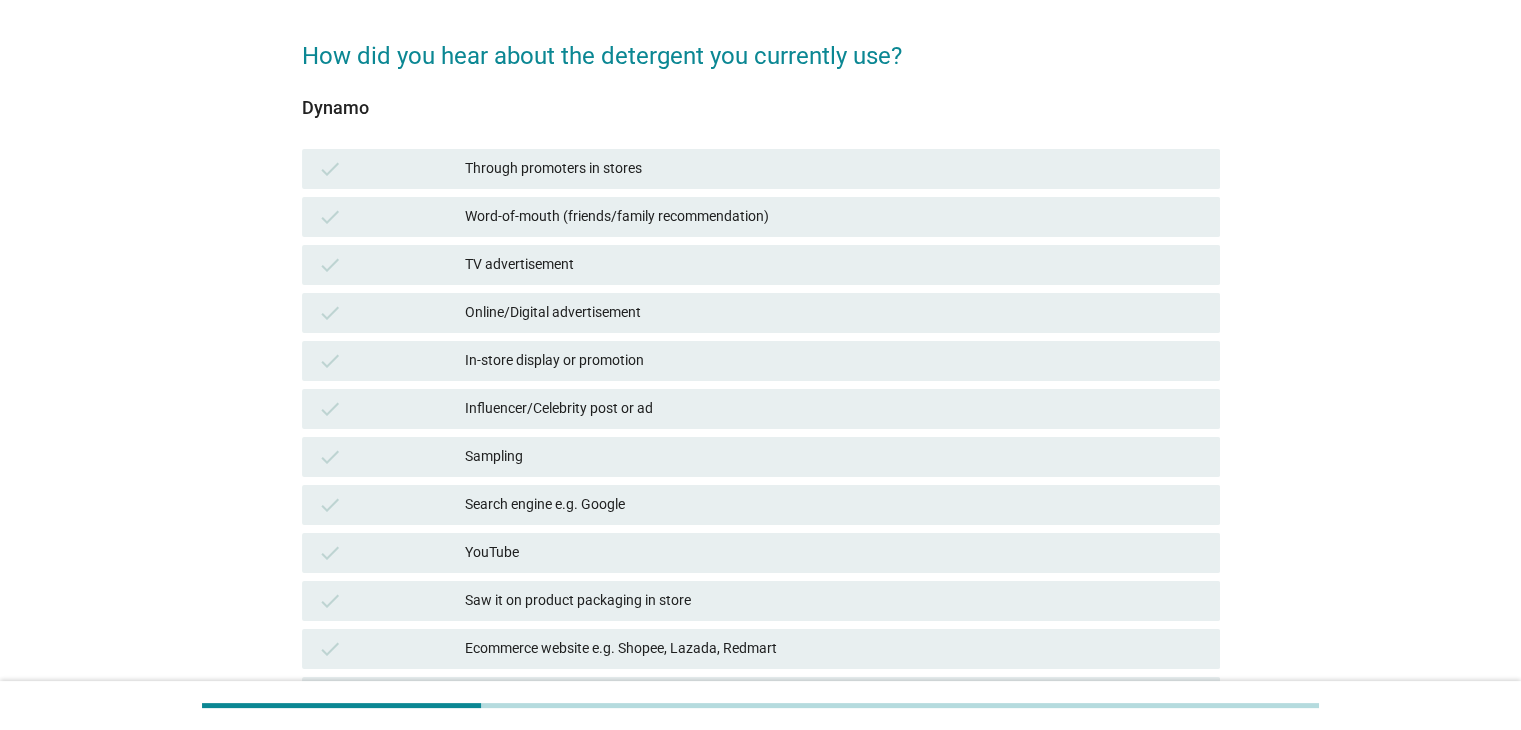 click on "Word-of-mouth (friends/family recommendation)" at bounding box center (834, 217) 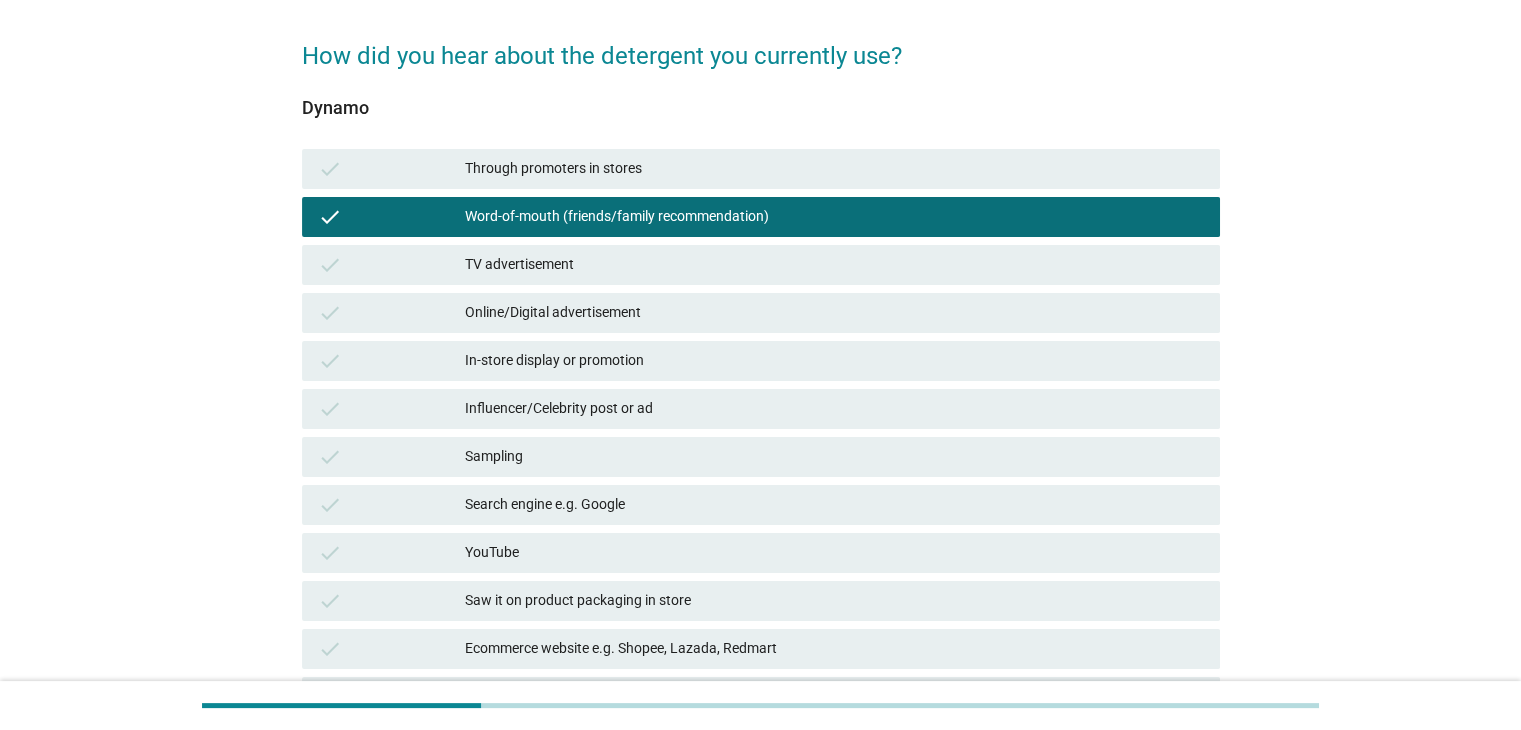 click on "Through promoters in stores" at bounding box center (834, 169) 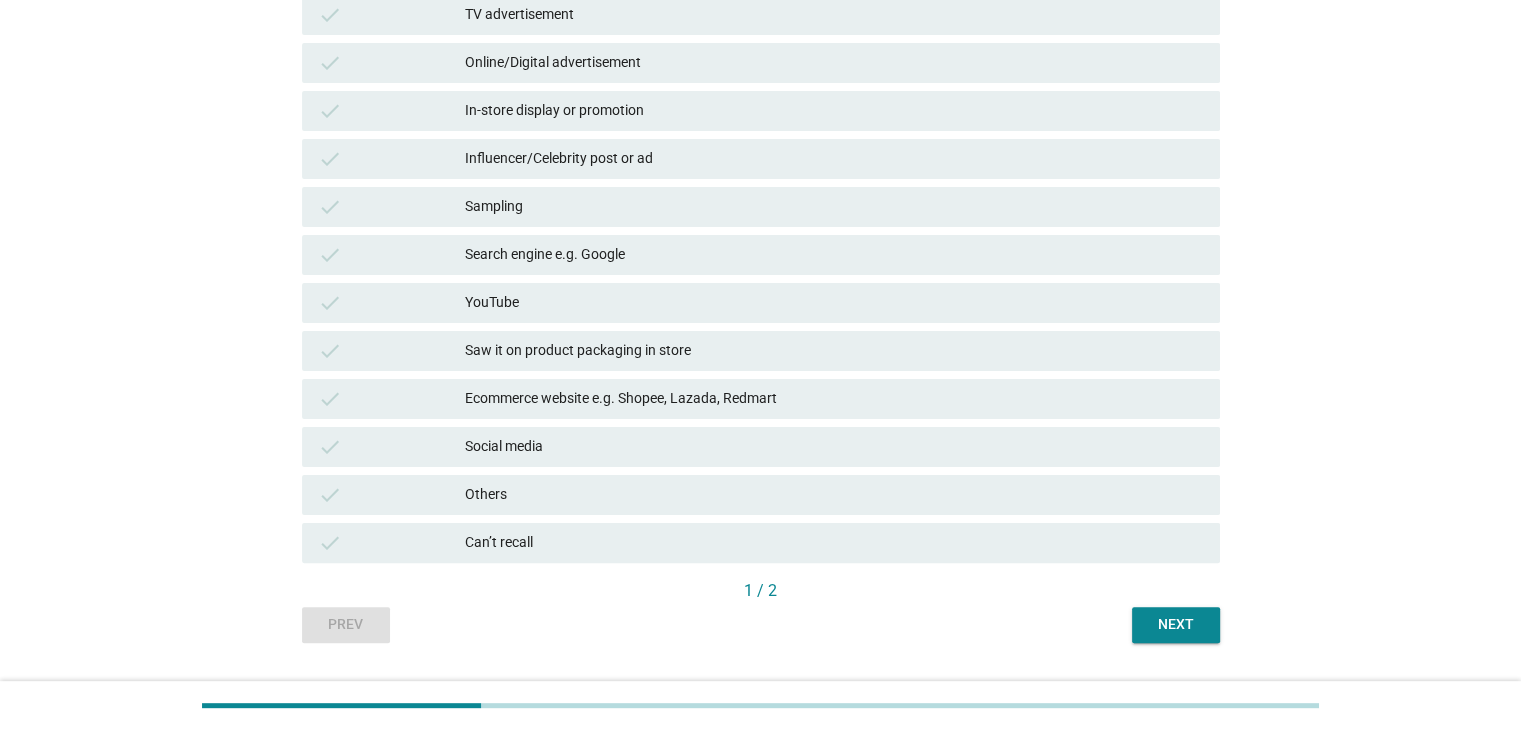 scroll, scrollTop: 439, scrollLeft: 0, axis: vertical 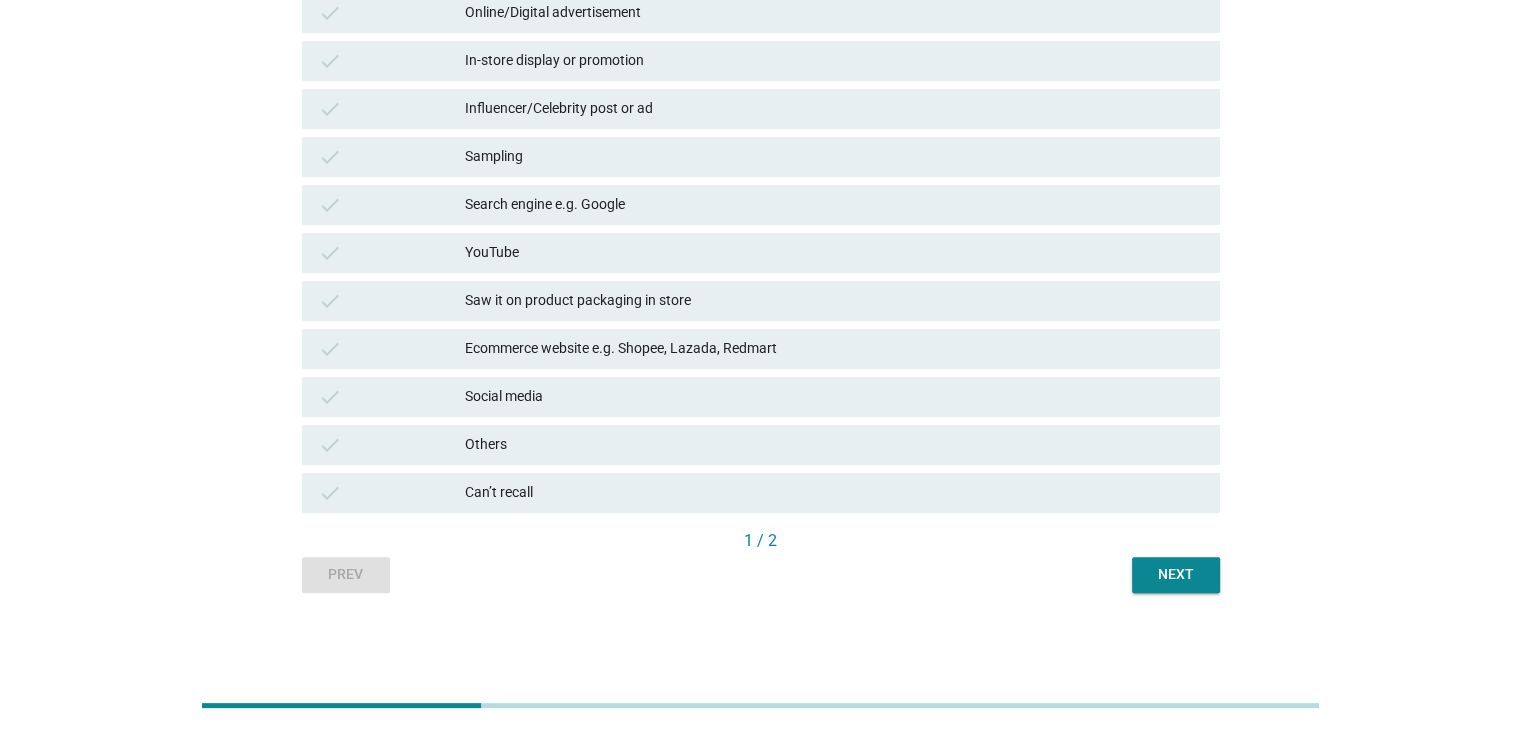 click on "Next" at bounding box center (1176, 574) 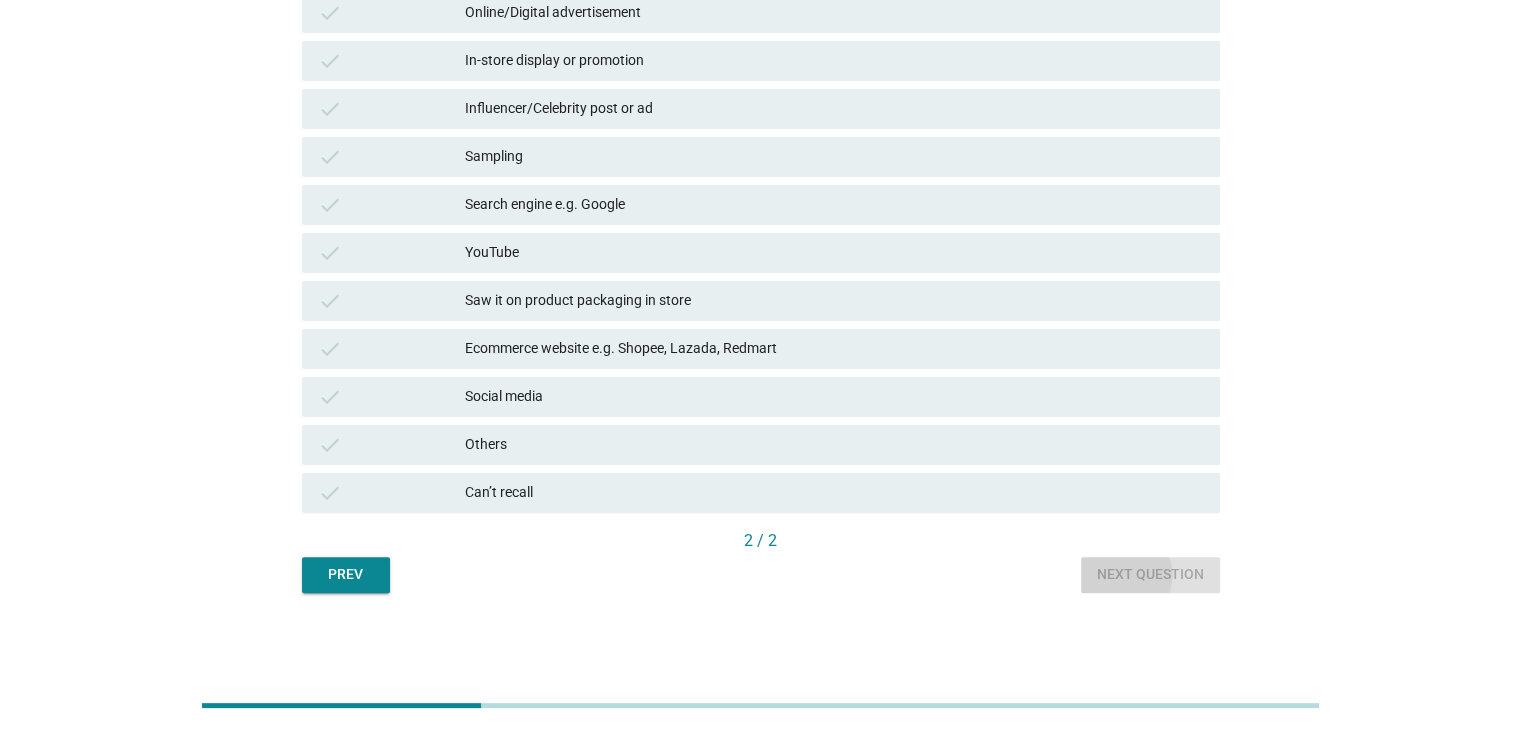 scroll, scrollTop: 0, scrollLeft: 0, axis: both 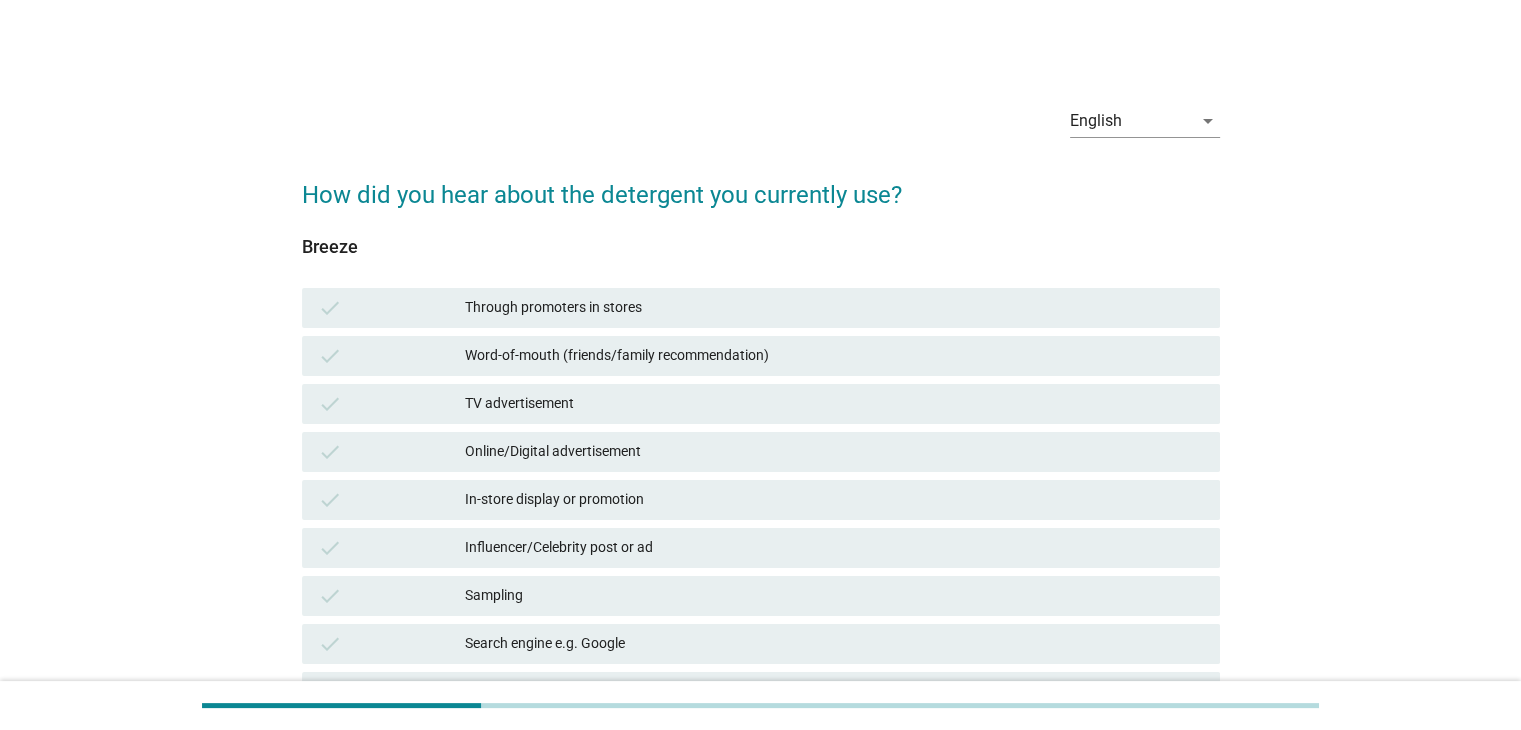 click on "Word-of-mouth (friends/family recommendation)" at bounding box center [834, 356] 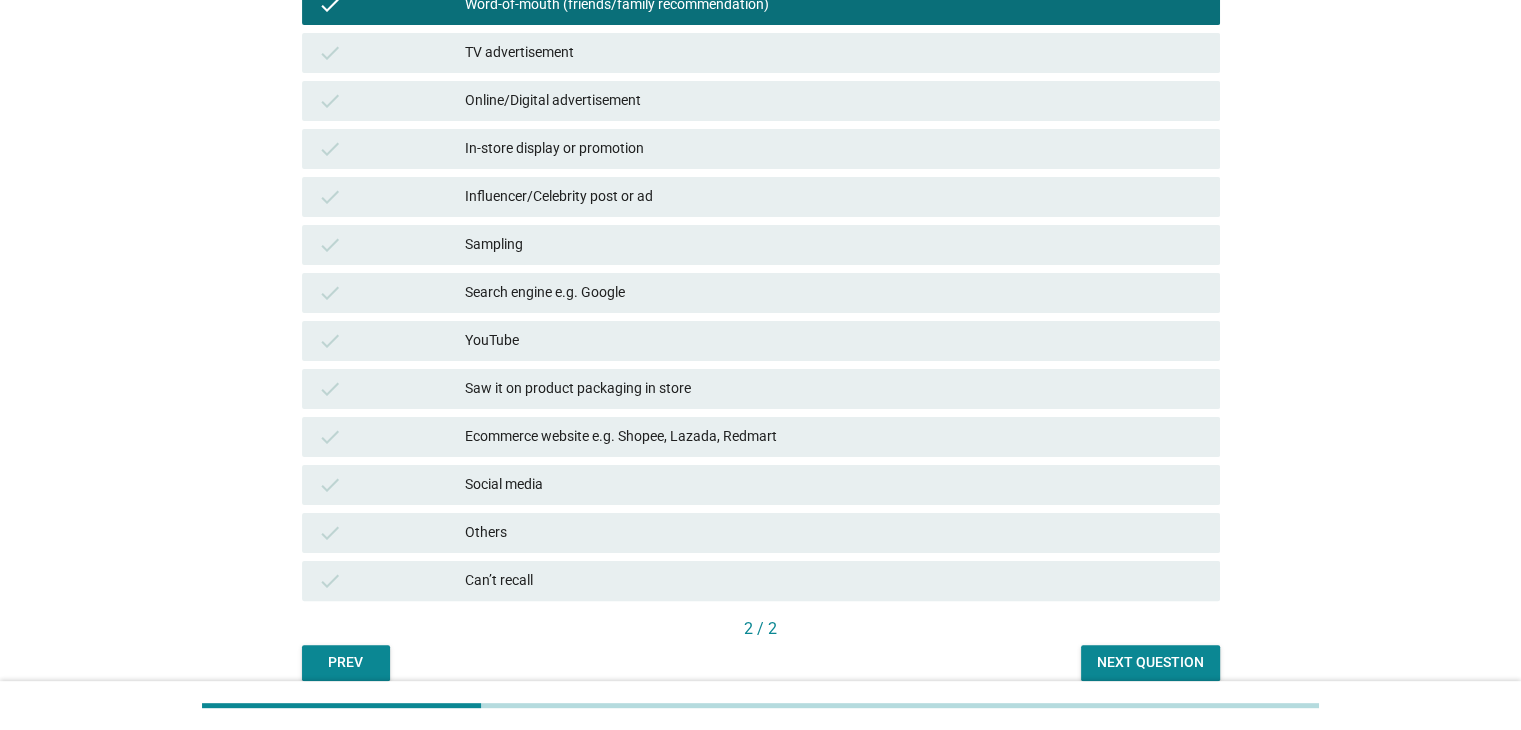 scroll, scrollTop: 400, scrollLeft: 0, axis: vertical 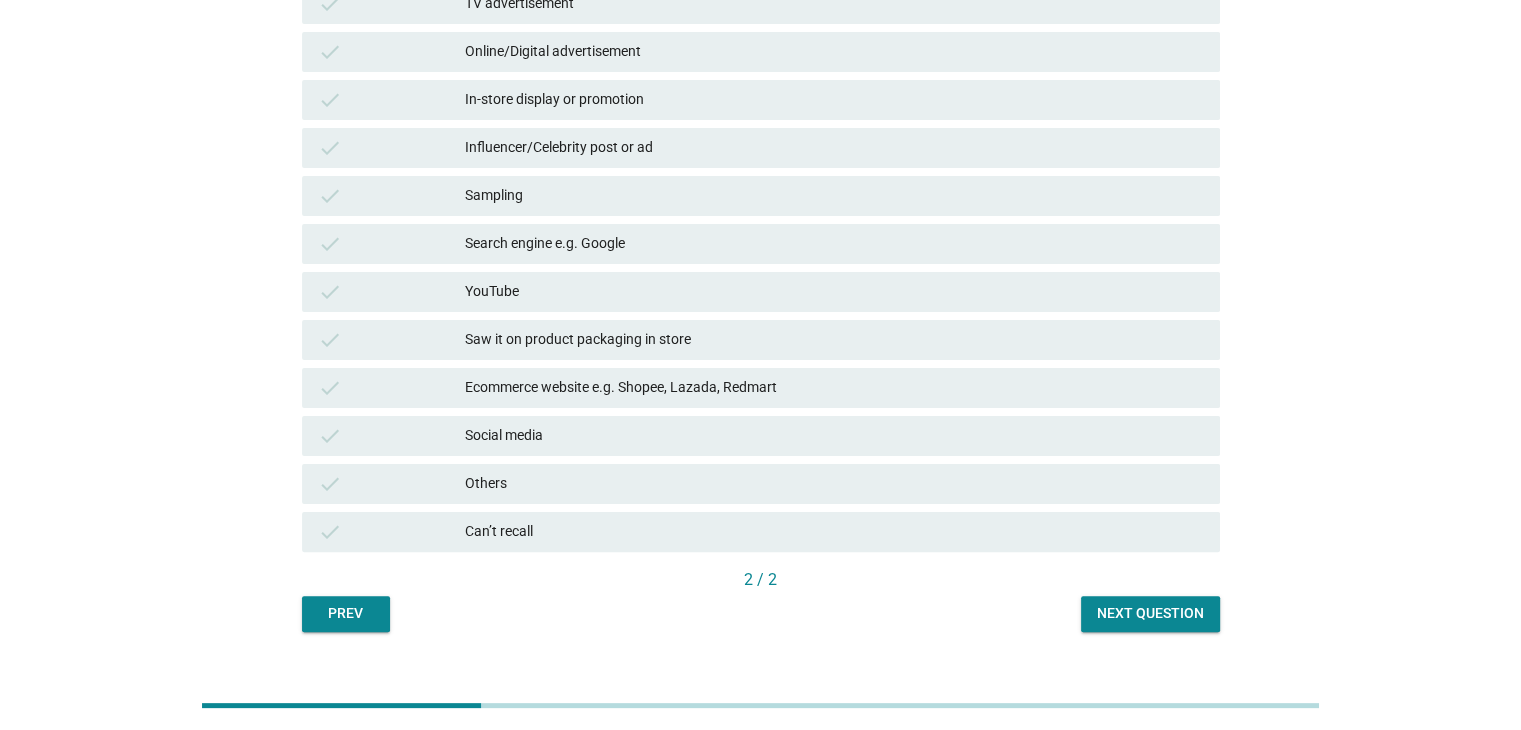 click on "Next question" at bounding box center [1150, 613] 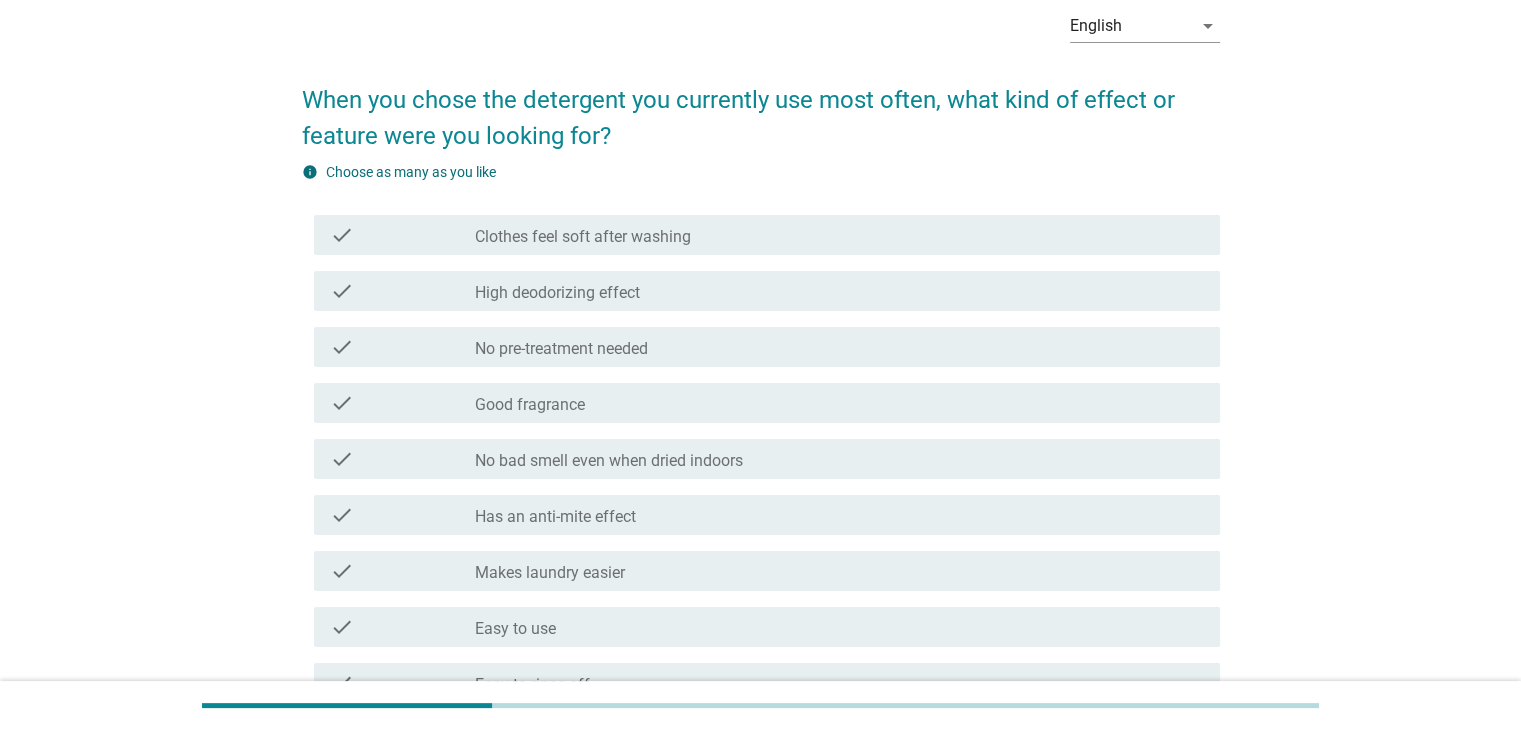 scroll, scrollTop: 100, scrollLeft: 0, axis: vertical 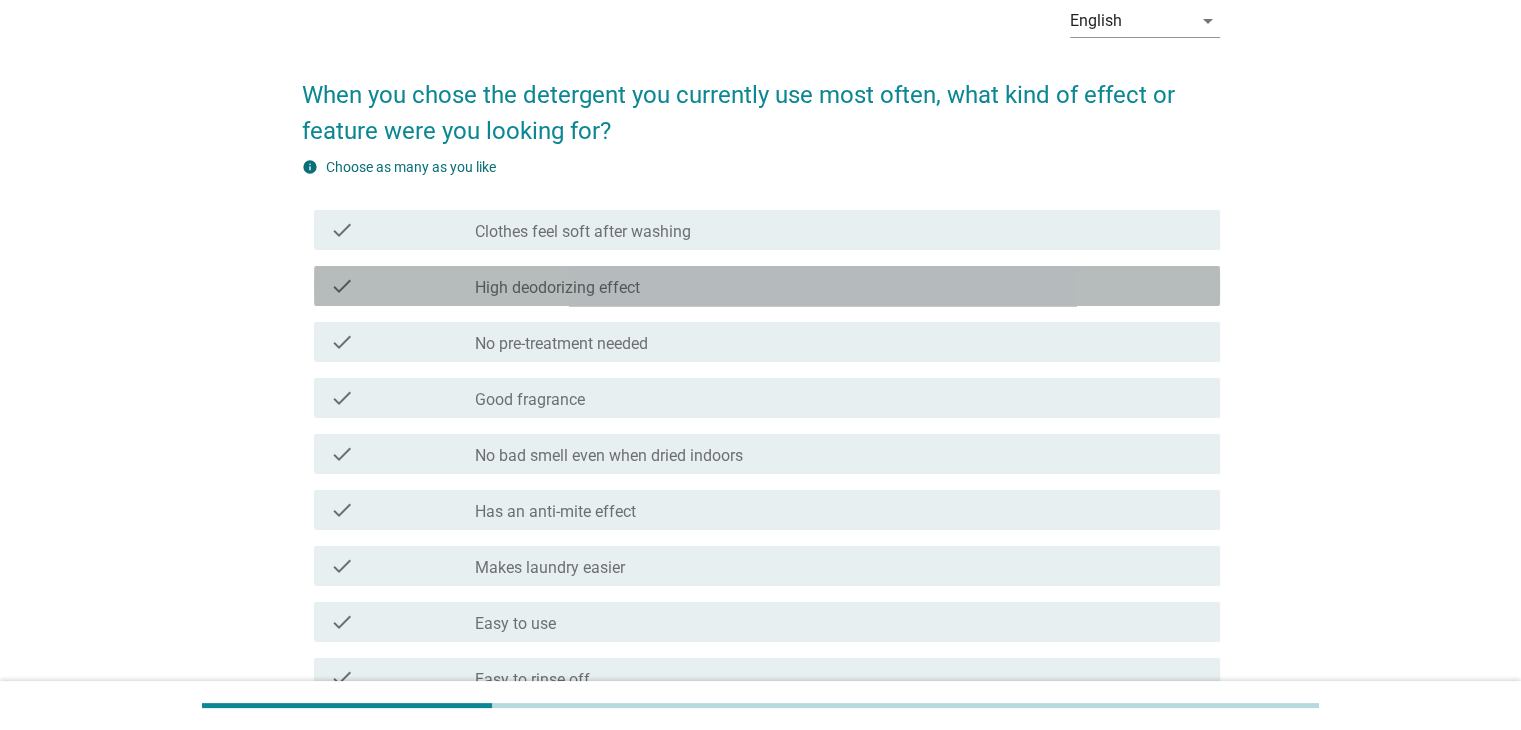 click on "check_box_outline_blank High deodorizing effect" at bounding box center (839, 286) 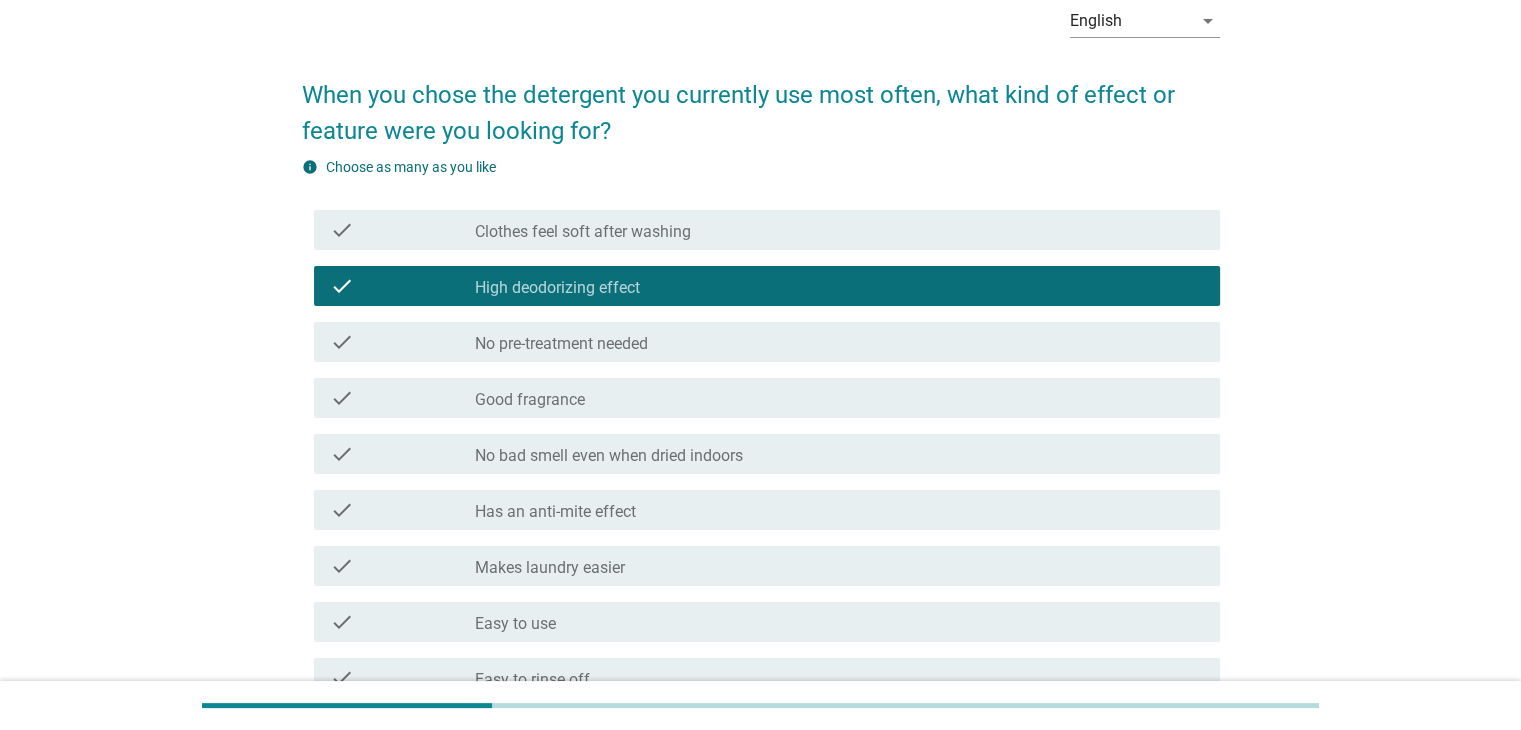 click on "check_box_outline_blank Clothes feel soft after washing" at bounding box center (839, 230) 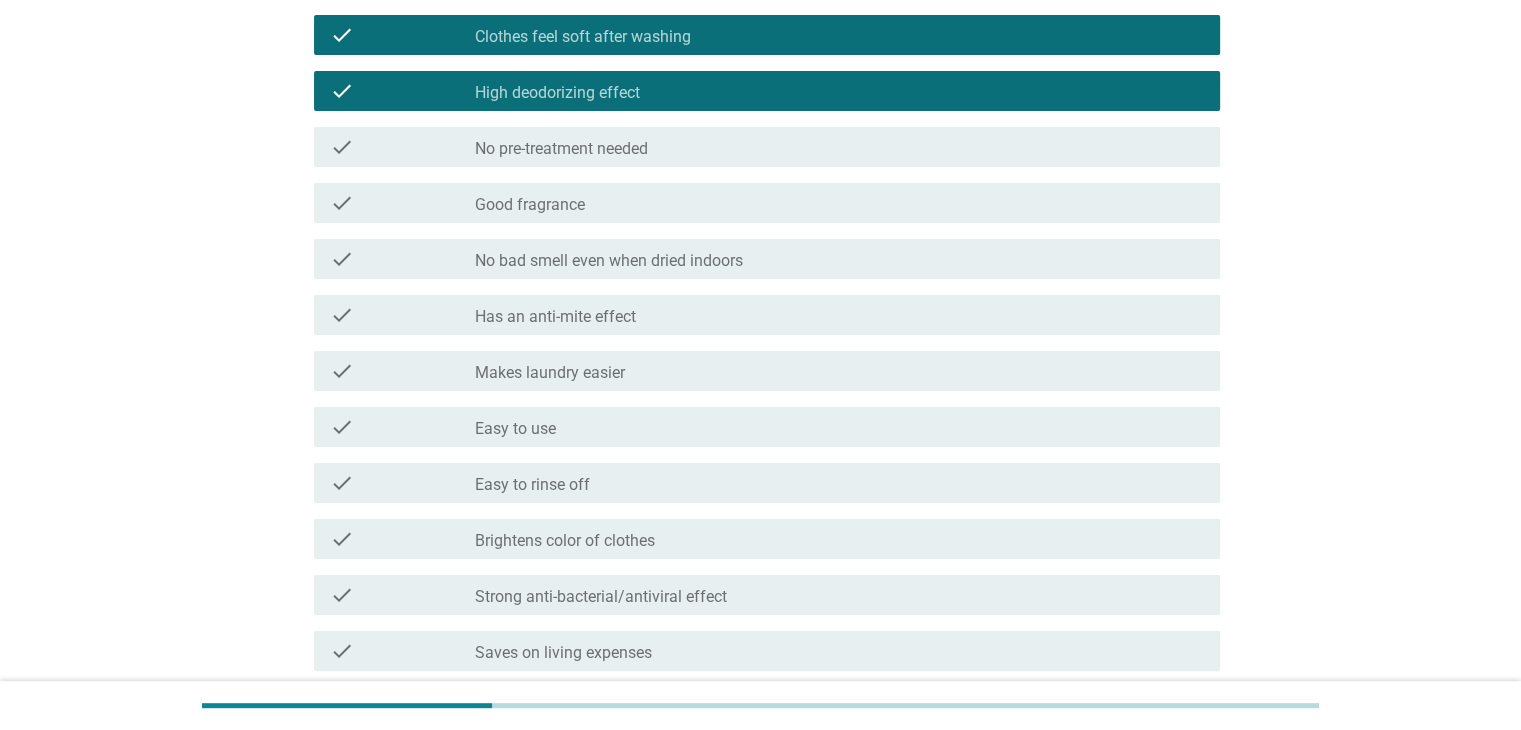 scroll, scrollTop: 300, scrollLeft: 0, axis: vertical 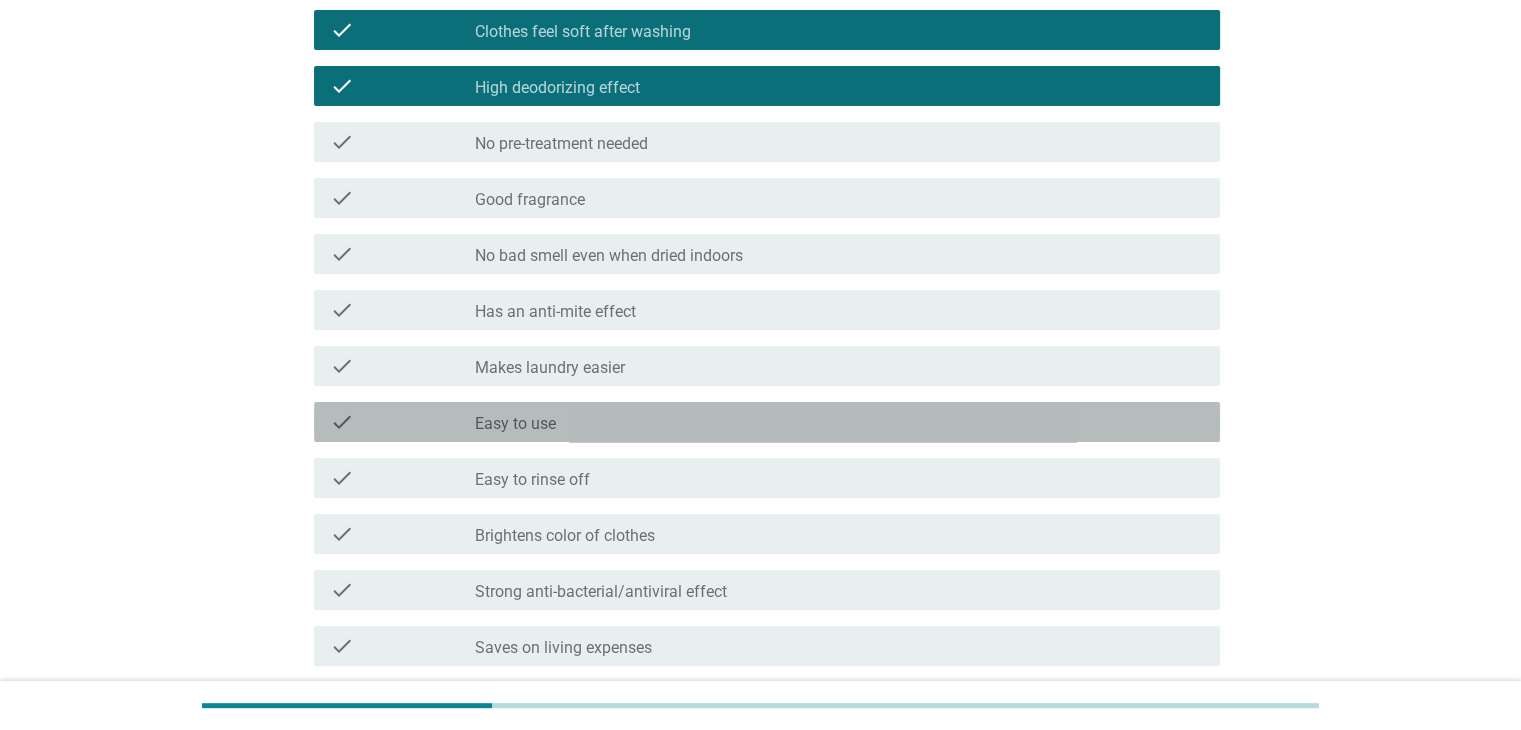 click on "check_box_outline_blank Easy to use" at bounding box center (839, 422) 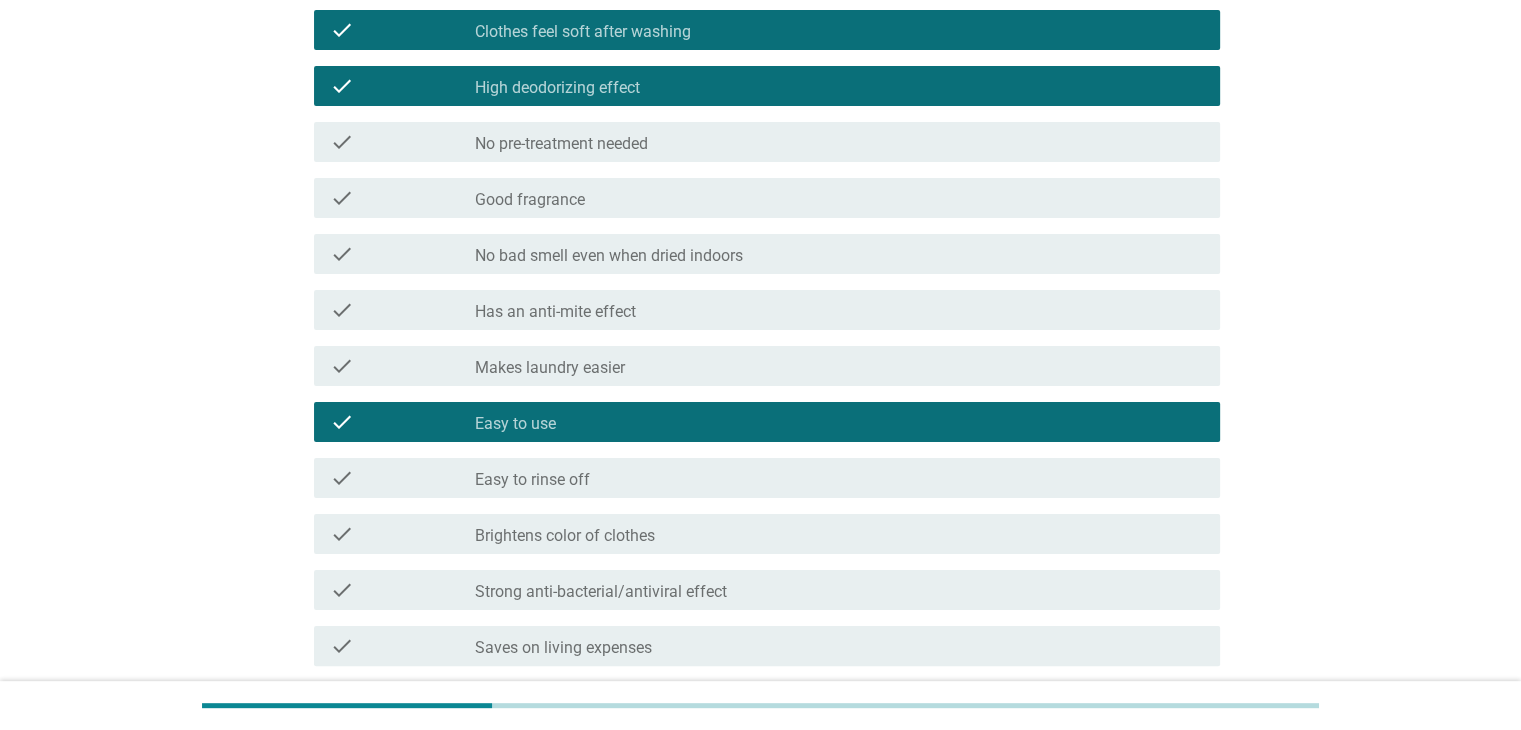 click on "check_box_outline_blank Easy to rinse off" at bounding box center [839, 478] 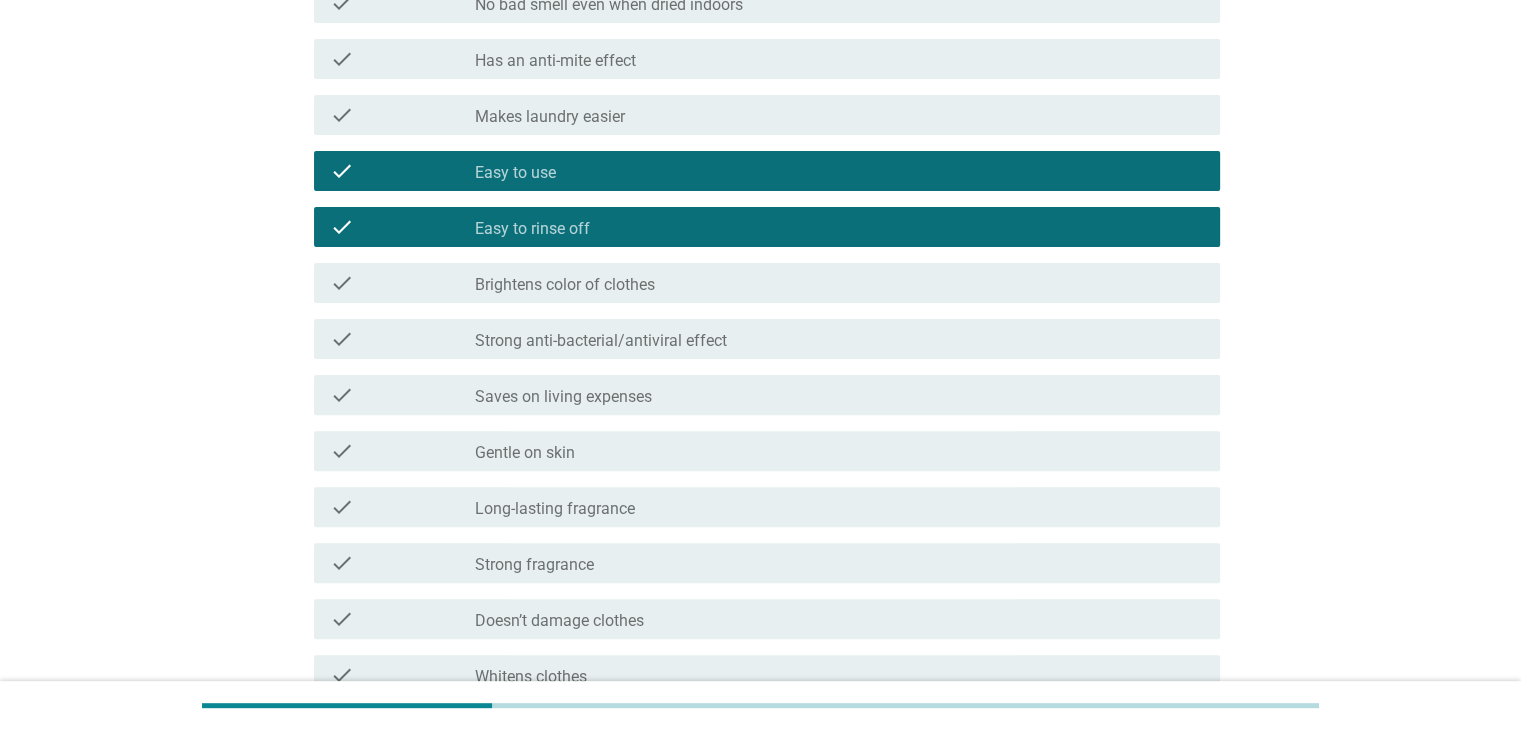 scroll, scrollTop: 600, scrollLeft: 0, axis: vertical 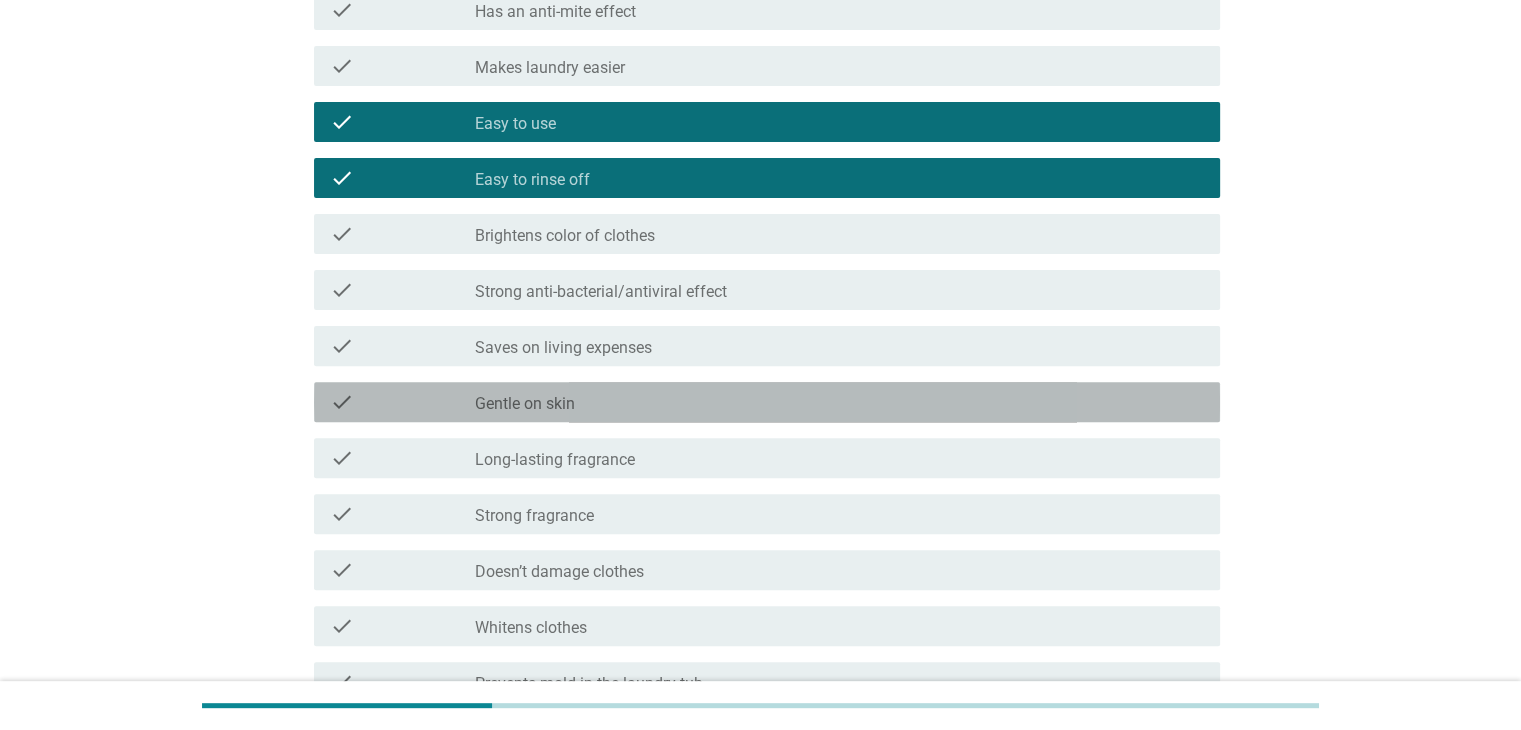 click on "check_box_outline_blank Gentle on skin" at bounding box center (839, 402) 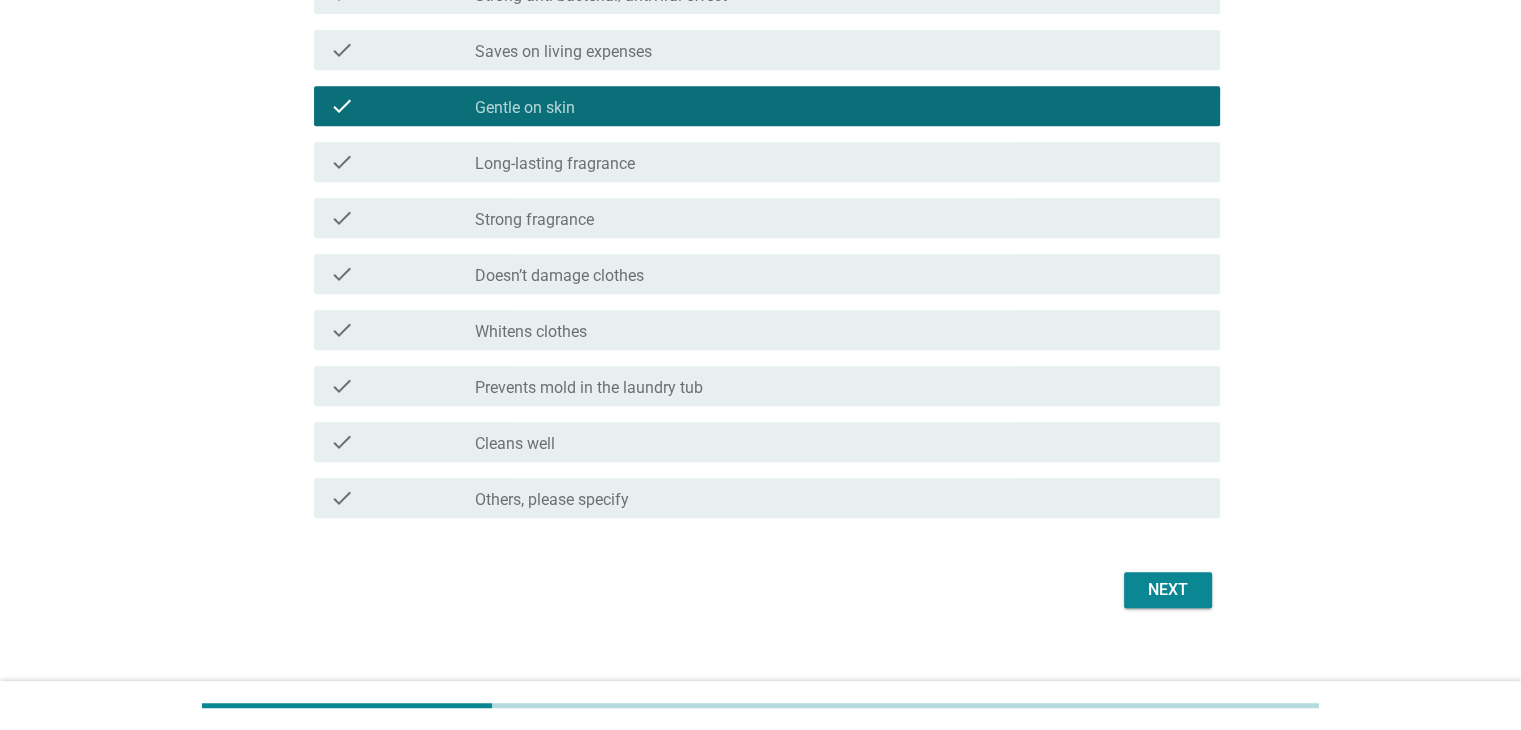 scroll, scrollTop: 900, scrollLeft: 0, axis: vertical 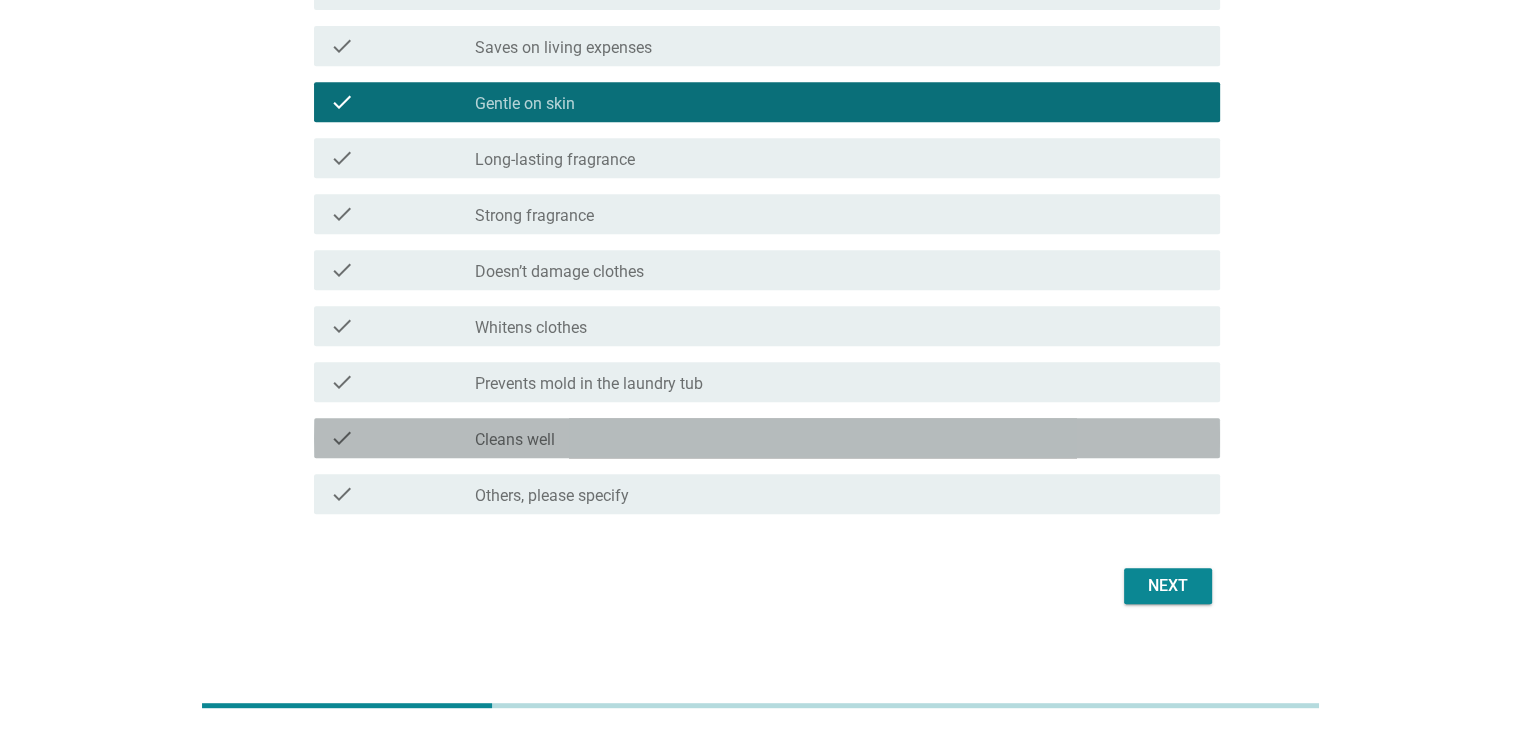 click on "check_box_outline_blank Cleans well" at bounding box center (839, 438) 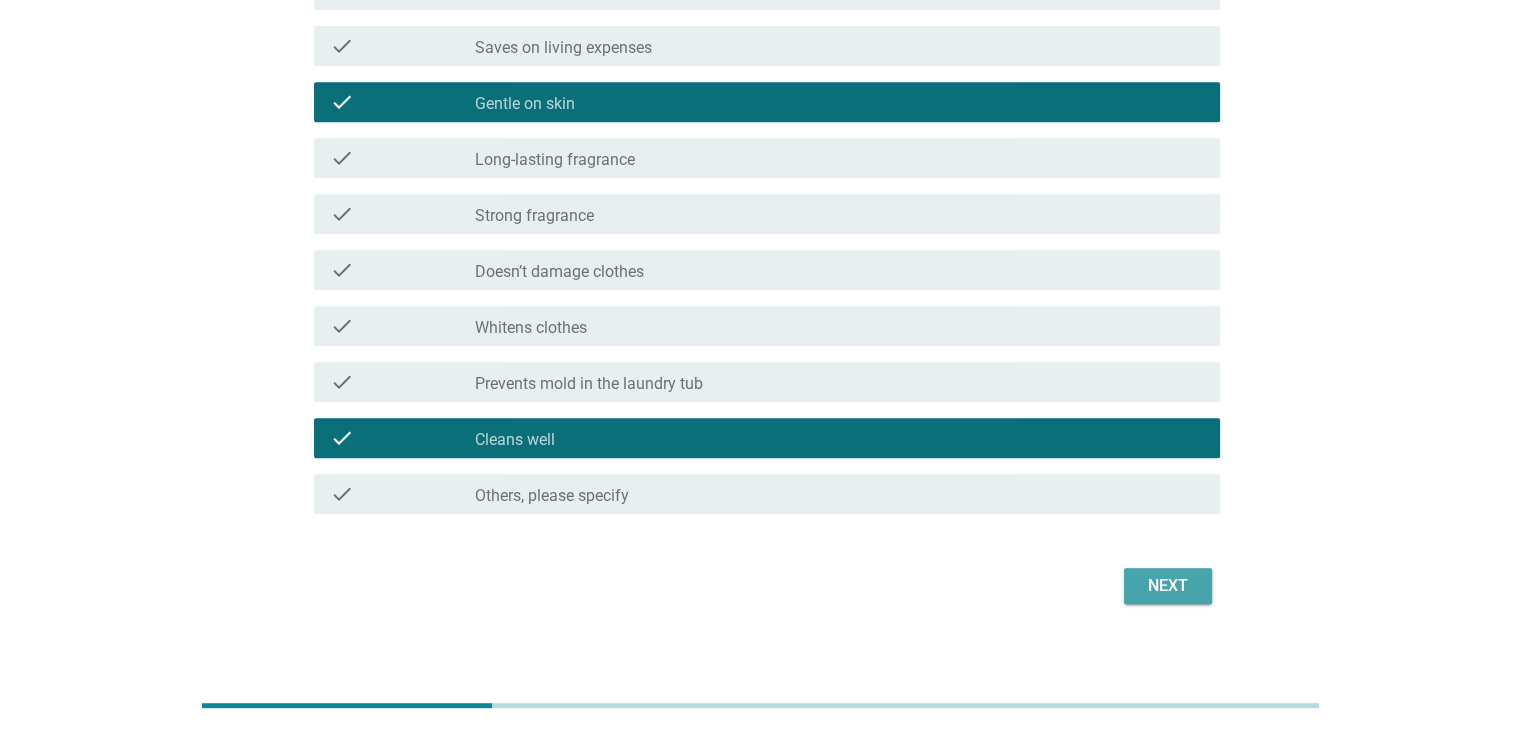 click on "Next" at bounding box center [1168, 586] 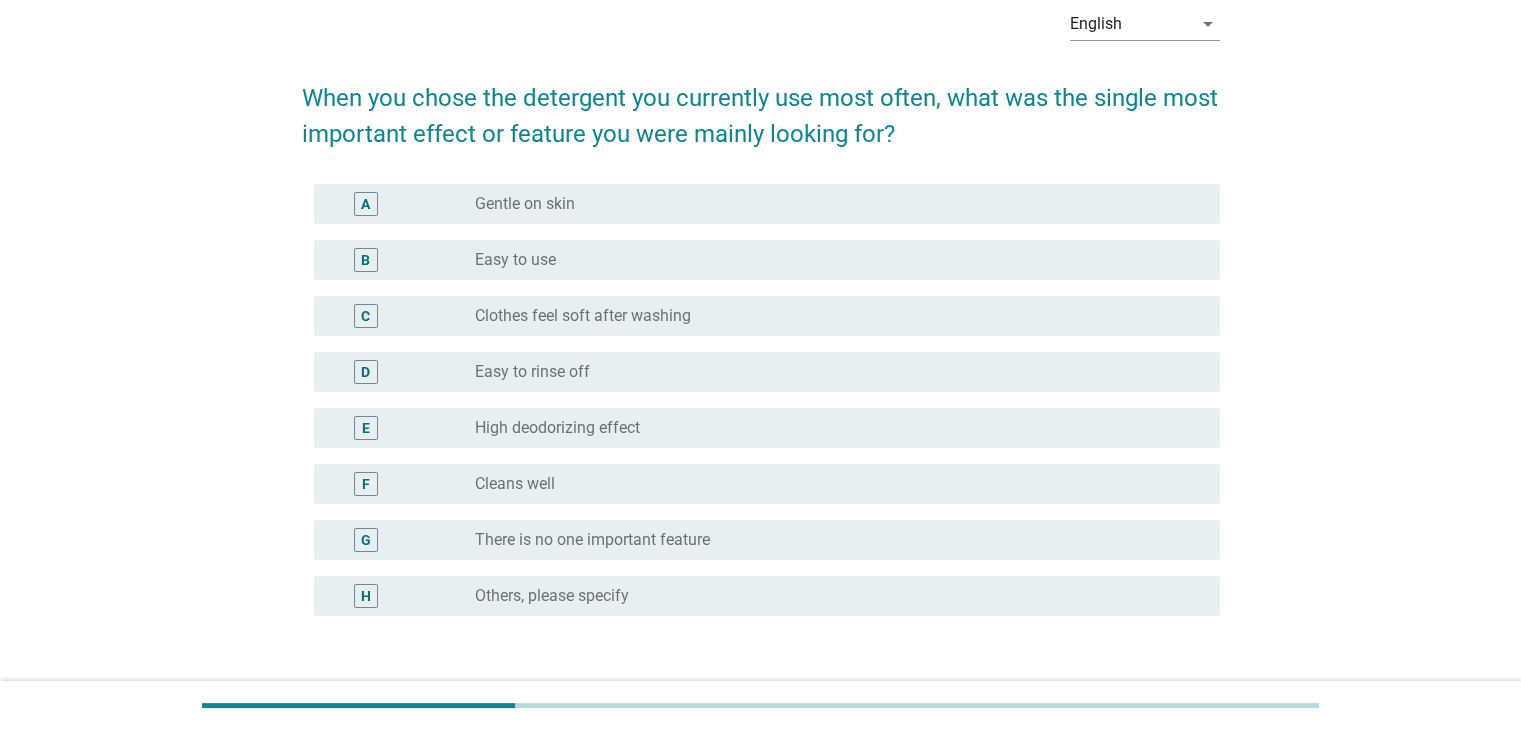 scroll, scrollTop: 100, scrollLeft: 0, axis: vertical 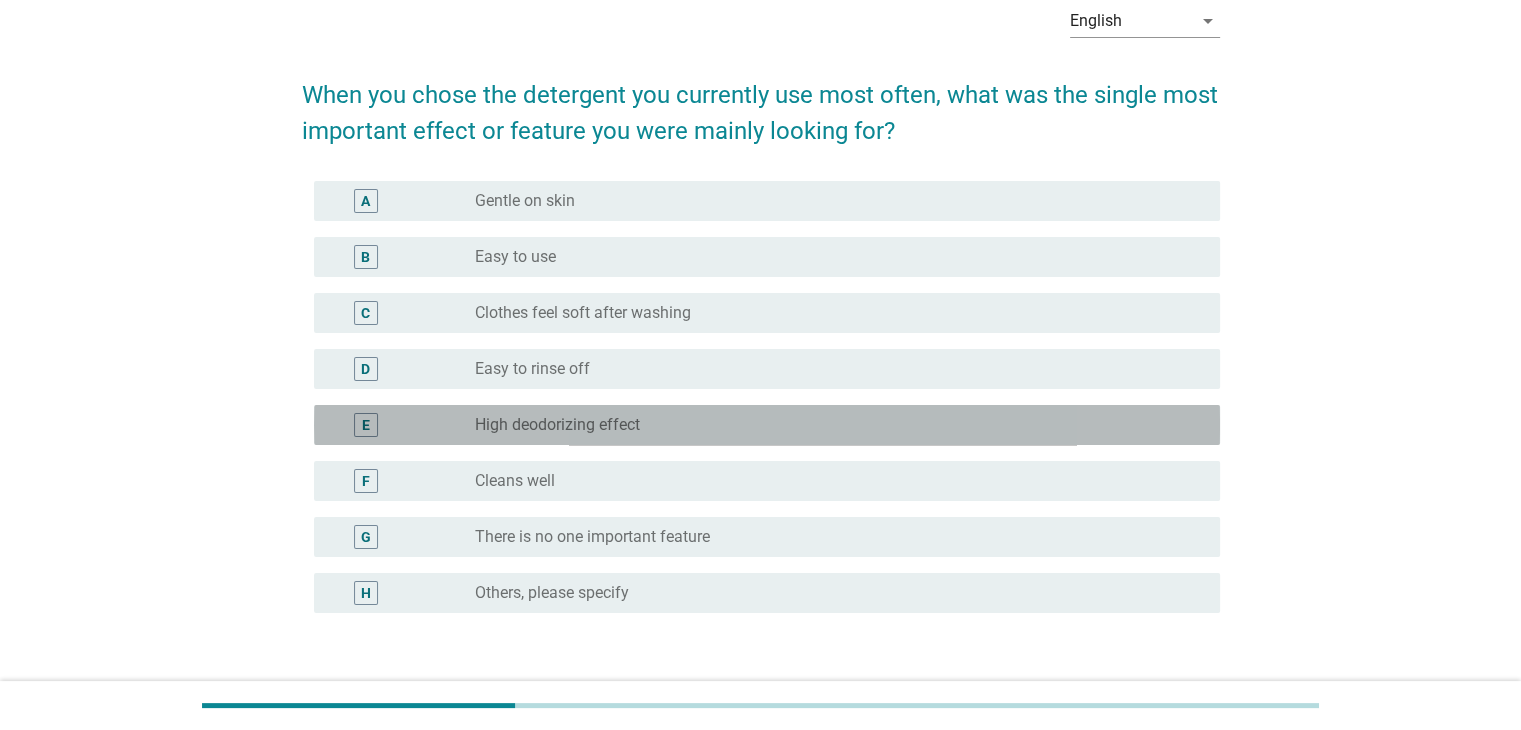click on "radio_button_unchecked High deodorizing effect" at bounding box center (831, 425) 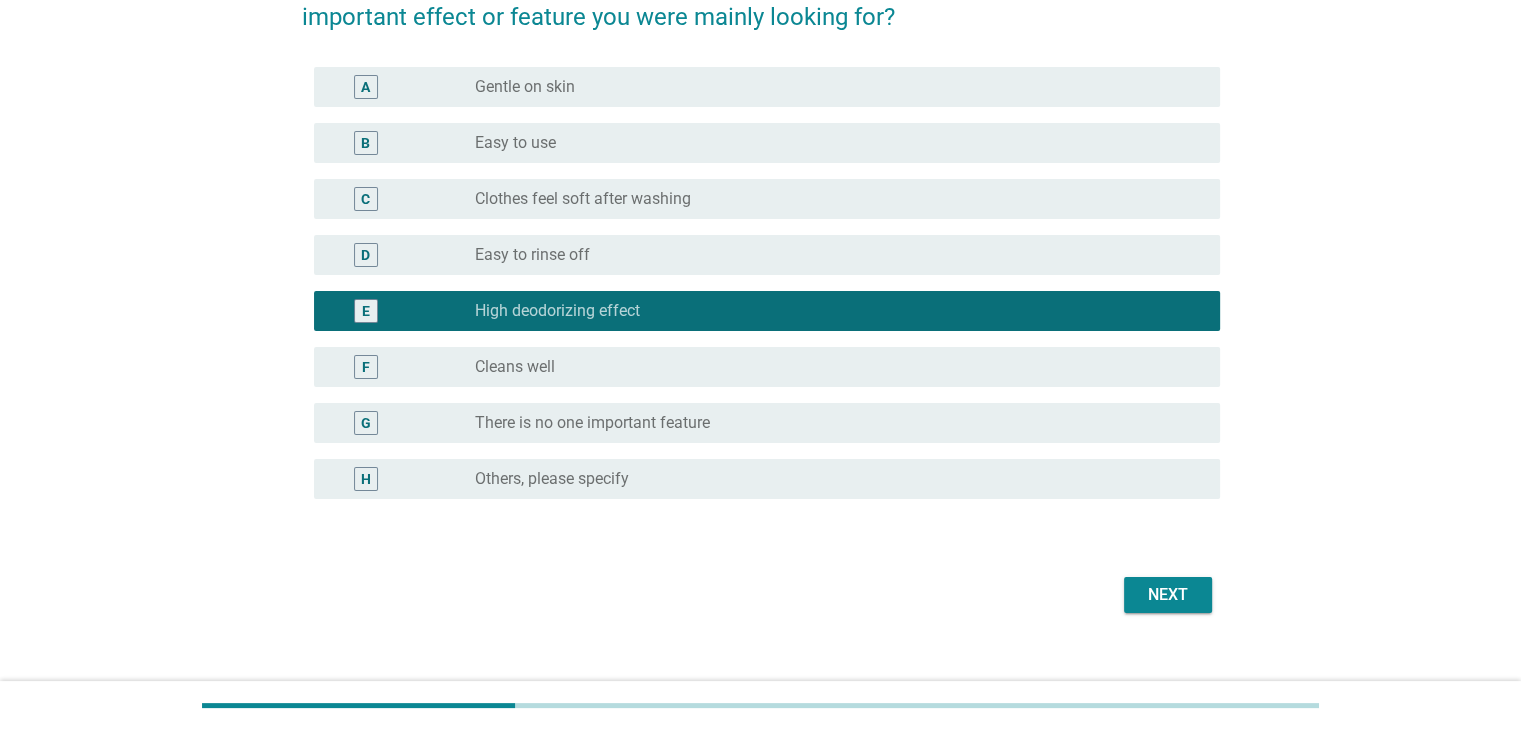 scroll, scrollTop: 240, scrollLeft: 0, axis: vertical 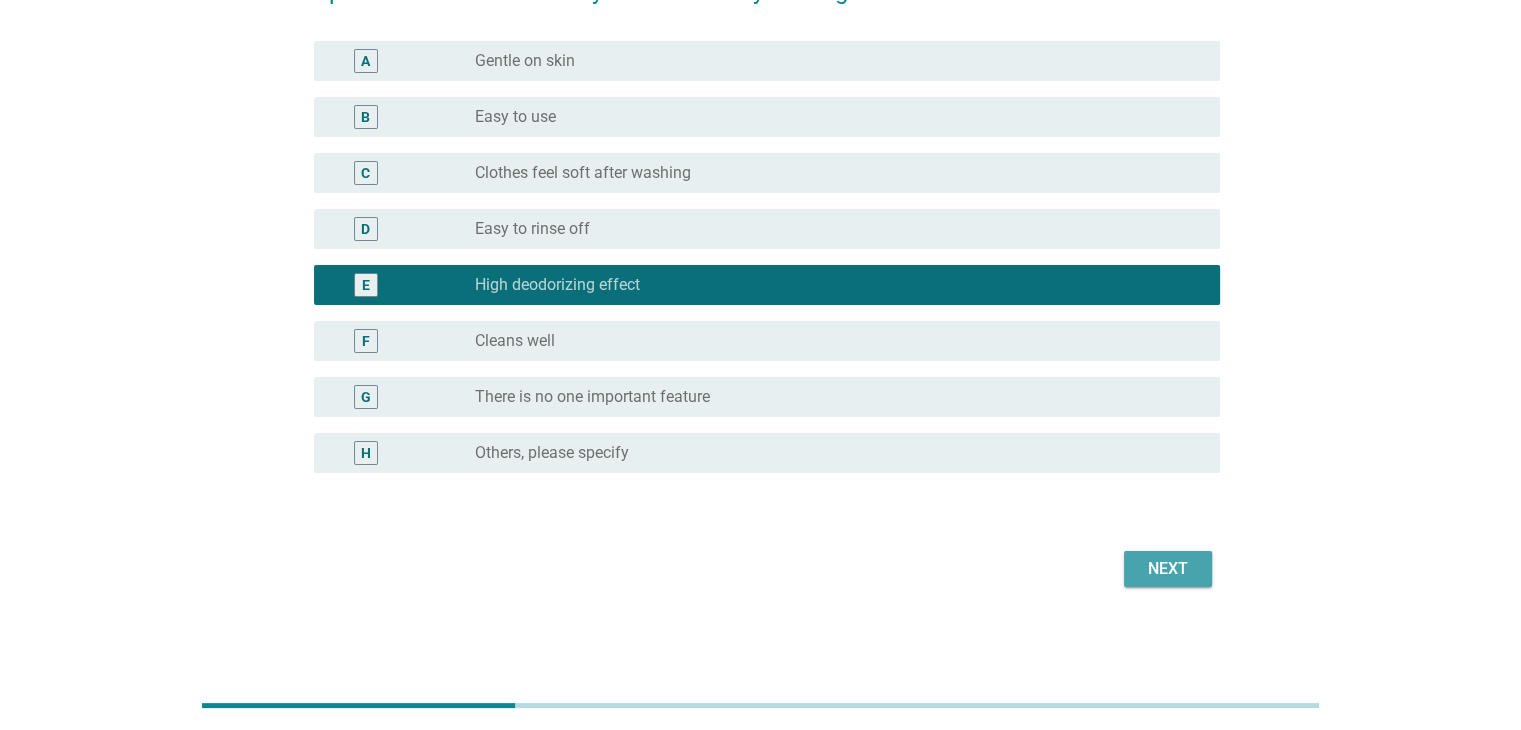 click on "Next" at bounding box center (1168, 569) 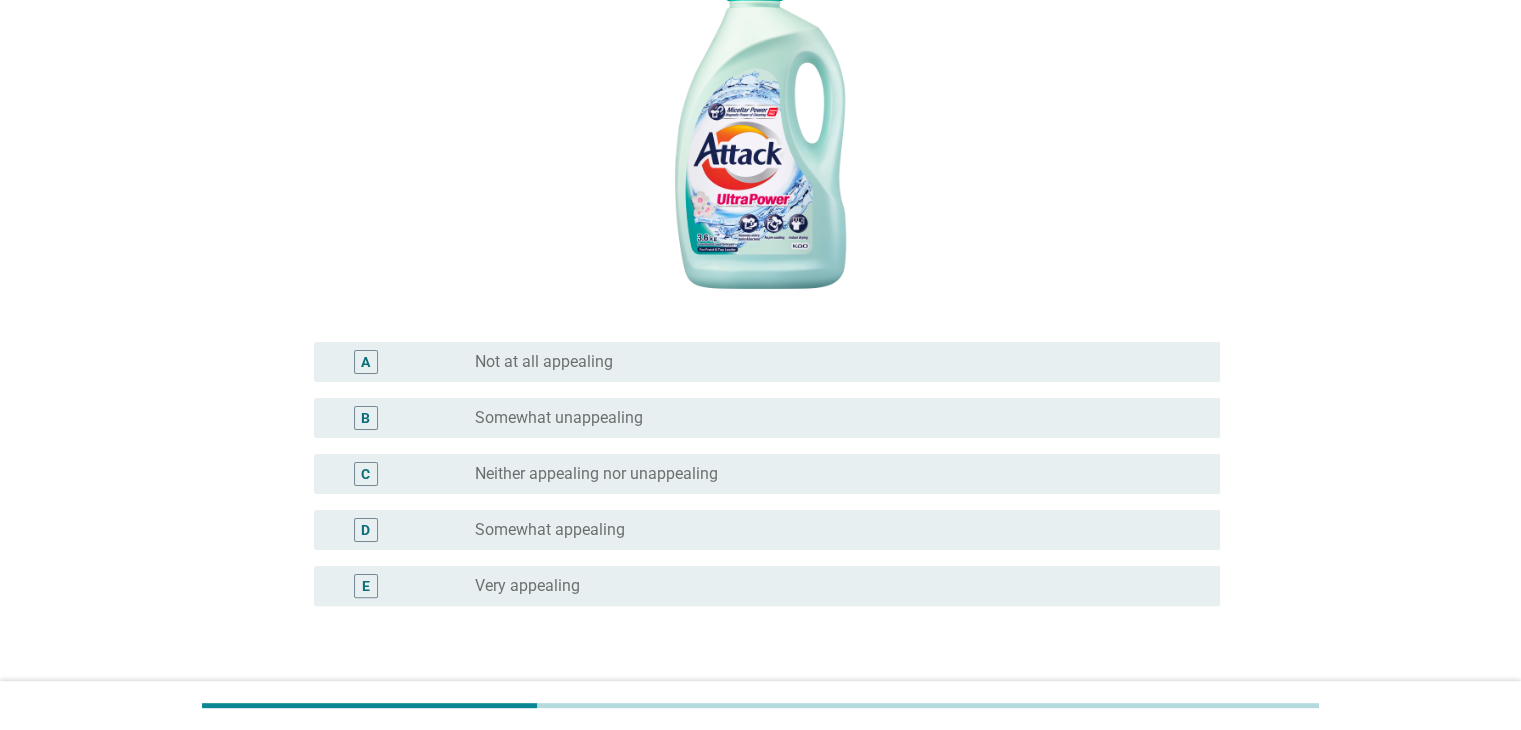 scroll, scrollTop: 489, scrollLeft: 0, axis: vertical 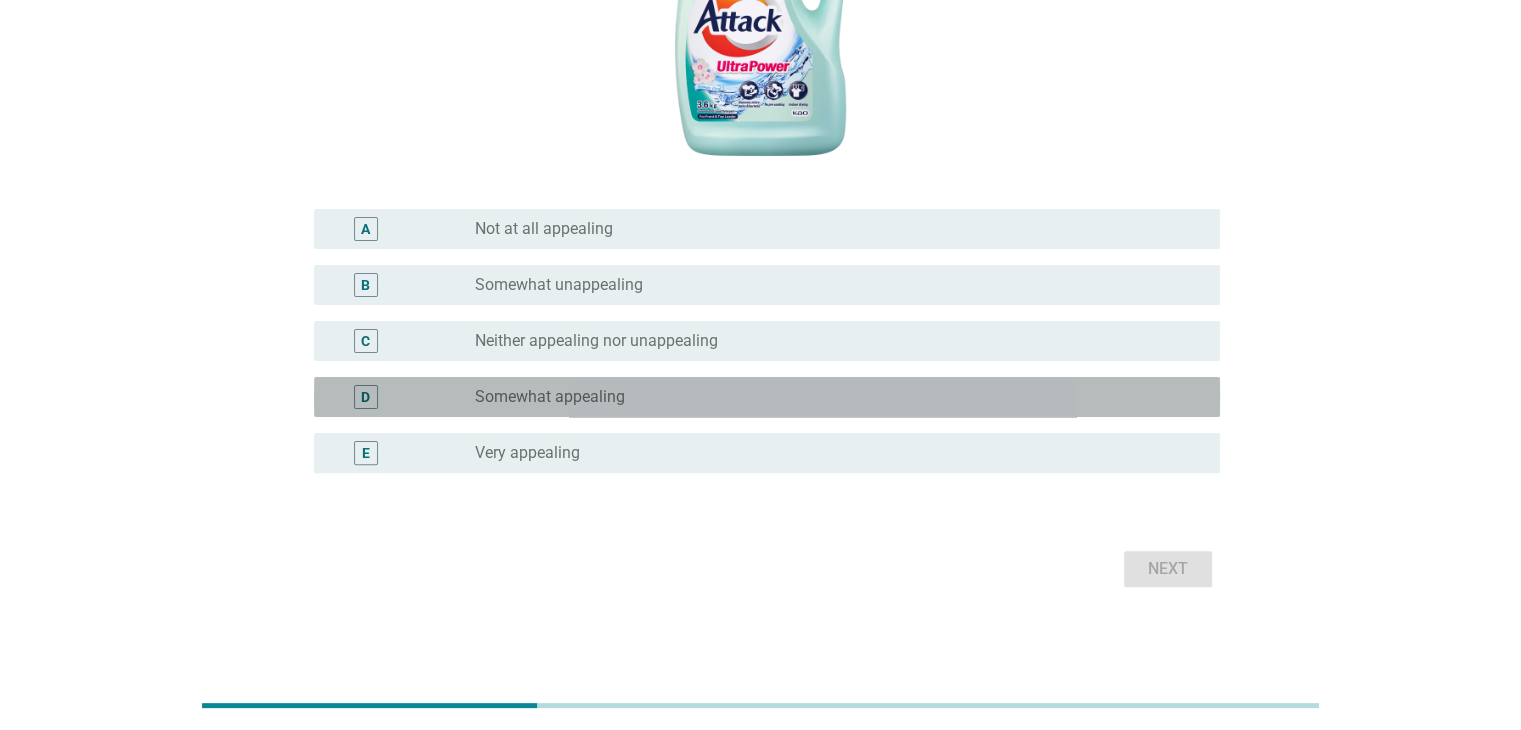 click on "D     radio_button_unchecked Somewhat appealing" at bounding box center (767, 397) 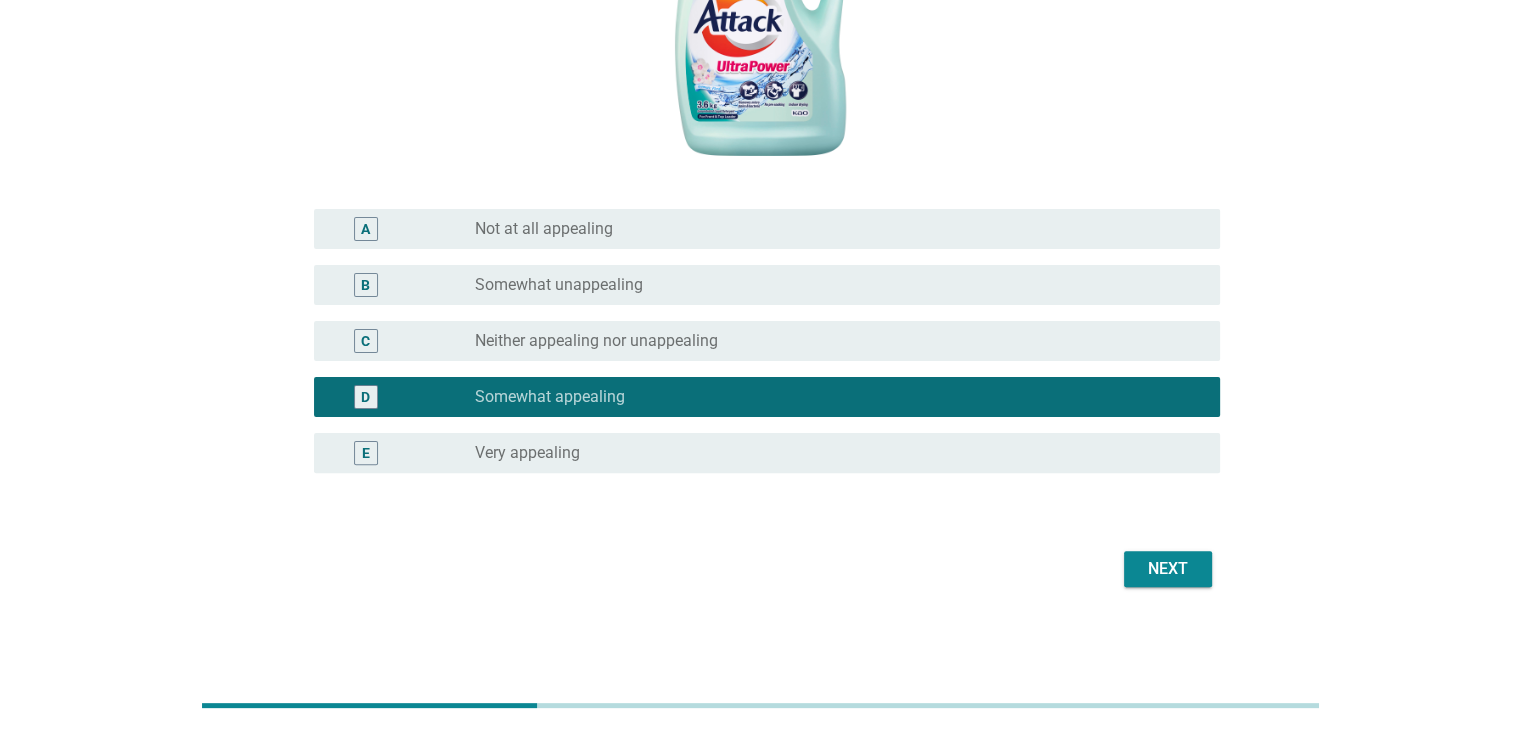 click on "Next" at bounding box center (761, 569) 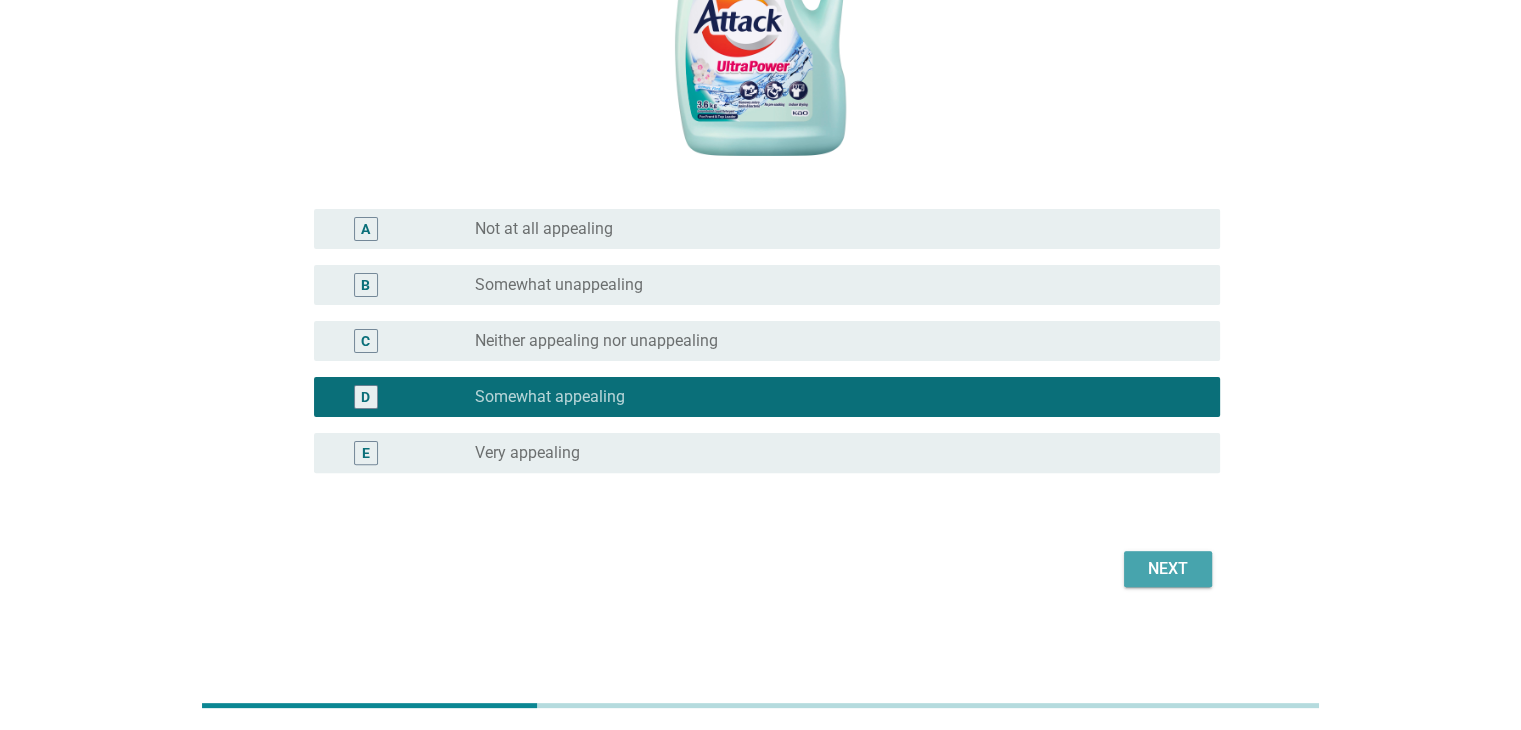 click on "Next" at bounding box center (1168, 569) 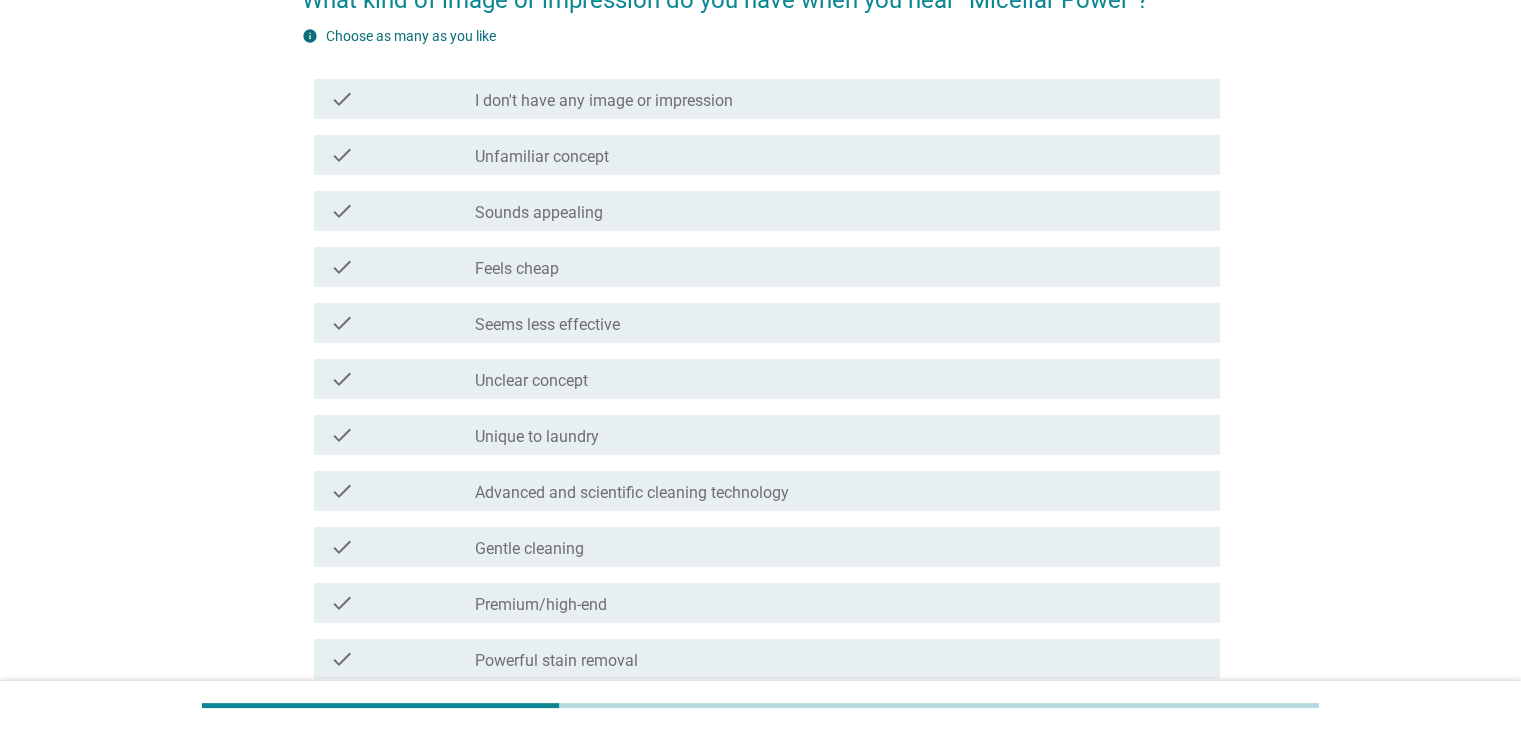 scroll, scrollTop: 200, scrollLeft: 0, axis: vertical 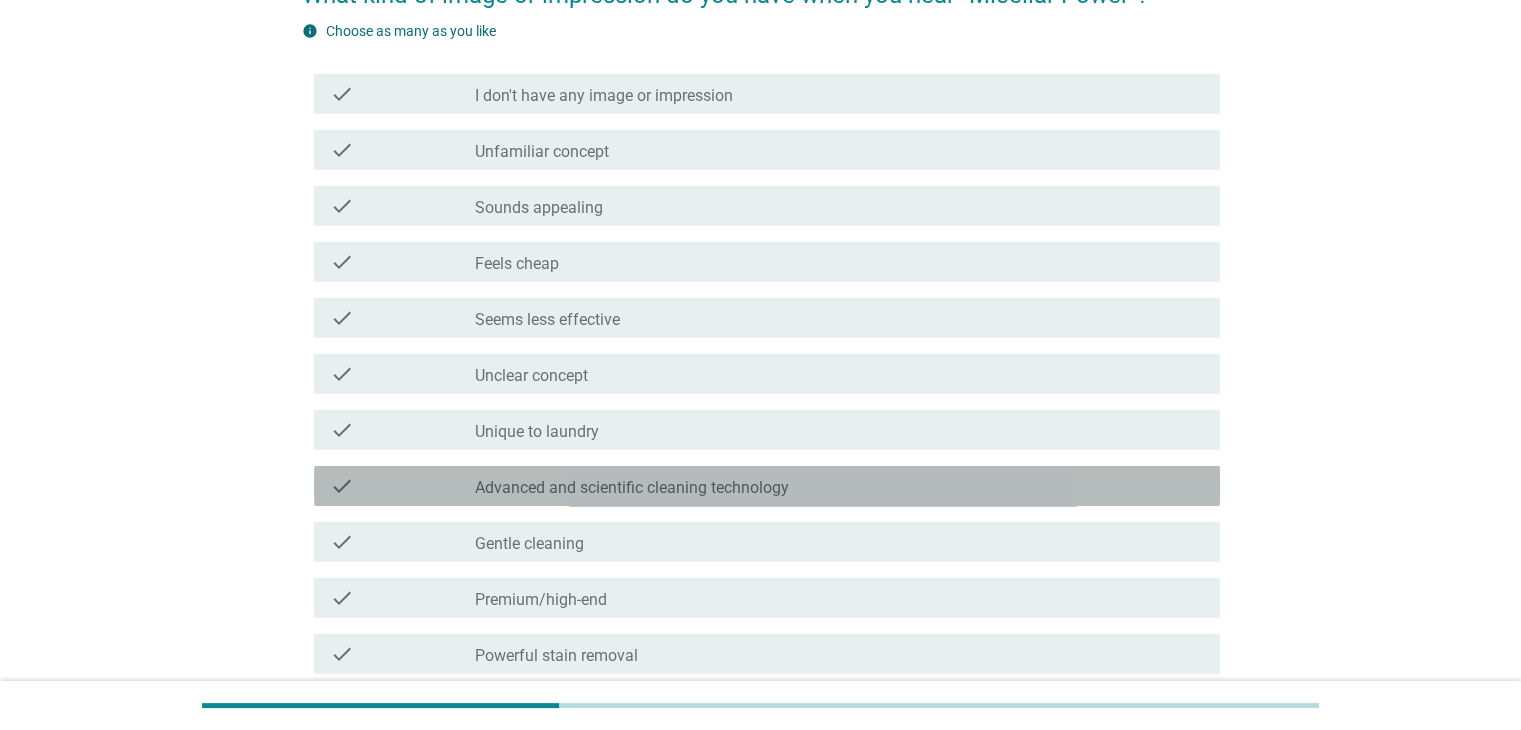 click on "check_box_outline_blank Advanced and scientific cleaning technology" at bounding box center (839, 486) 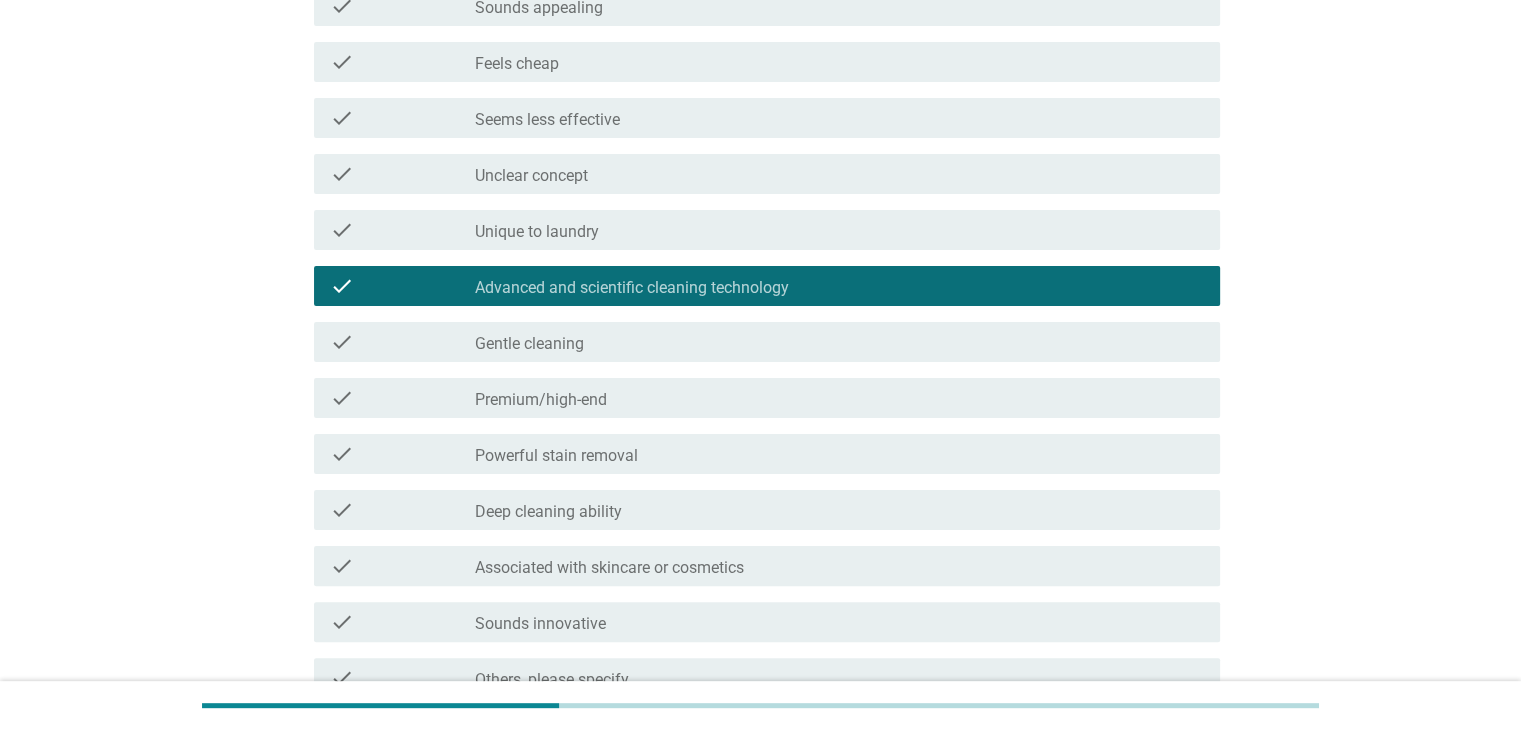 scroll, scrollTop: 500, scrollLeft: 0, axis: vertical 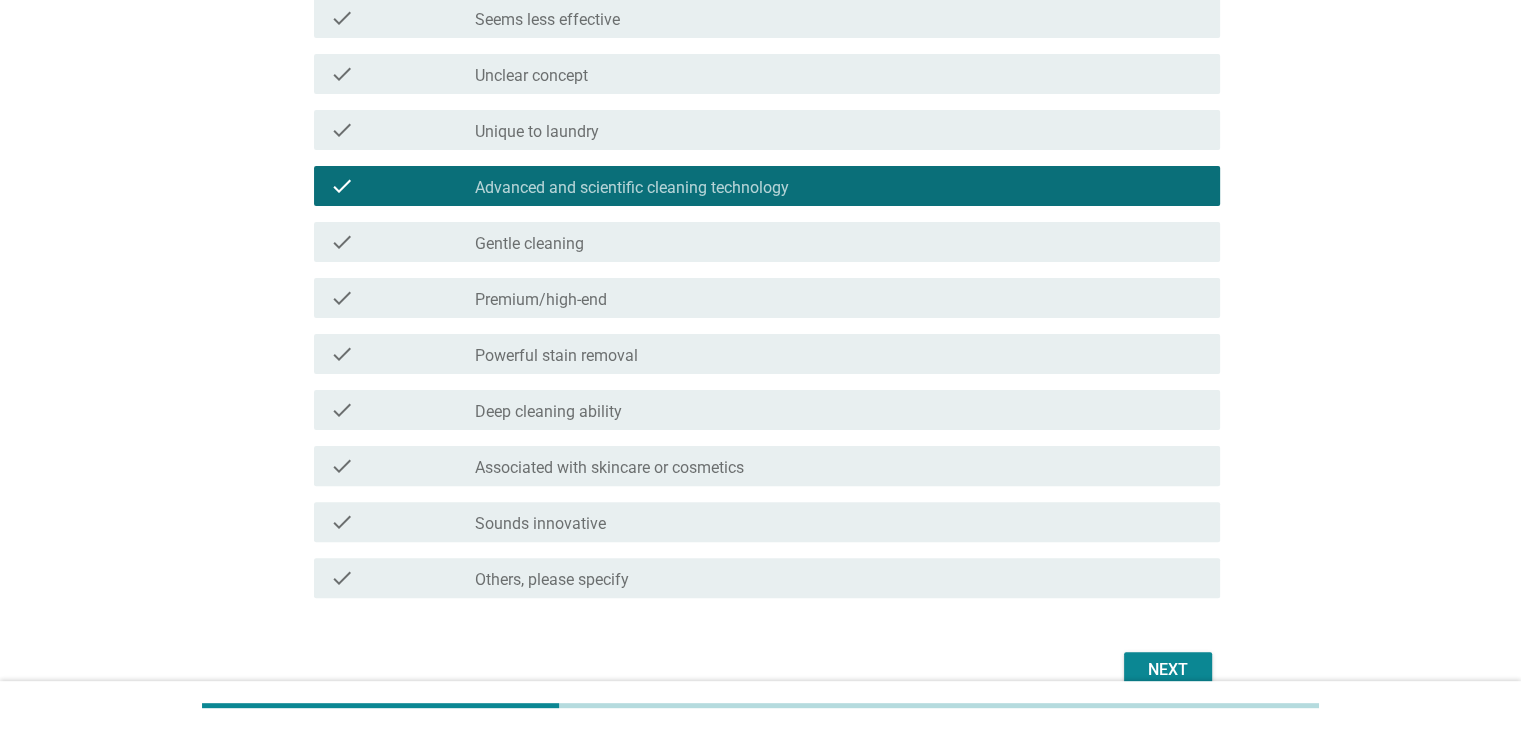 click on "check_box_outline_blank Deep cleaning ability" at bounding box center (839, 410) 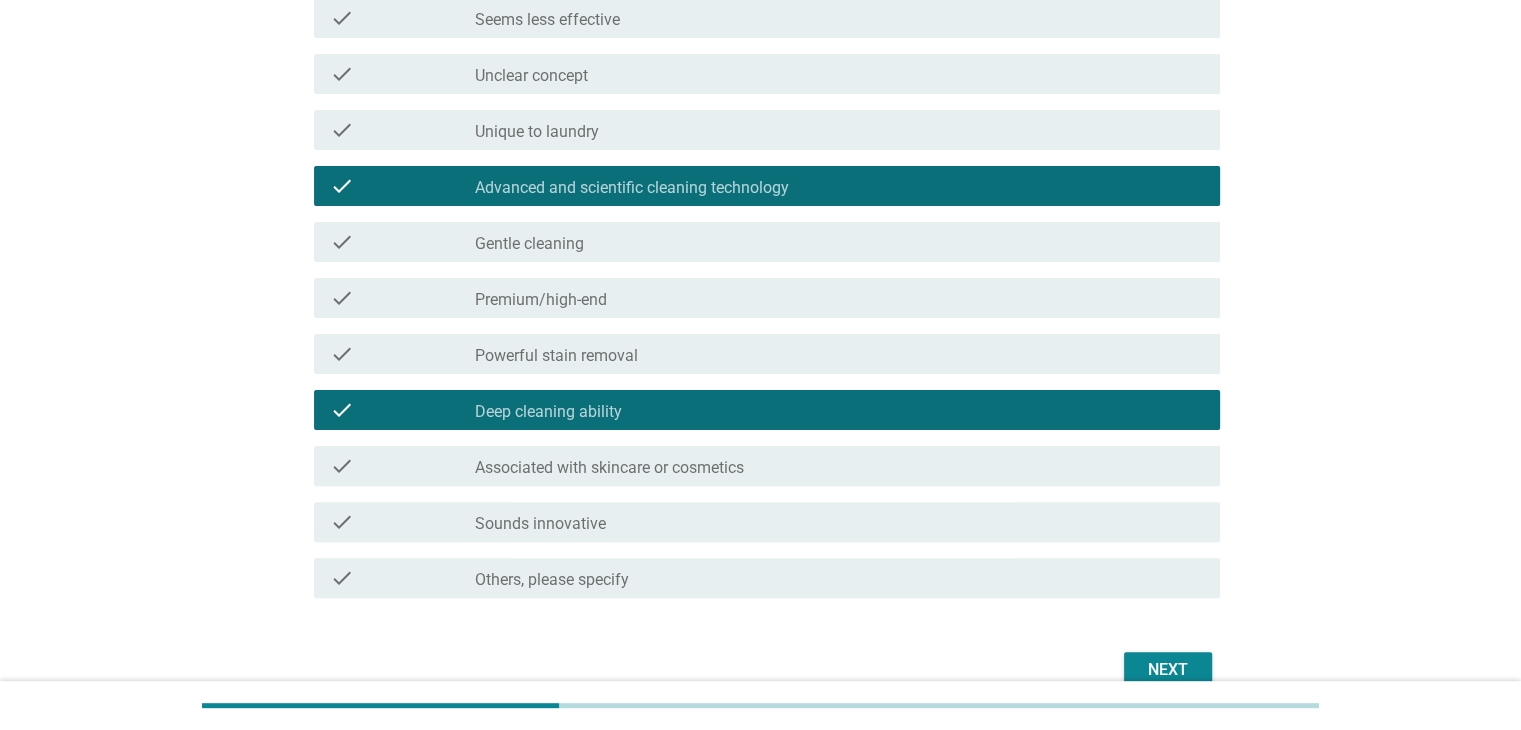 click on "Next" at bounding box center [1168, 670] 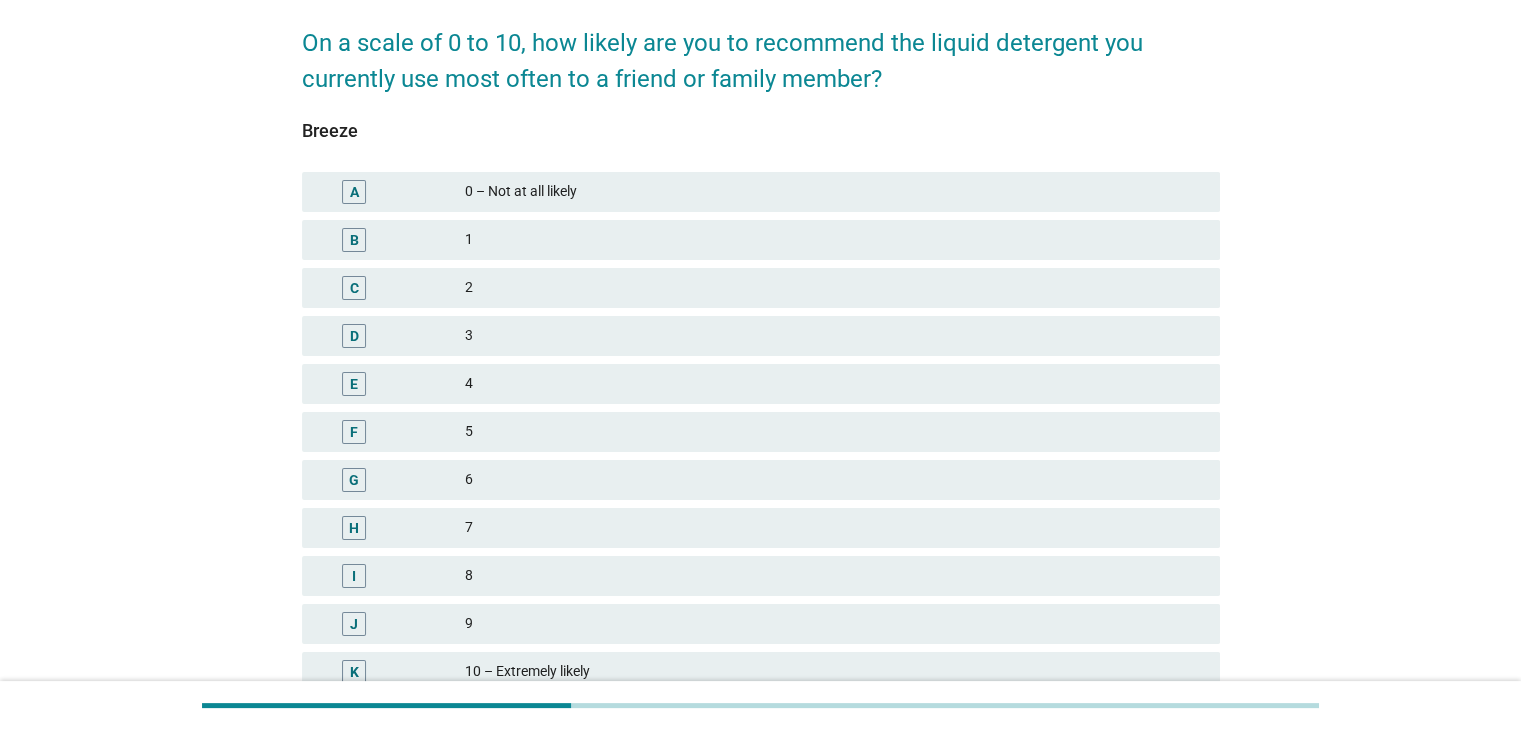 scroll, scrollTop: 200, scrollLeft: 0, axis: vertical 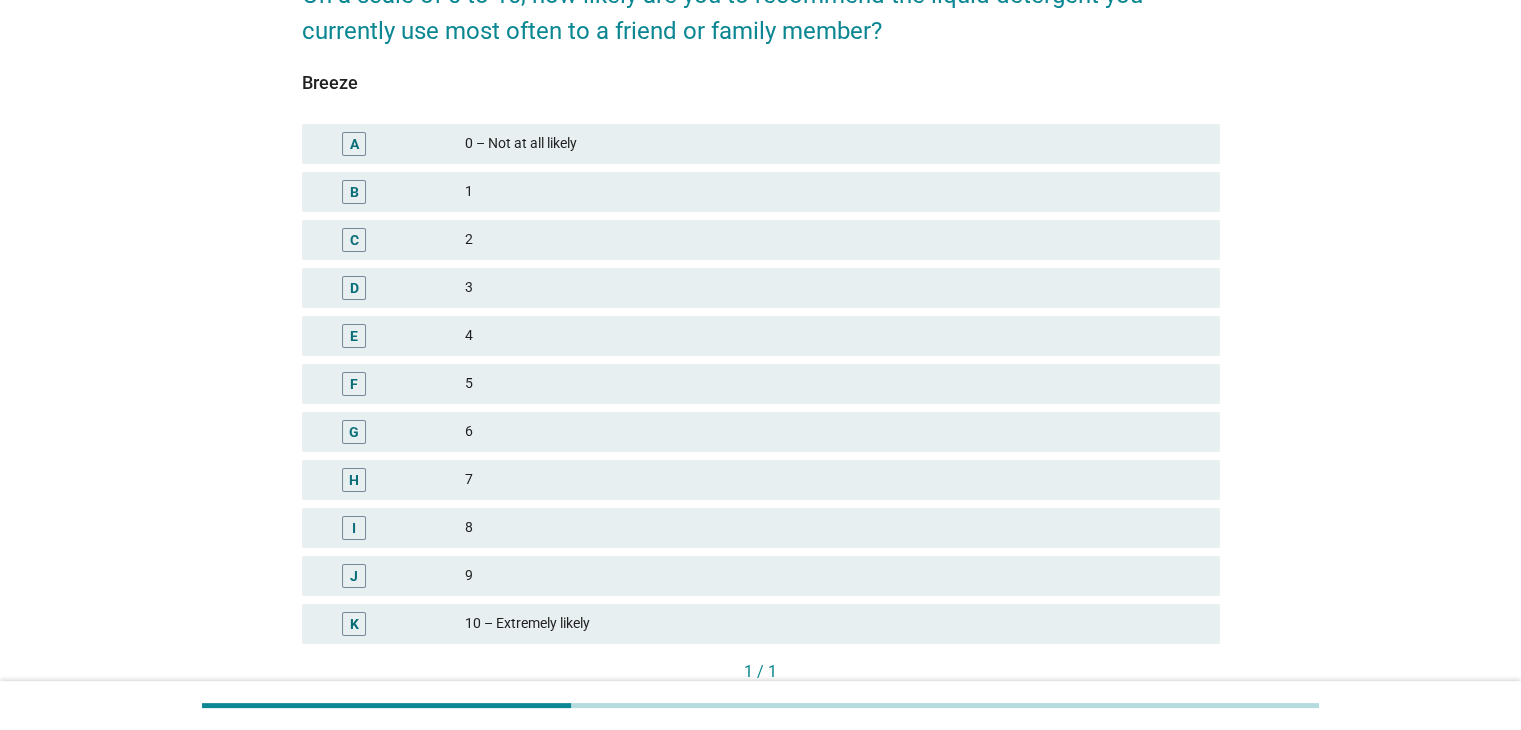 click on "H   7" at bounding box center [761, 480] 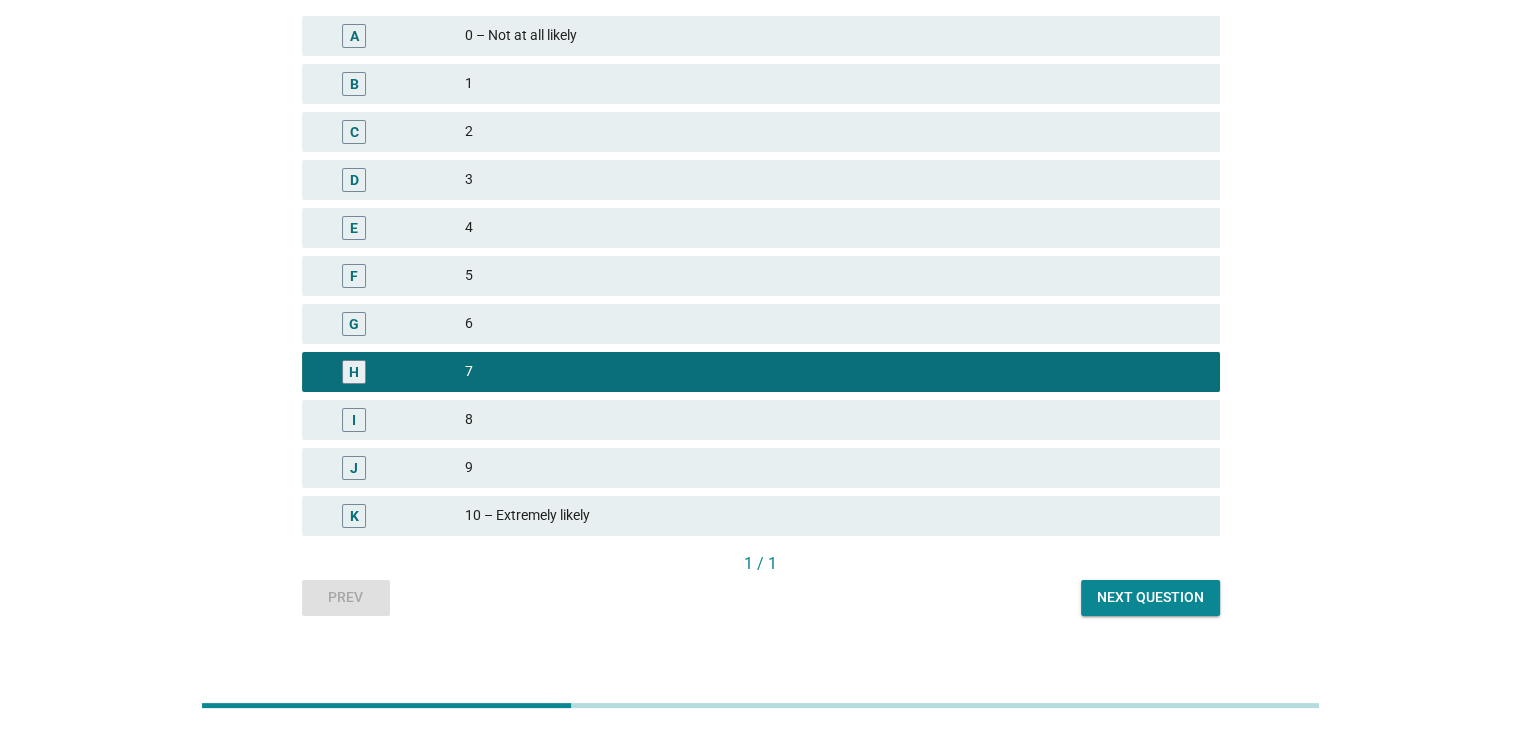 scroll, scrollTop: 331, scrollLeft: 0, axis: vertical 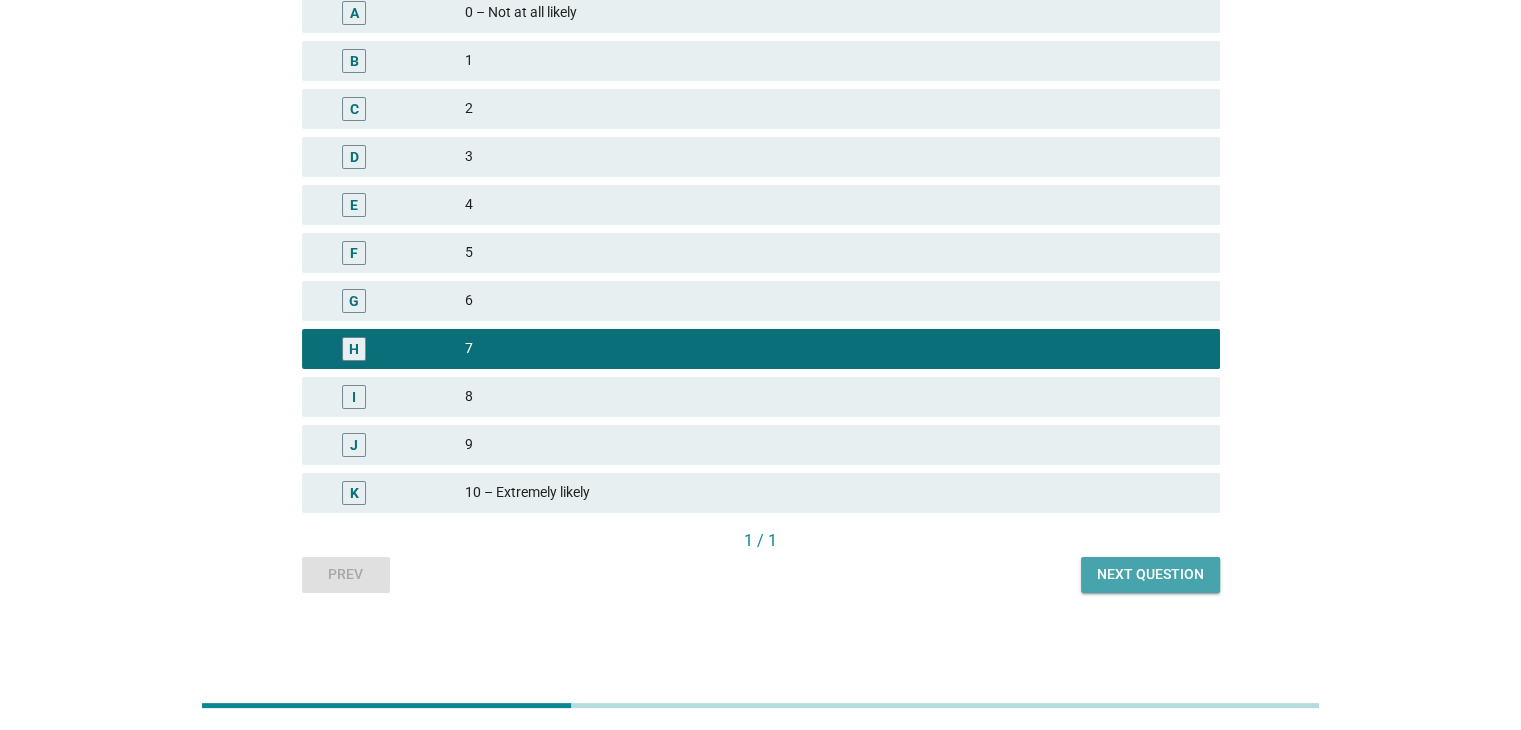click on "Next question" at bounding box center (1150, 574) 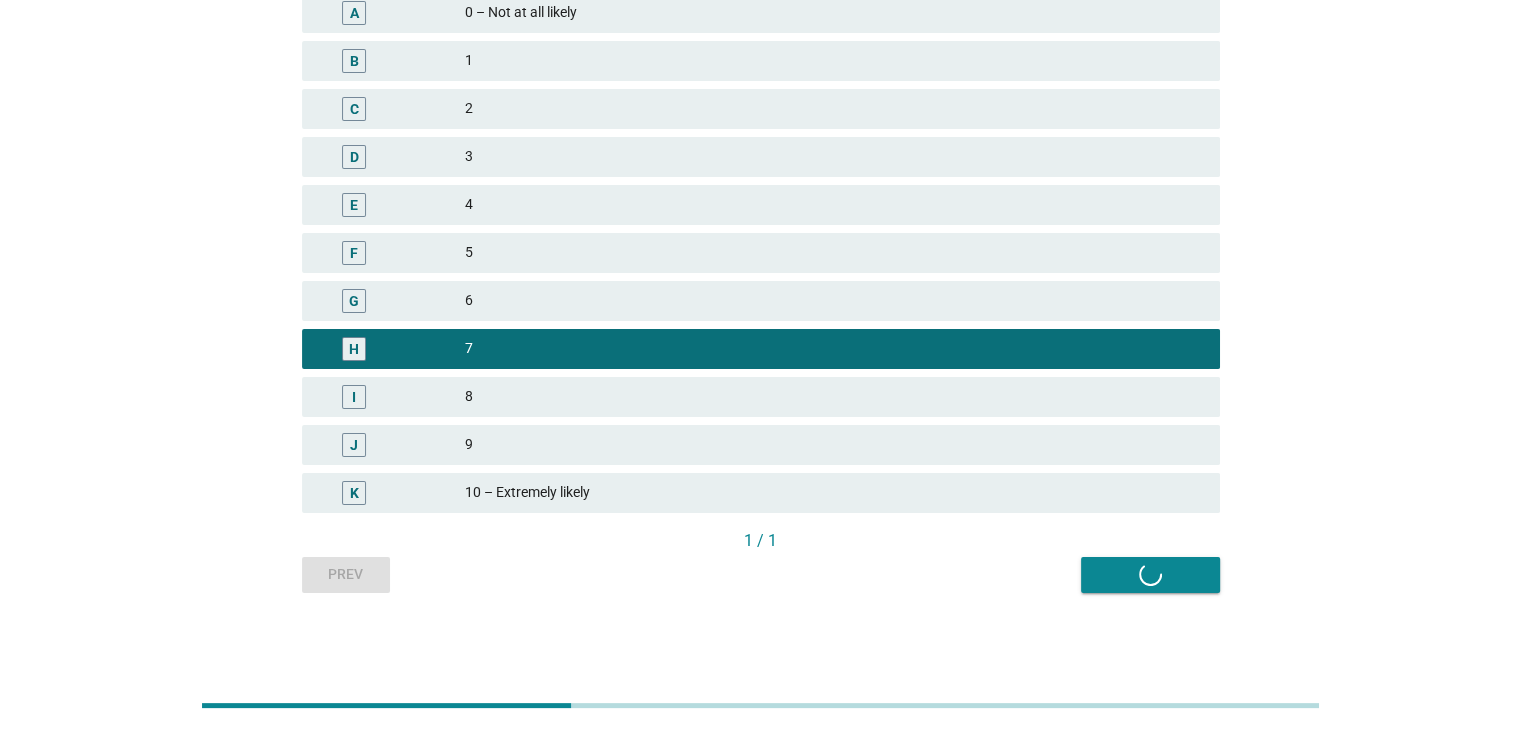 scroll, scrollTop: 0, scrollLeft: 0, axis: both 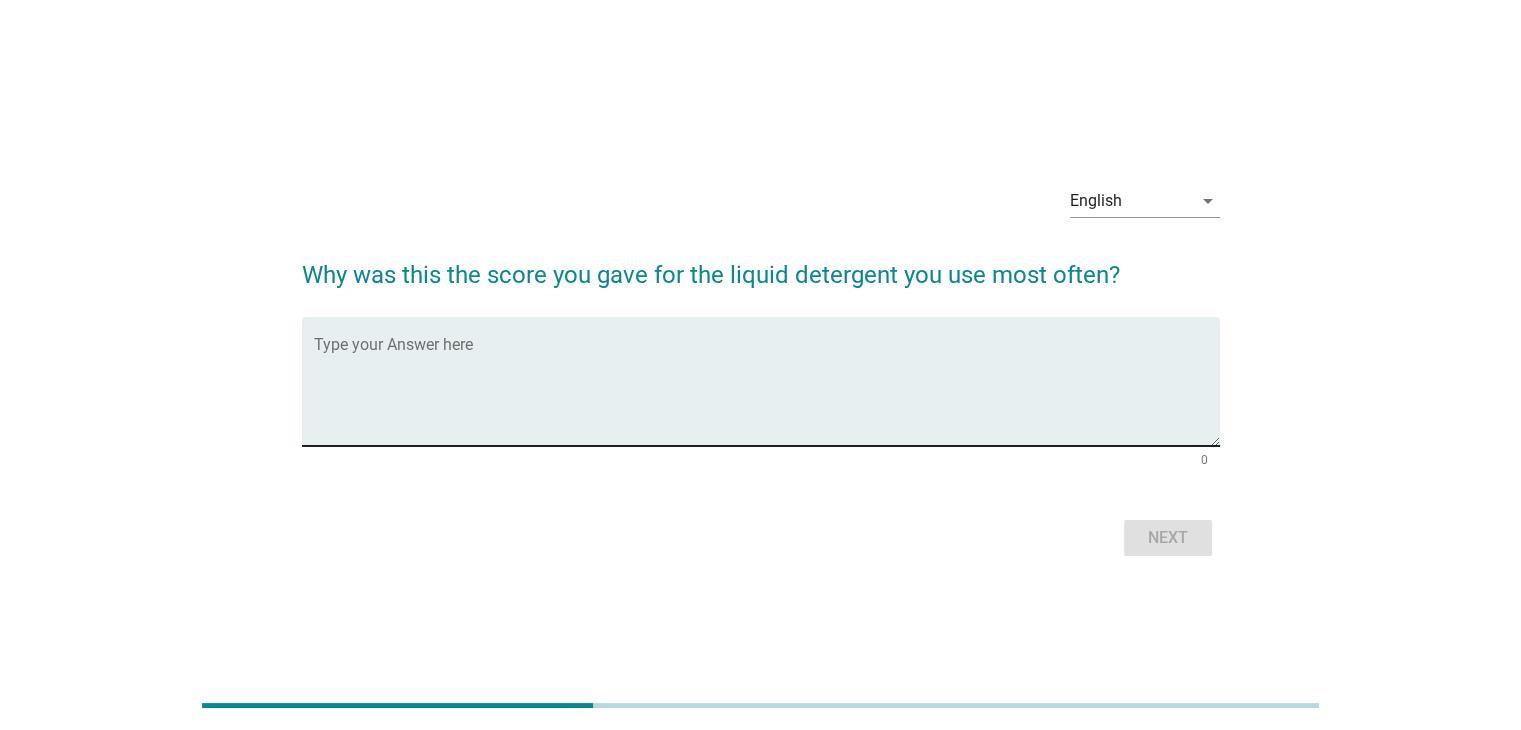 click at bounding box center (767, 393) 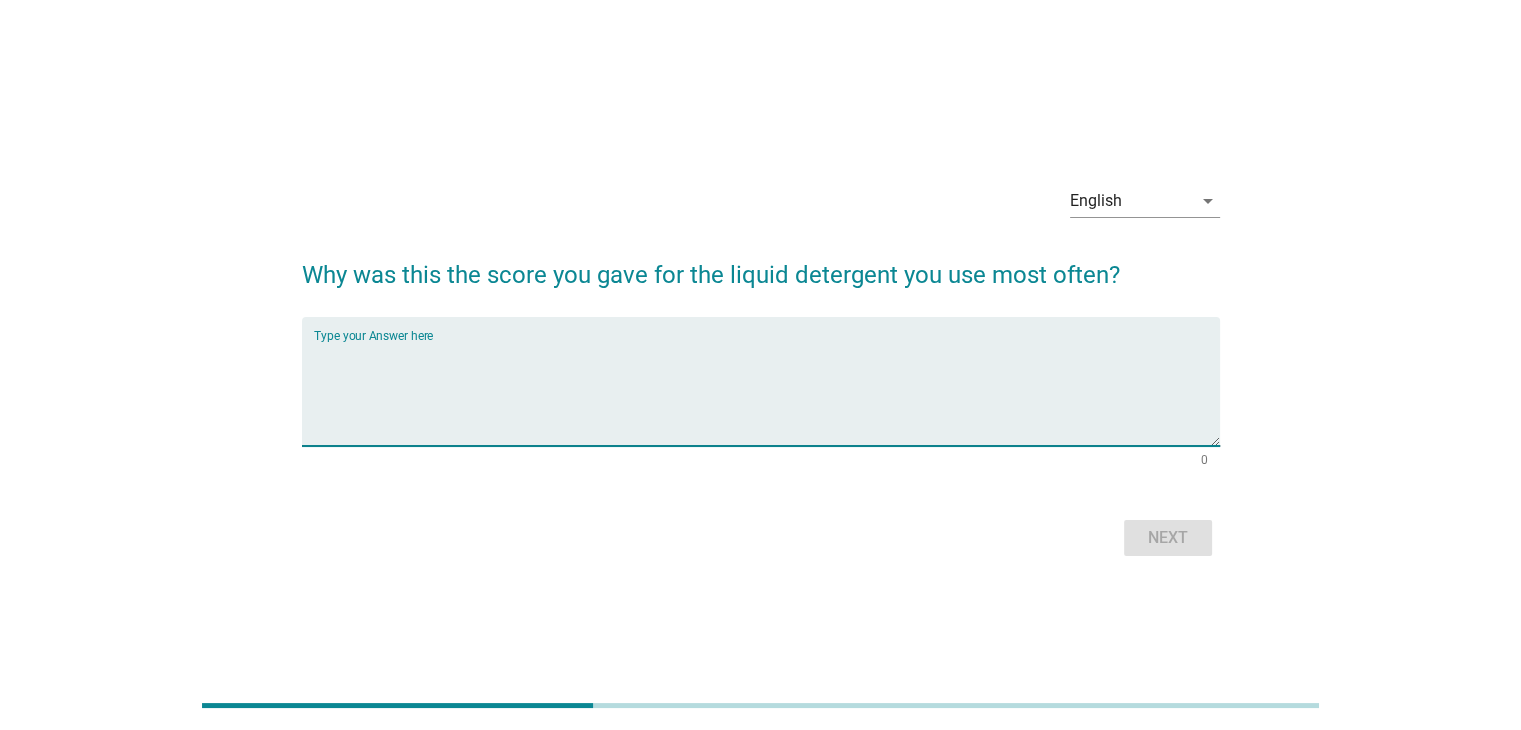 type on "p" 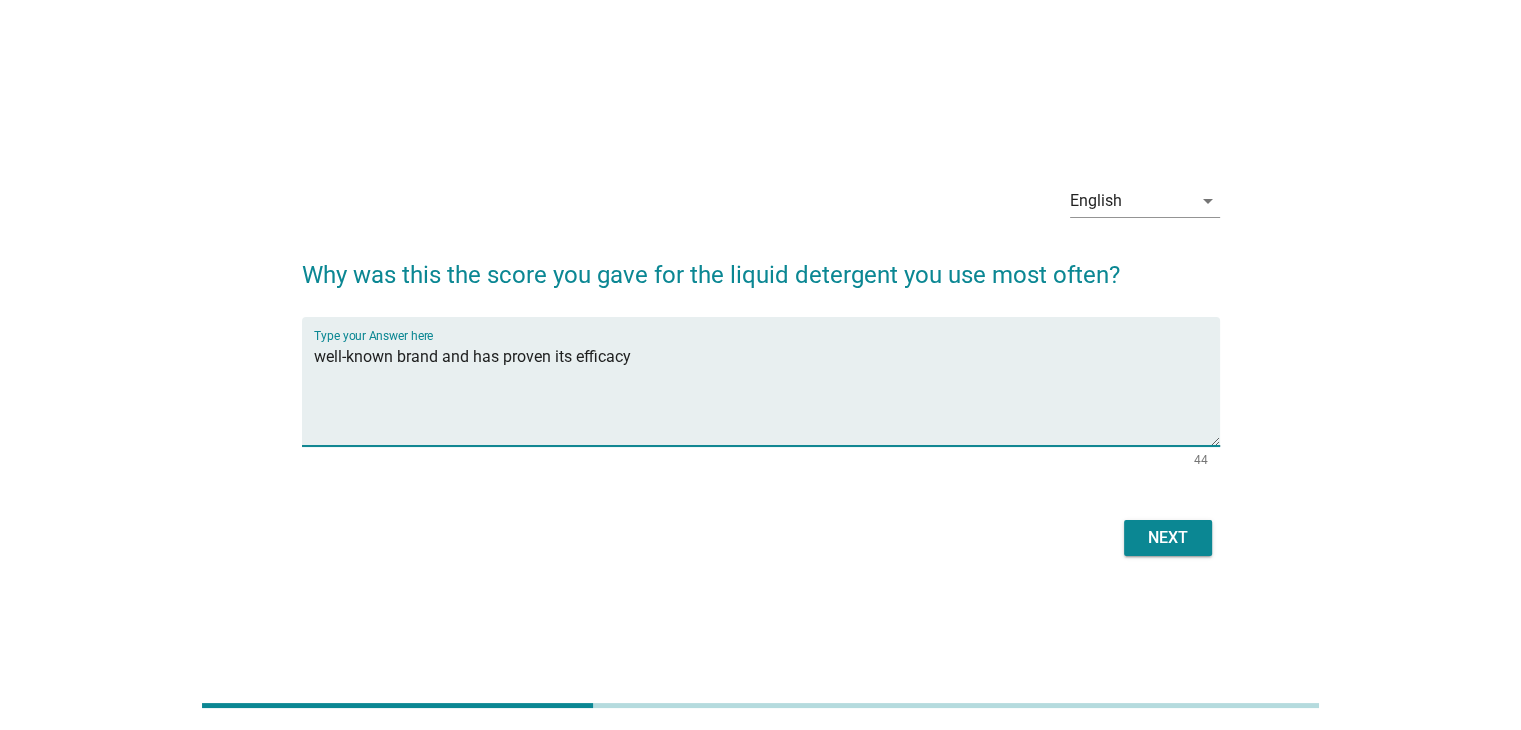 type on "well-known brand and has proven its efficacy" 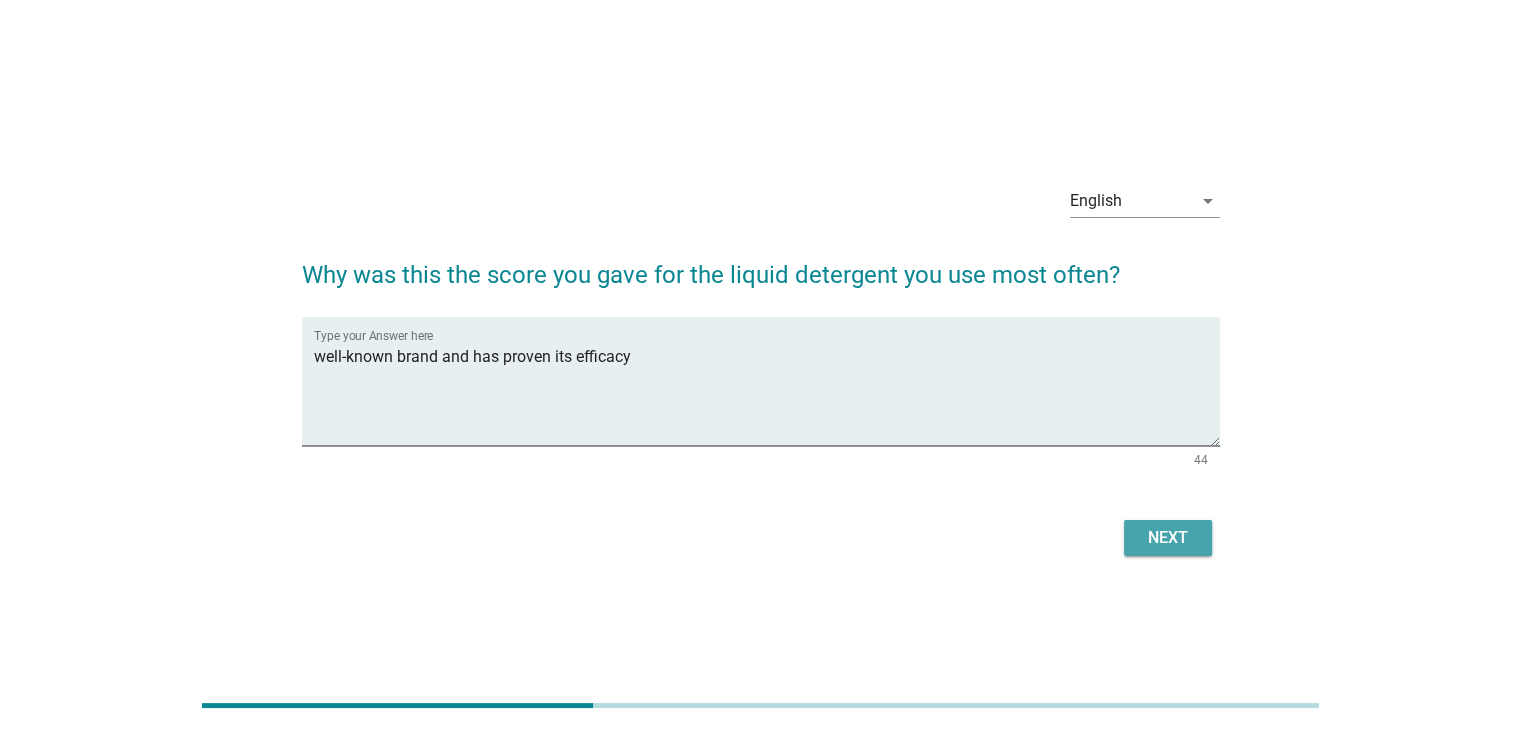 click on "Next" at bounding box center [1168, 538] 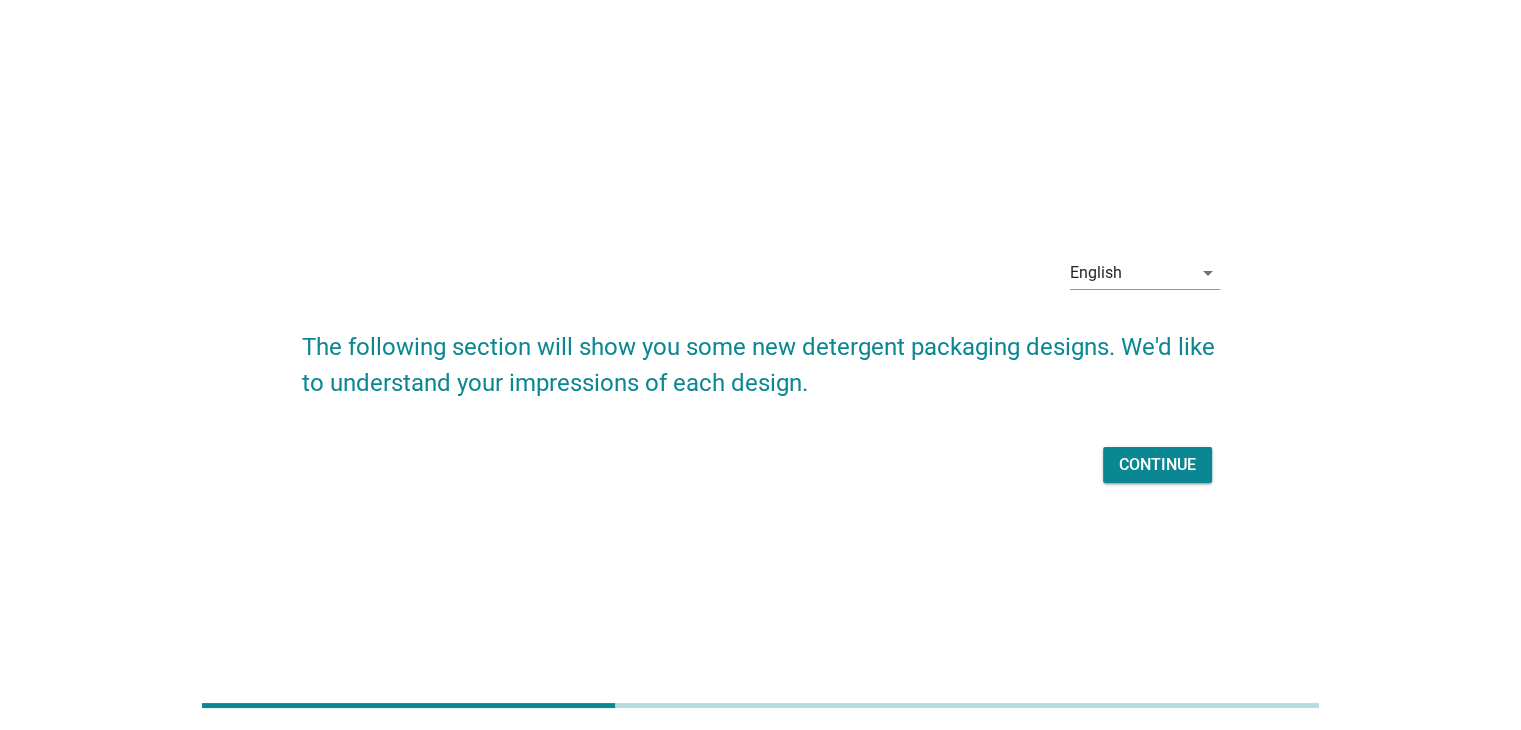 click on "Continue" at bounding box center (1157, 465) 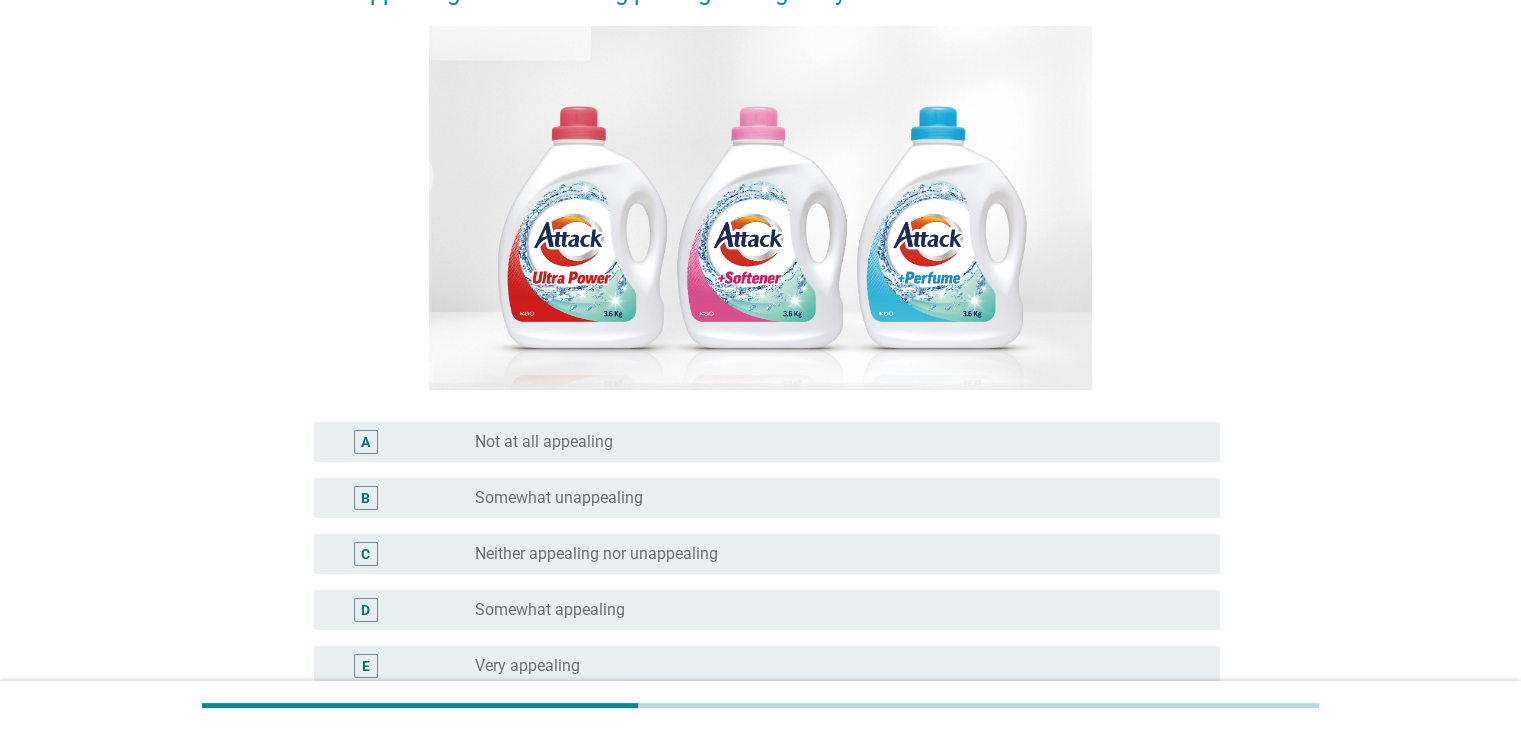 scroll, scrollTop: 200, scrollLeft: 0, axis: vertical 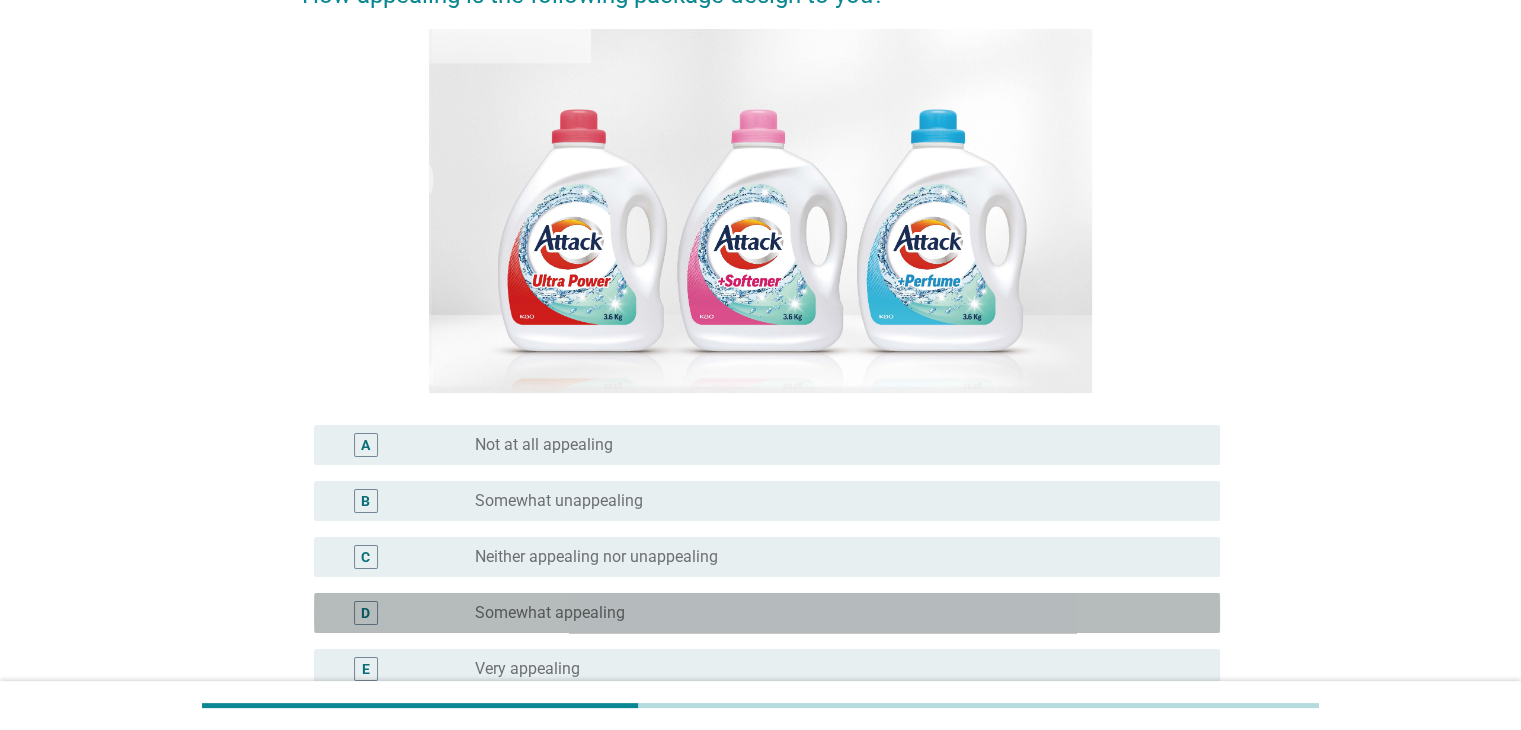 click on "radio_button_unchecked Somewhat appealing" at bounding box center (831, 613) 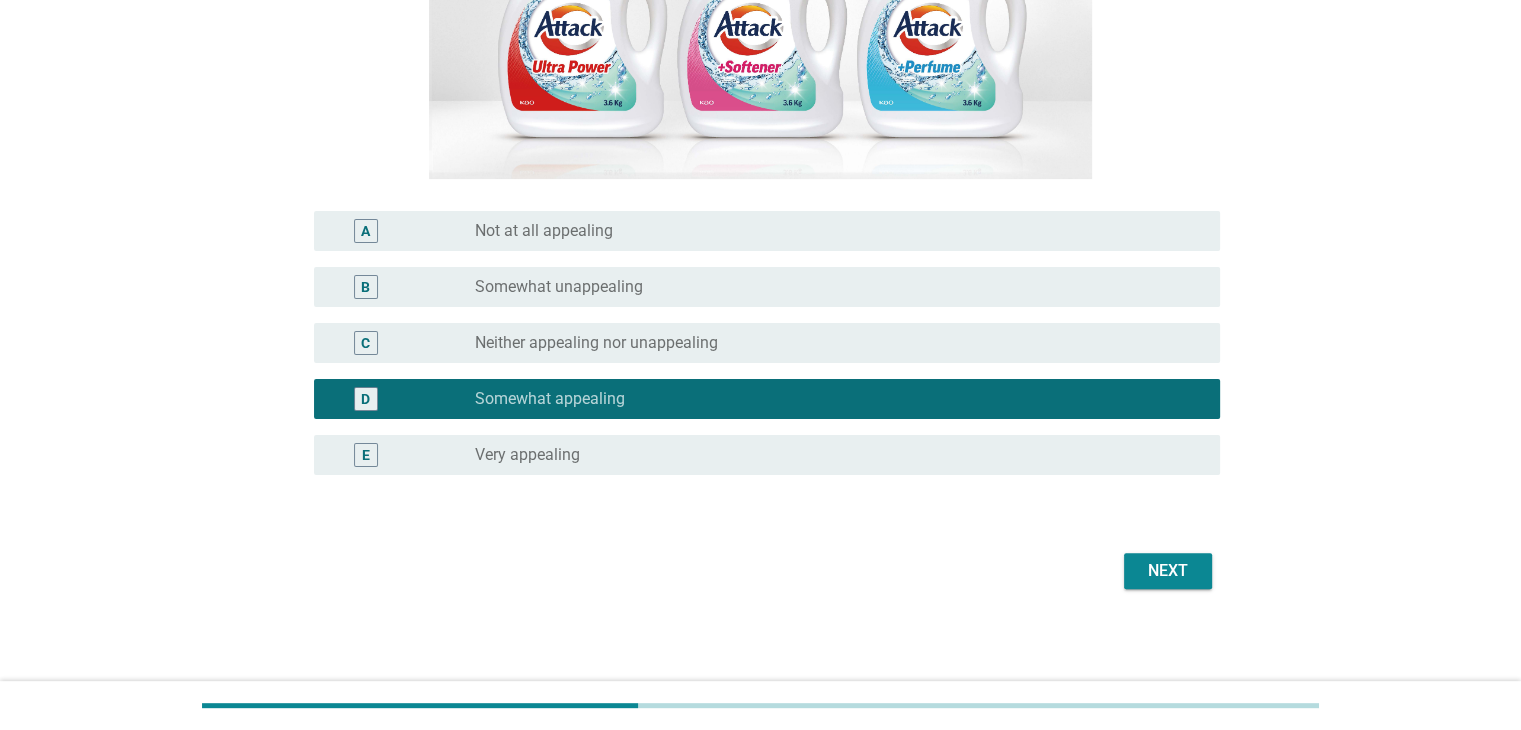 scroll, scrollTop: 416, scrollLeft: 0, axis: vertical 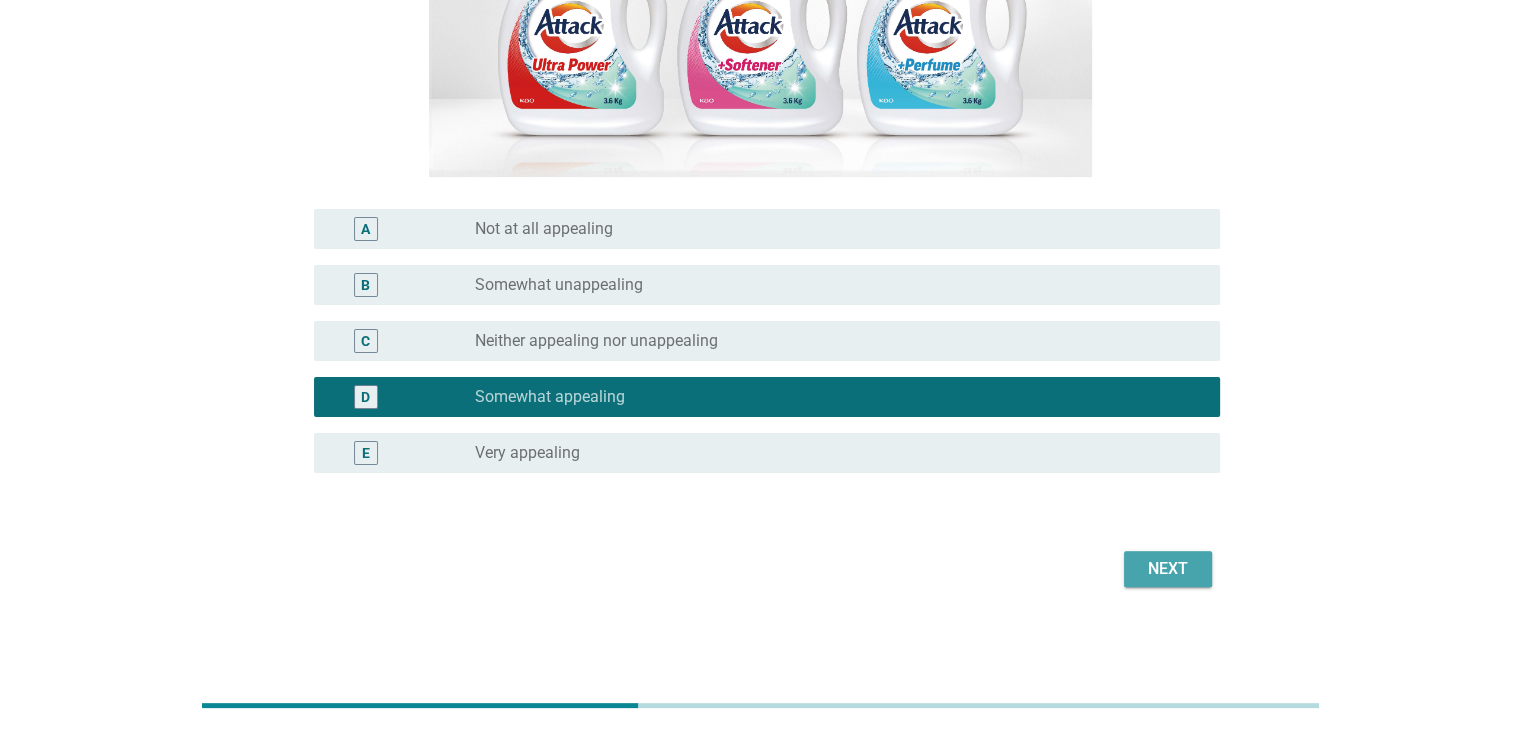 click on "Next" at bounding box center (1168, 569) 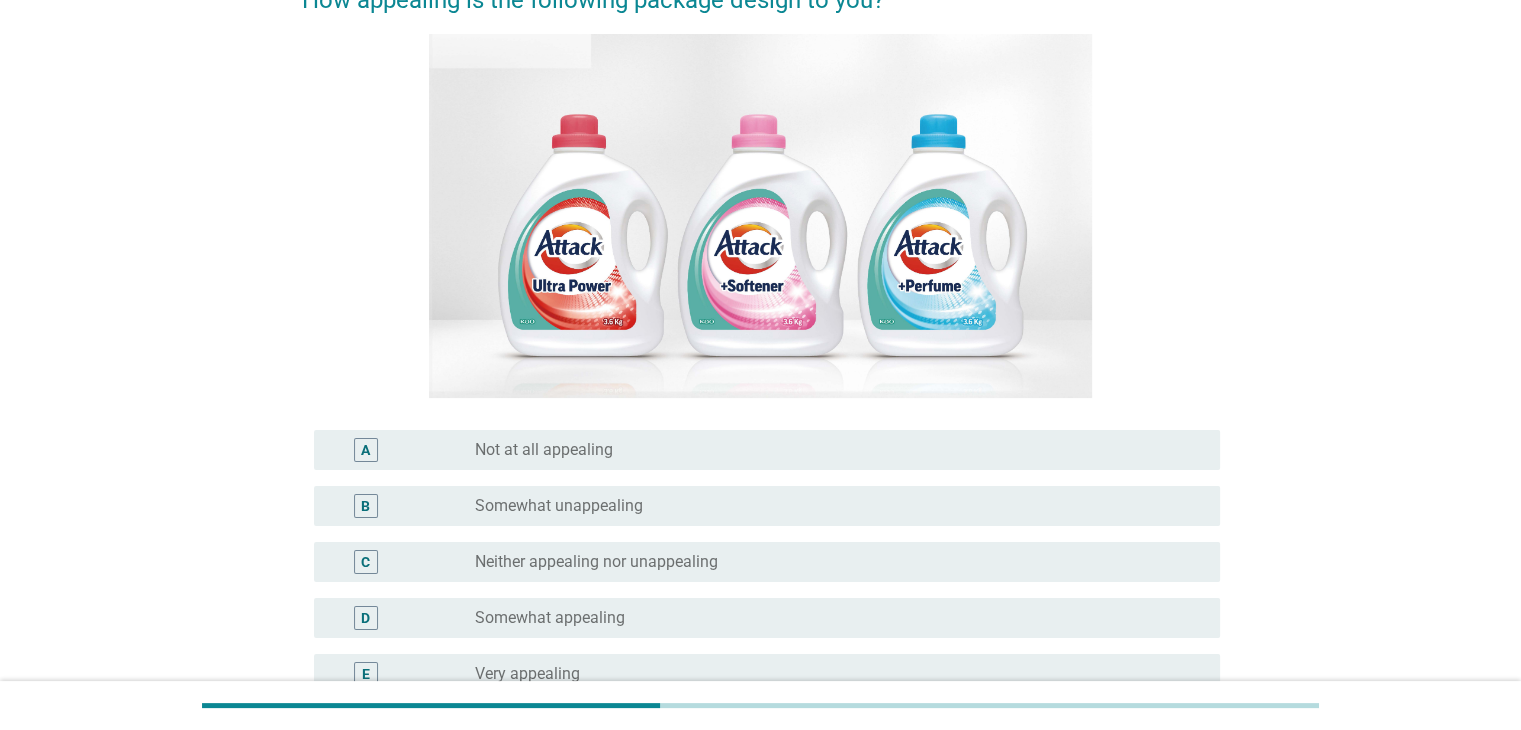 scroll, scrollTop: 200, scrollLeft: 0, axis: vertical 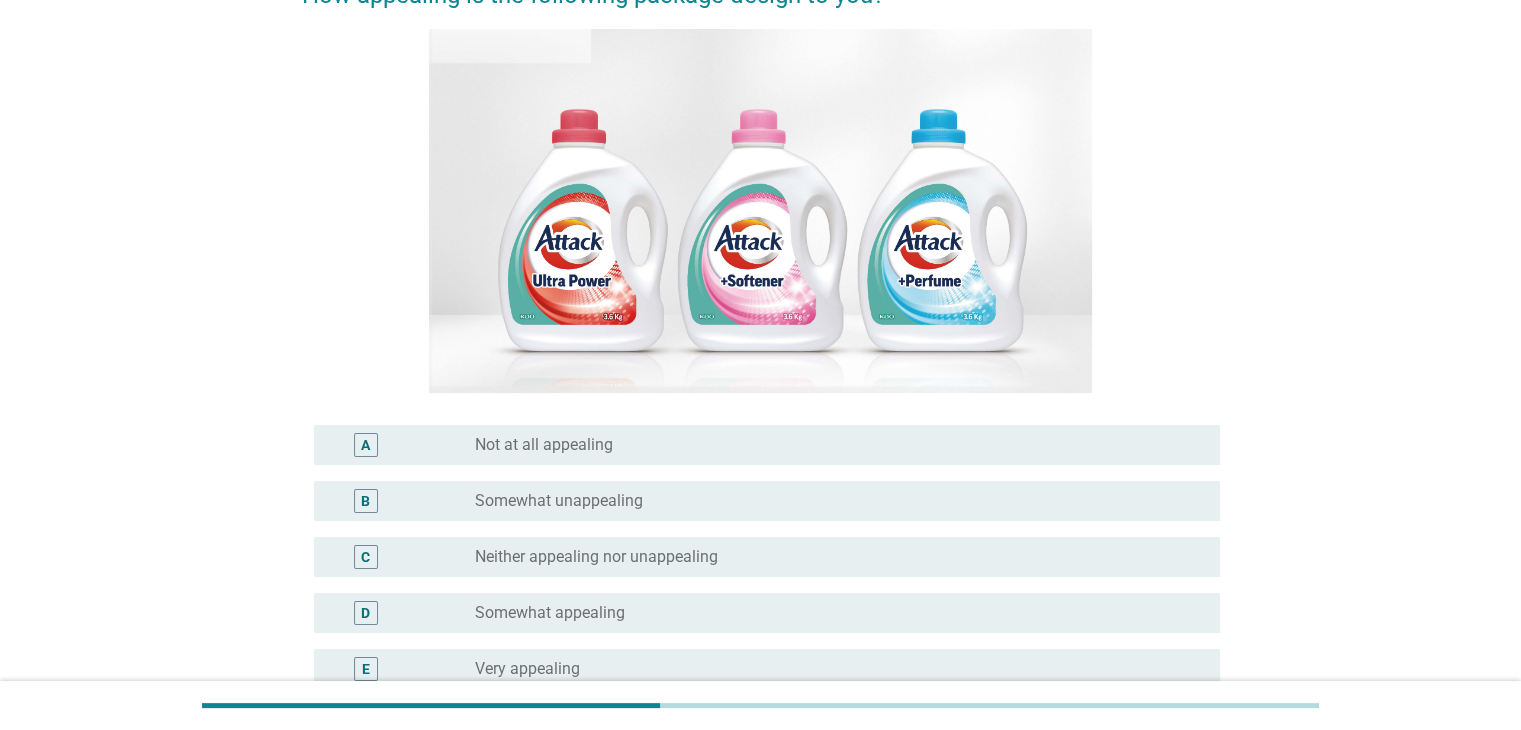 click on "radio_button_unchecked Neither appealing nor unappealing" at bounding box center (831, 557) 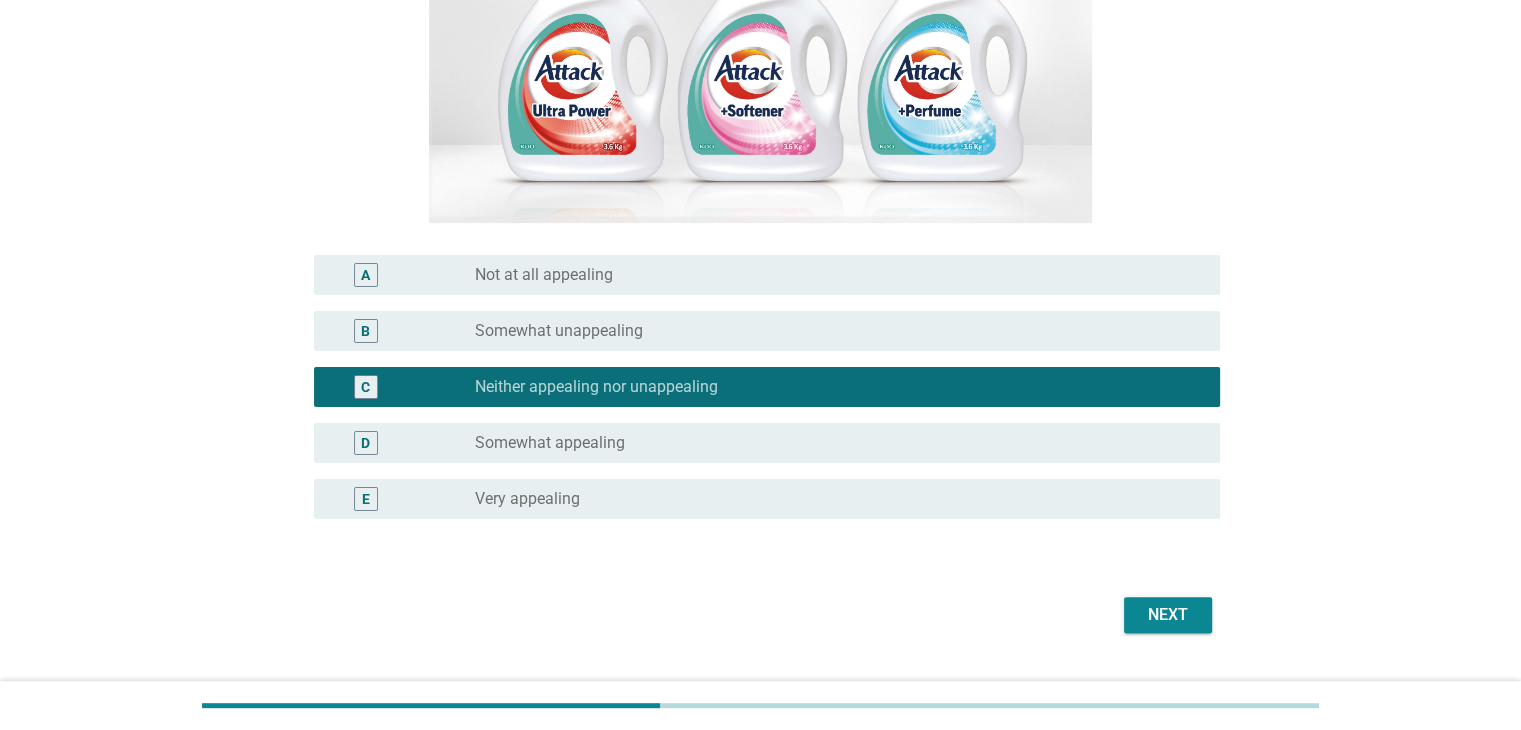 scroll, scrollTop: 416, scrollLeft: 0, axis: vertical 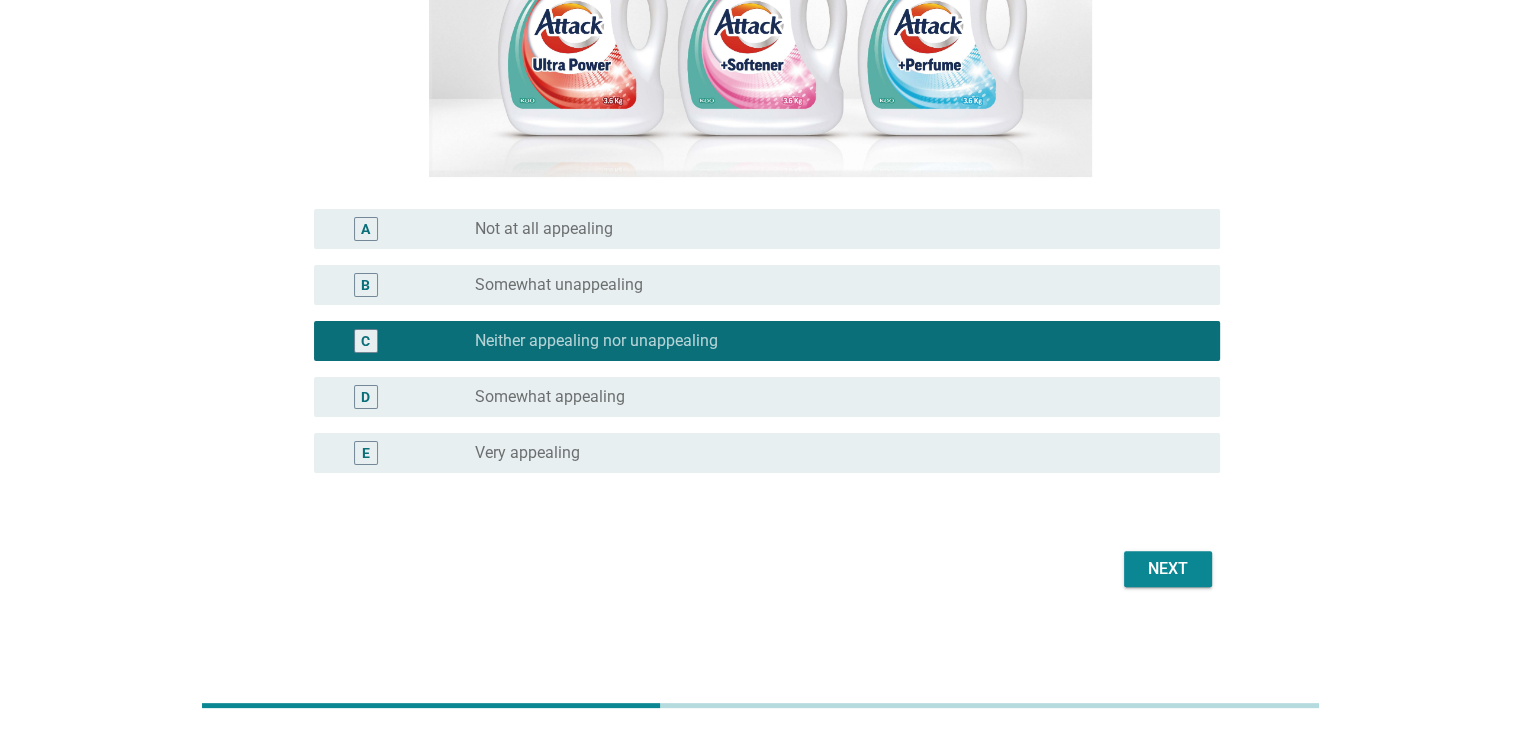 click on "Next" at bounding box center (1168, 569) 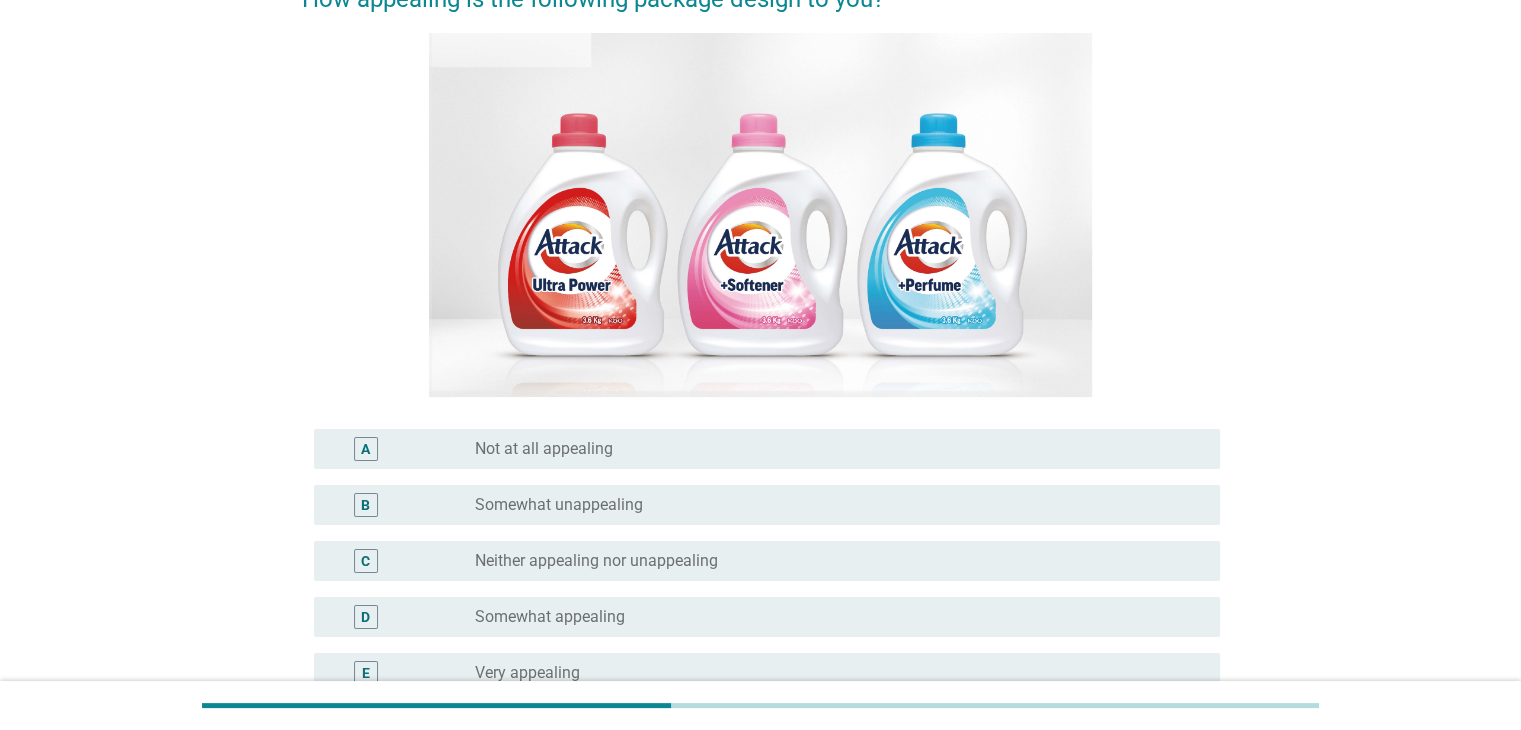 scroll, scrollTop: 200, scrollLeft: 0, axis: vertical 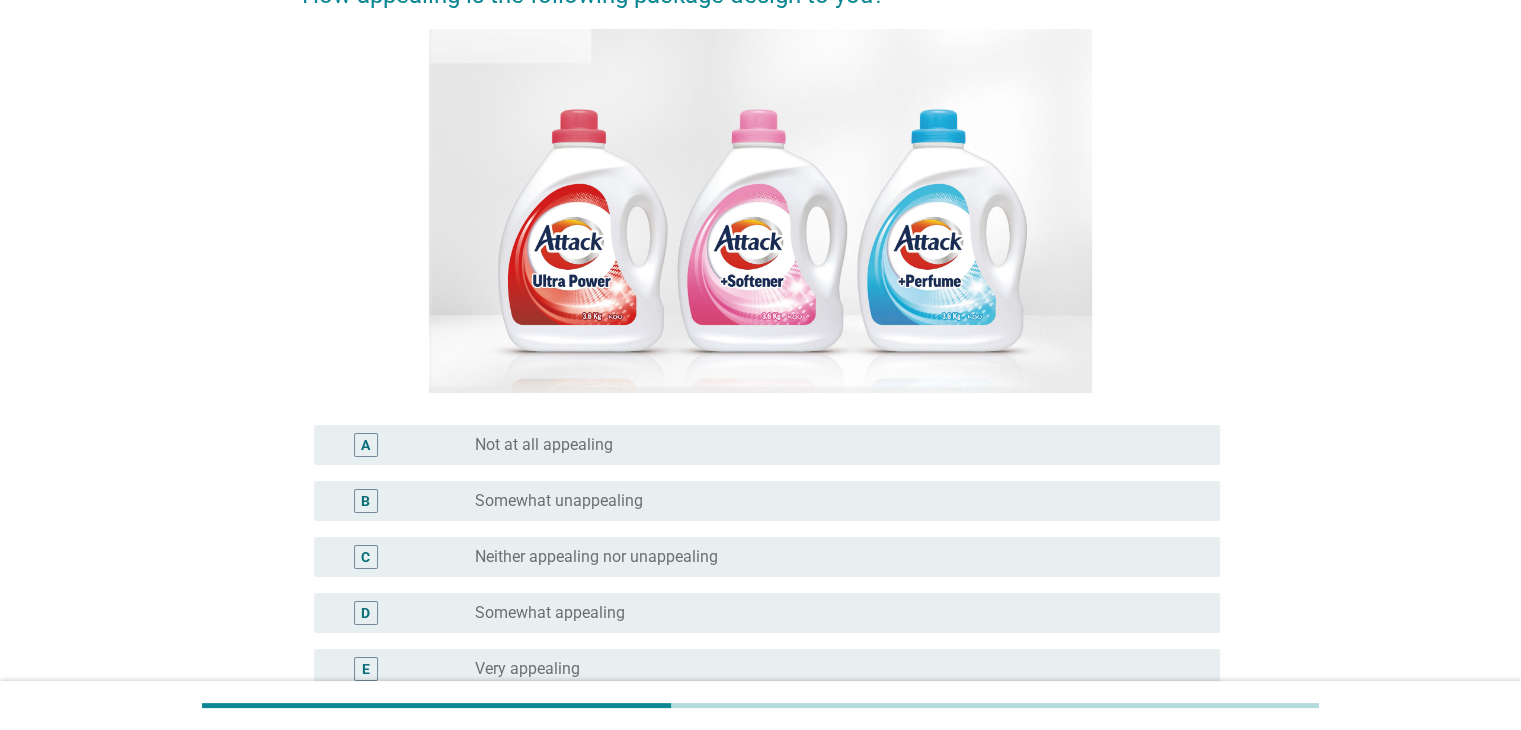 click on "radio_button_unchecked Neither appealing nor unappealing" at bounding box center (831, 557) 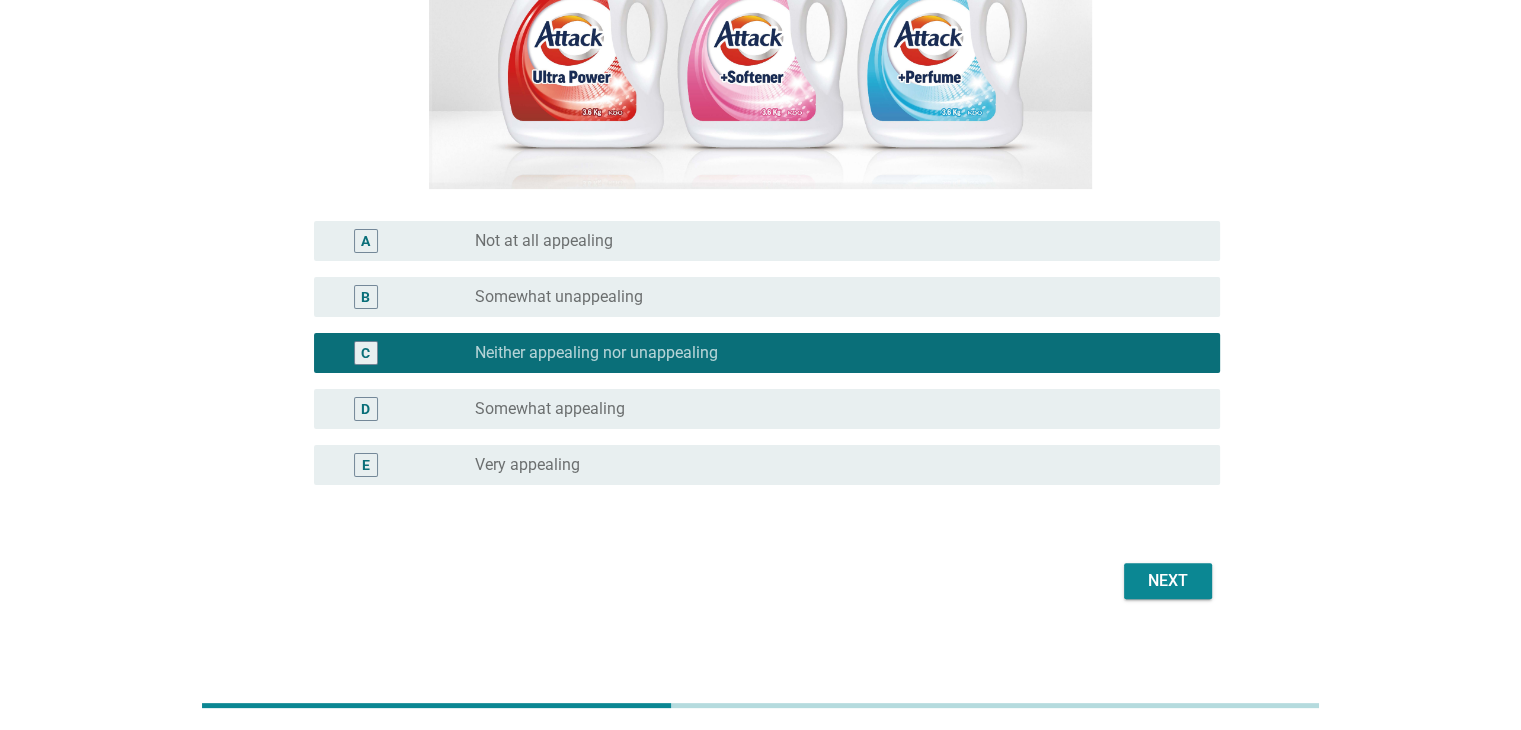 scroll, scrollTop: 416, scrollLeft: 0, axis: vertical 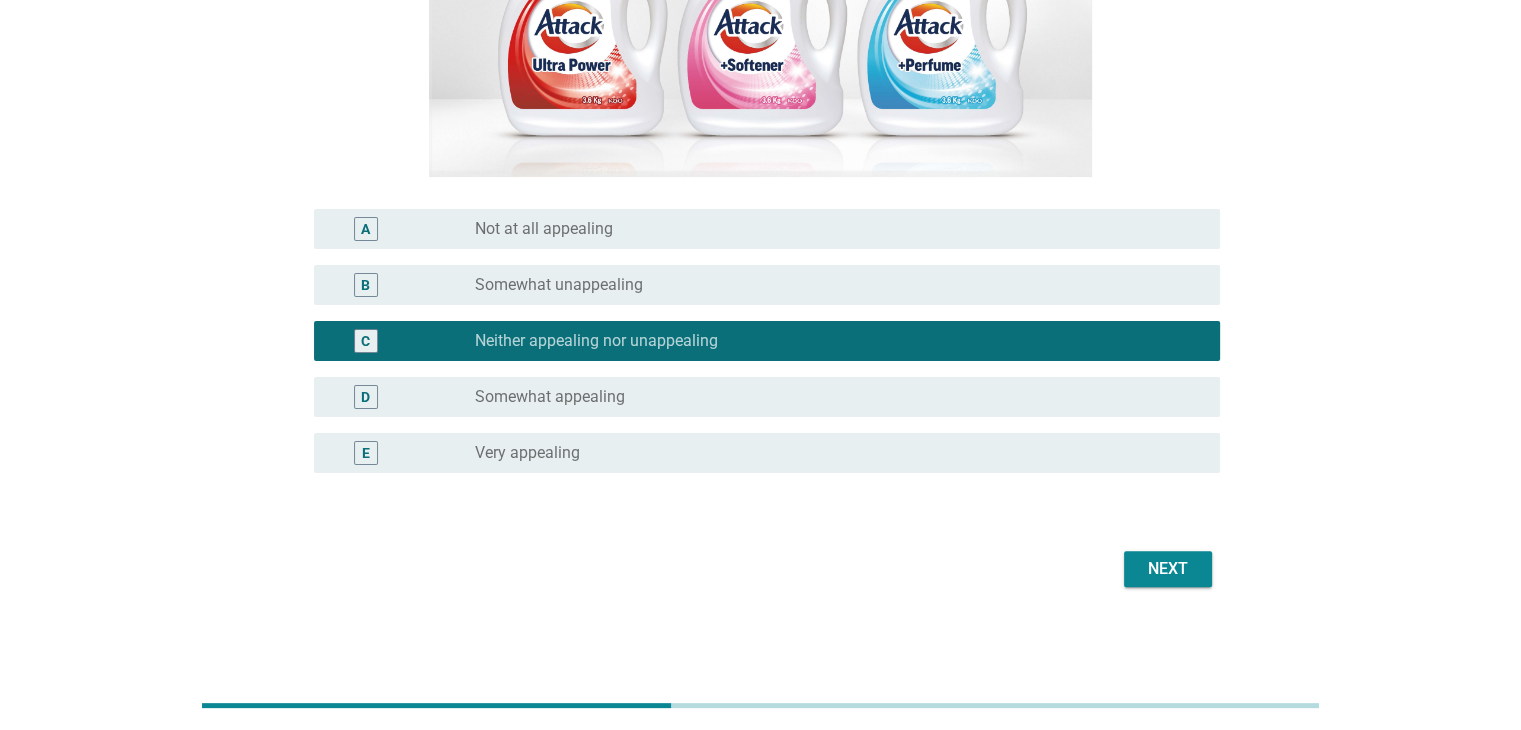 click on "Next" at bounding box center (1168, 569) 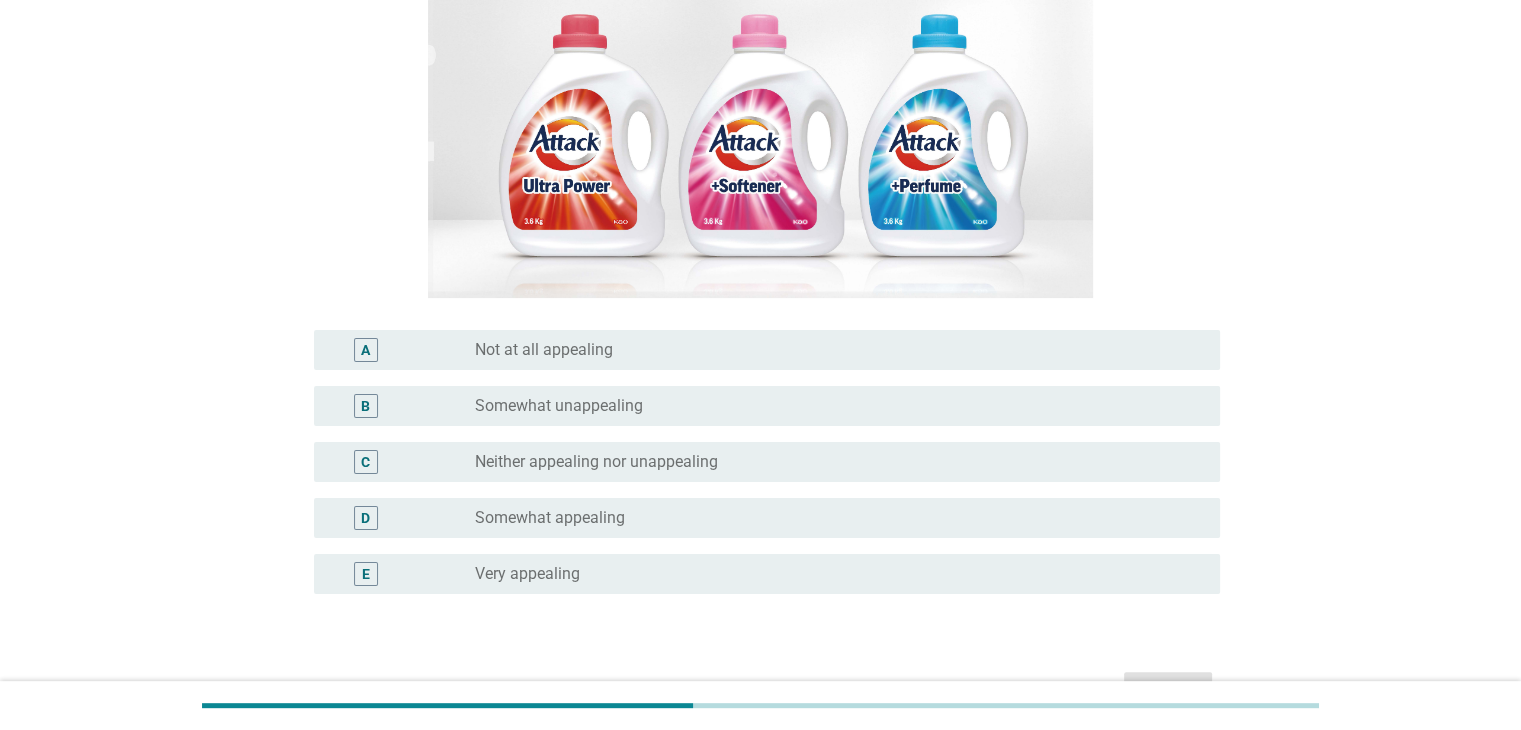 scroll, scrollTop: 300, scrollLeft: 0, axis: vertical 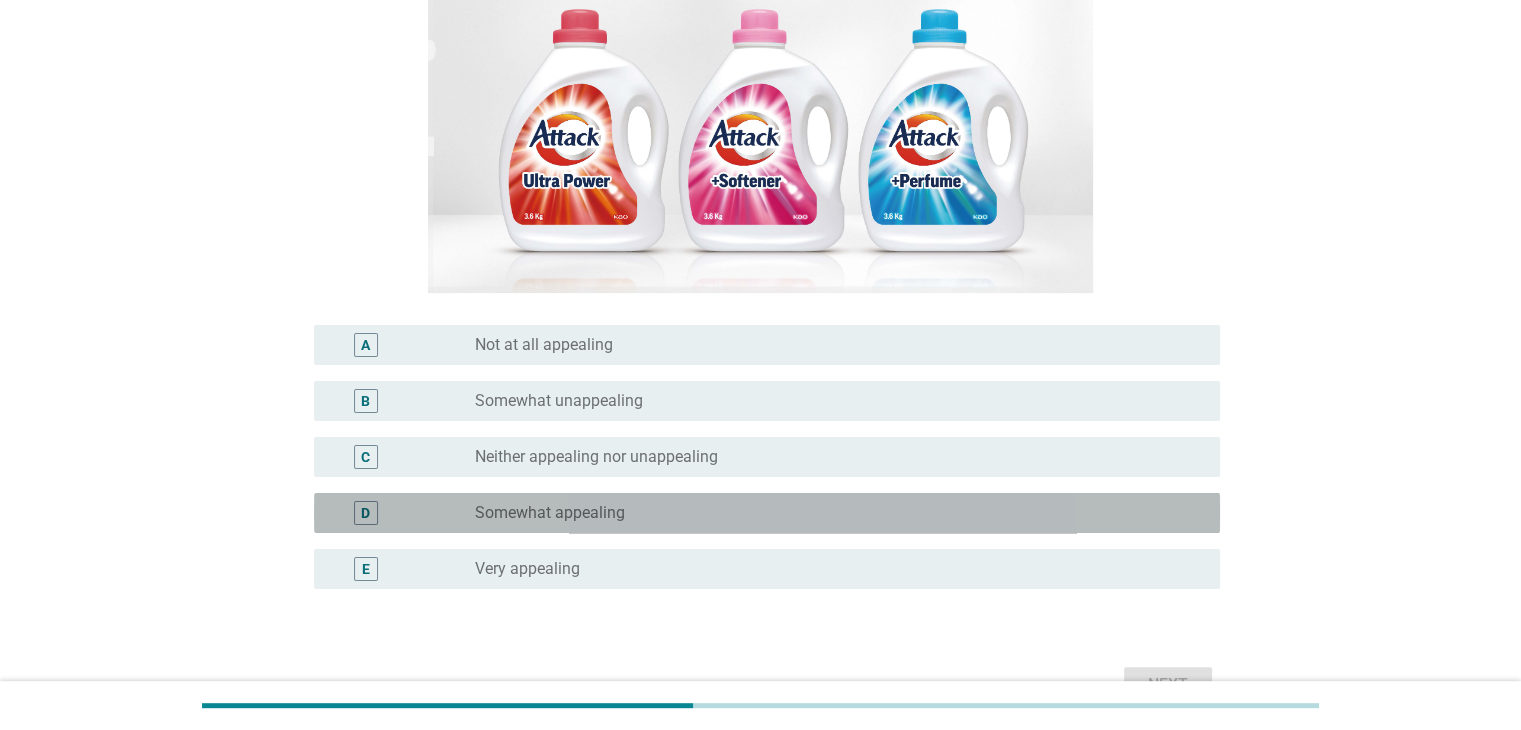 click on "radio_button_unchecked Somewhat appealing" at bounding box center [831, 513] 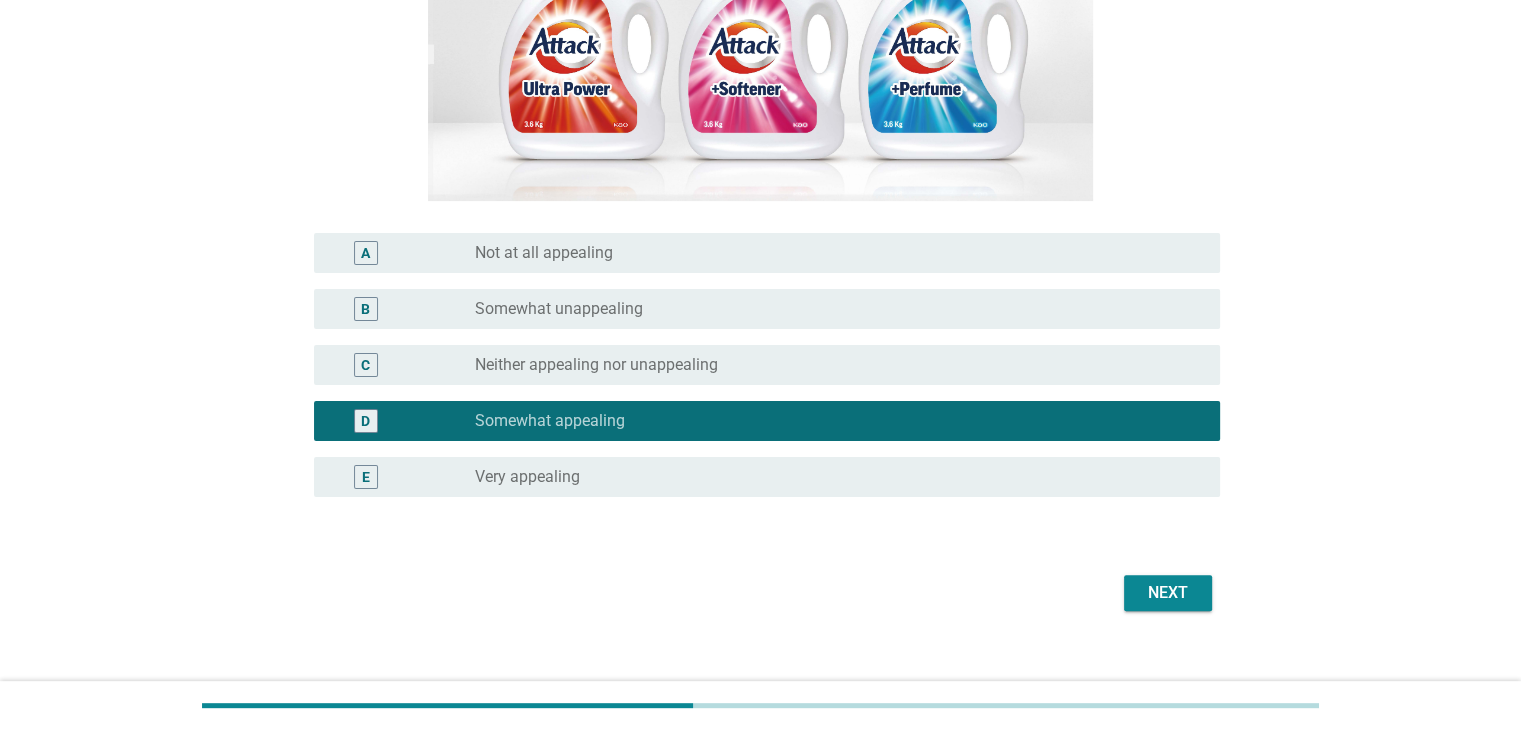 scroll, scrollTop: 416, scrollLeft: 0, axis: vertical 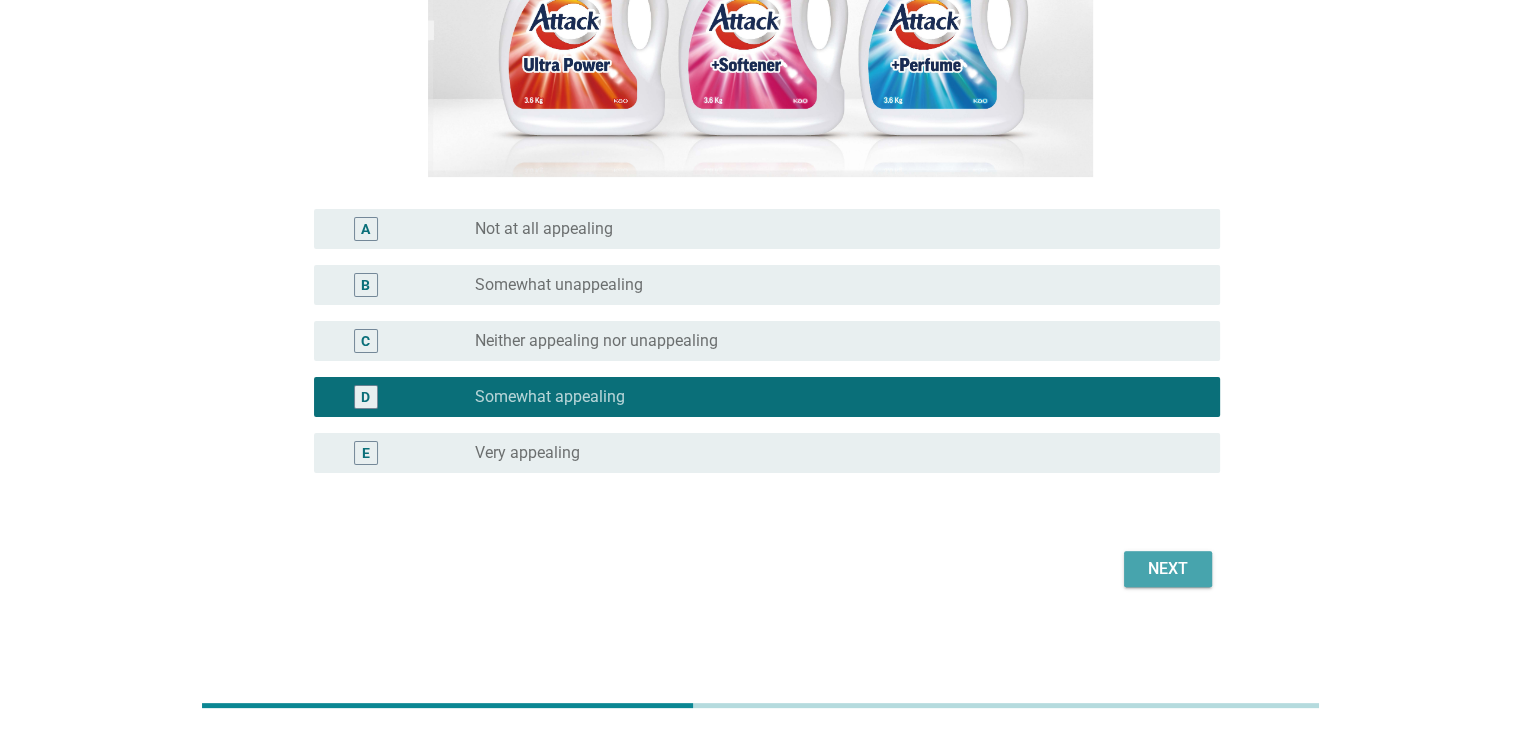 click on "Next" at bounding box center [1168, 569] 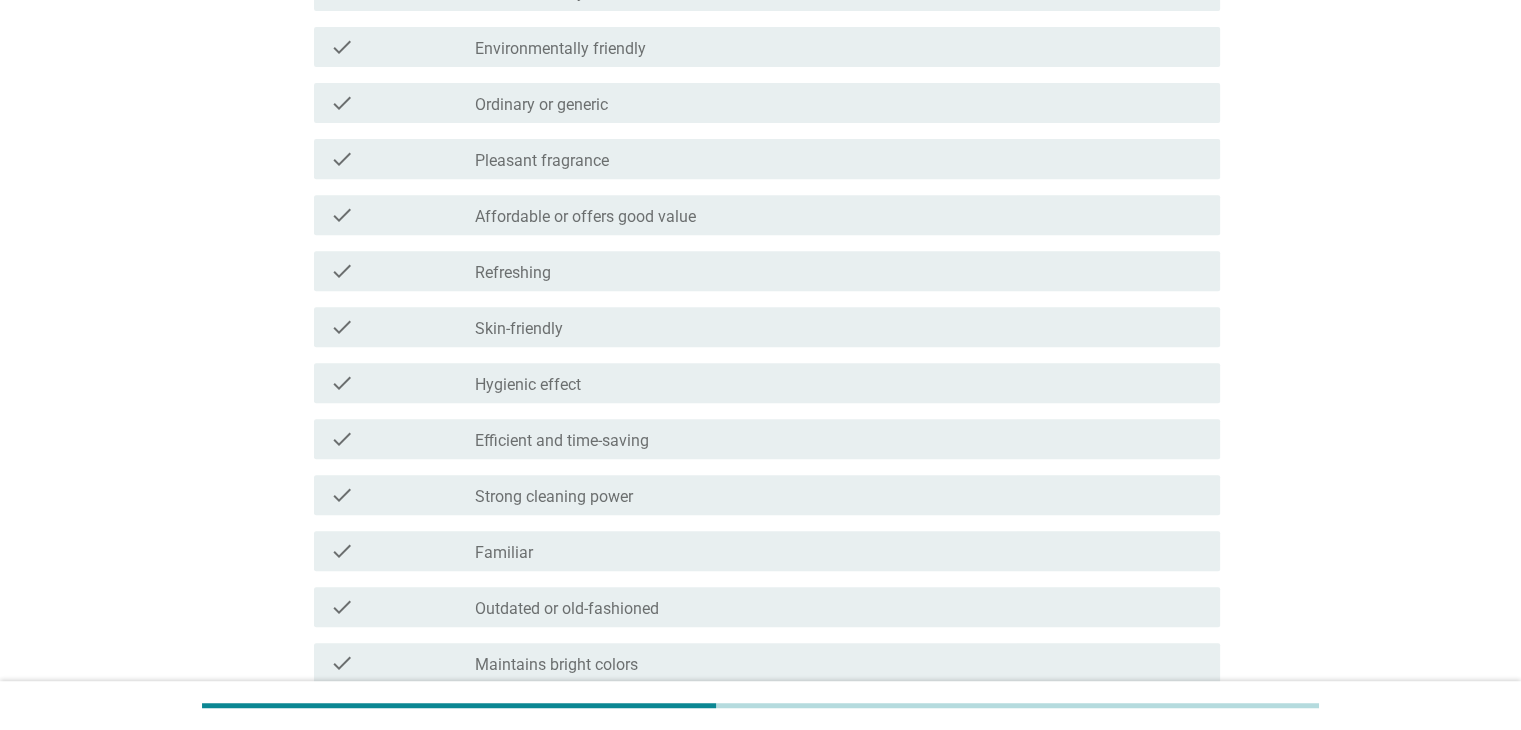 scroll, scrollTop: 800, scrollLeft: 0, axis: vertical 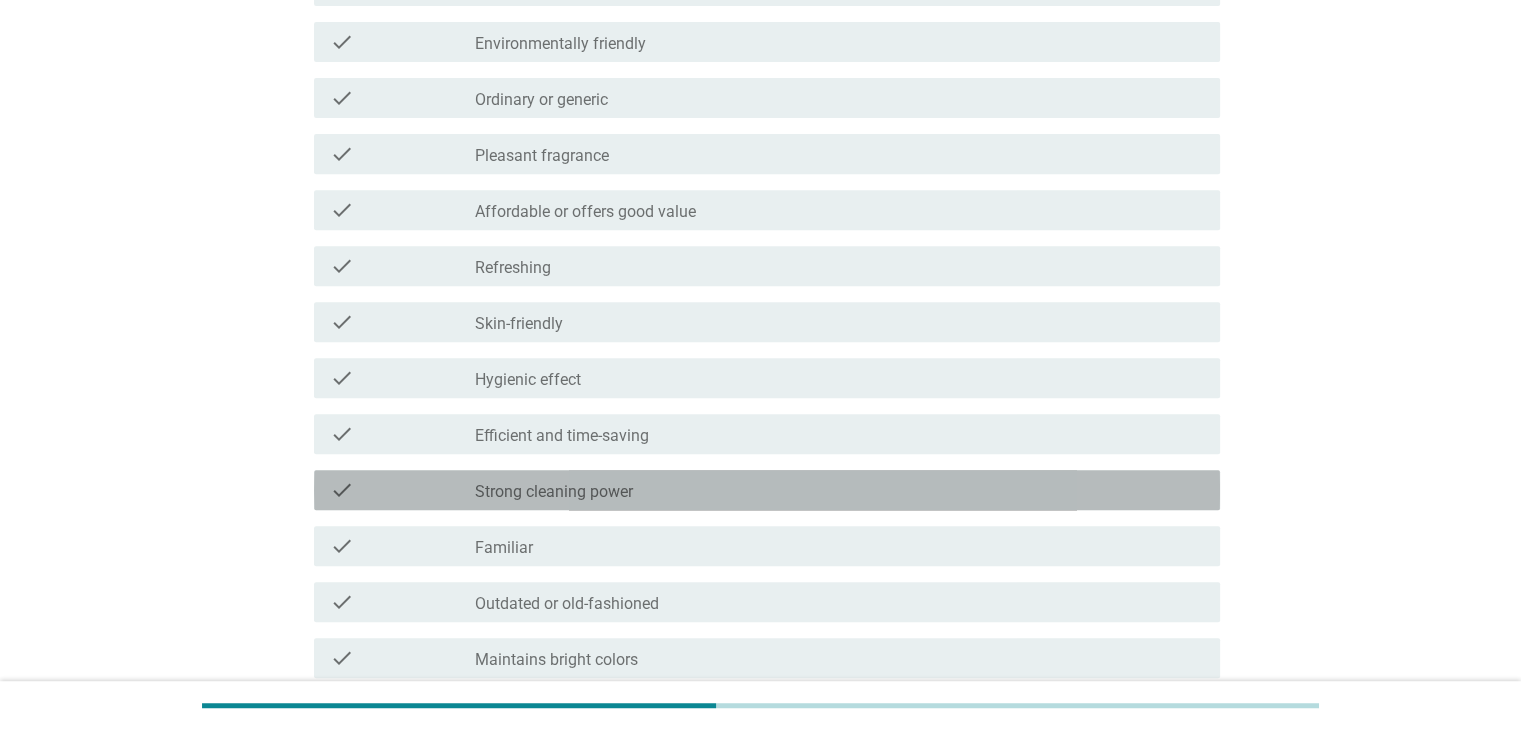 click on "check_box_outline_blank Strong cleaning power" at bounding box center [839, 490] 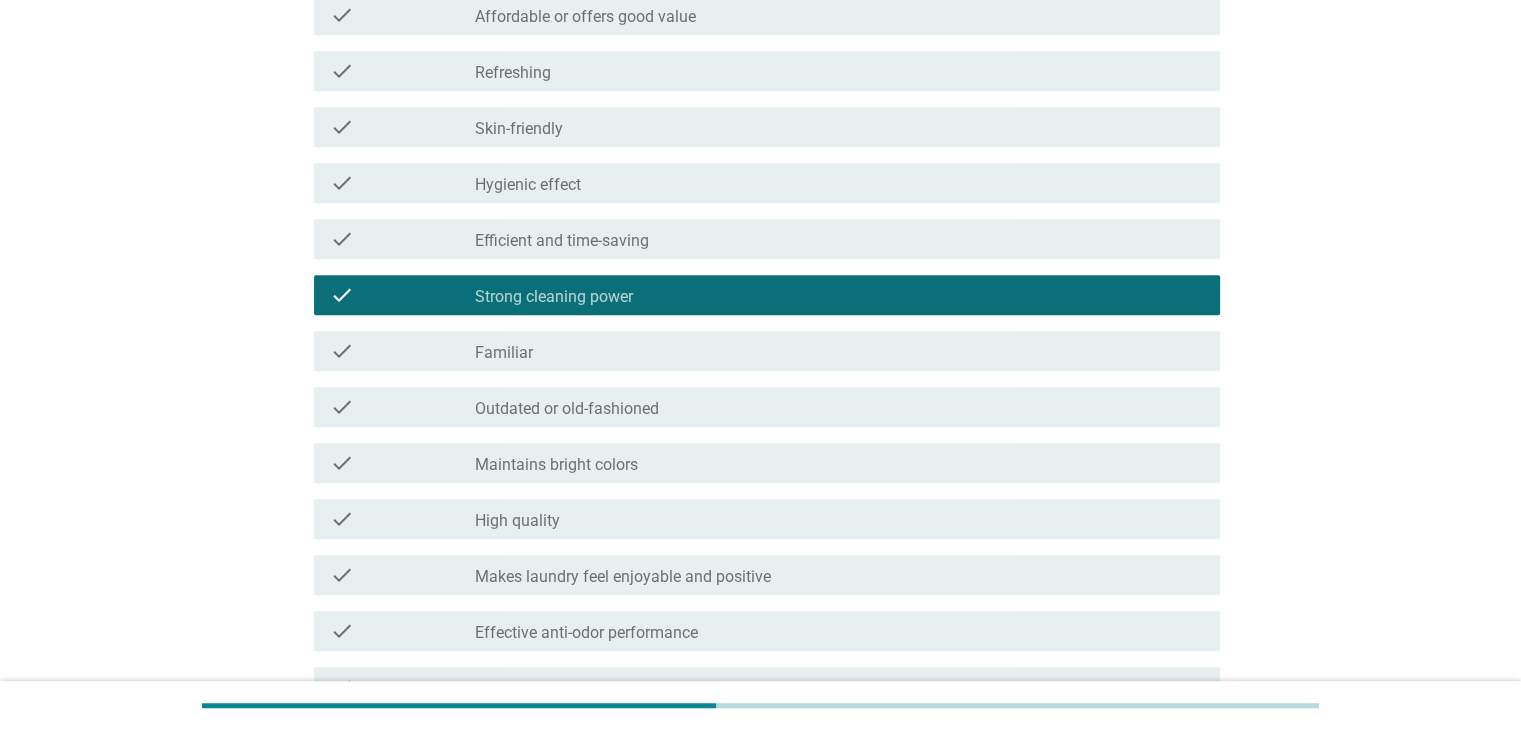 scroll, scrollTop: 1000, scrollLeft: 0, axis: vertical 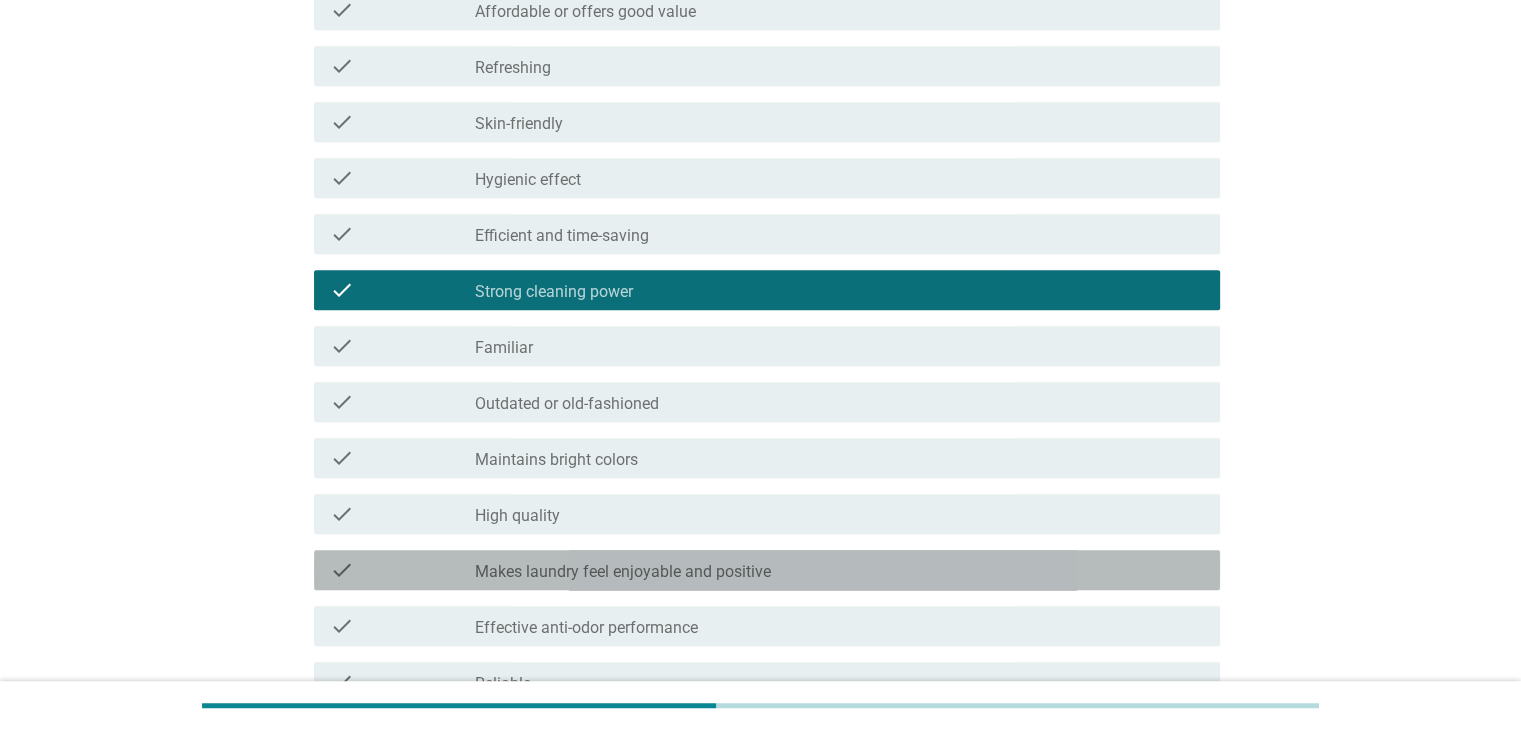 click on "check_box_outline_blank Makes laundry feel enjoyable and positive" at bounding box center [839, 570] 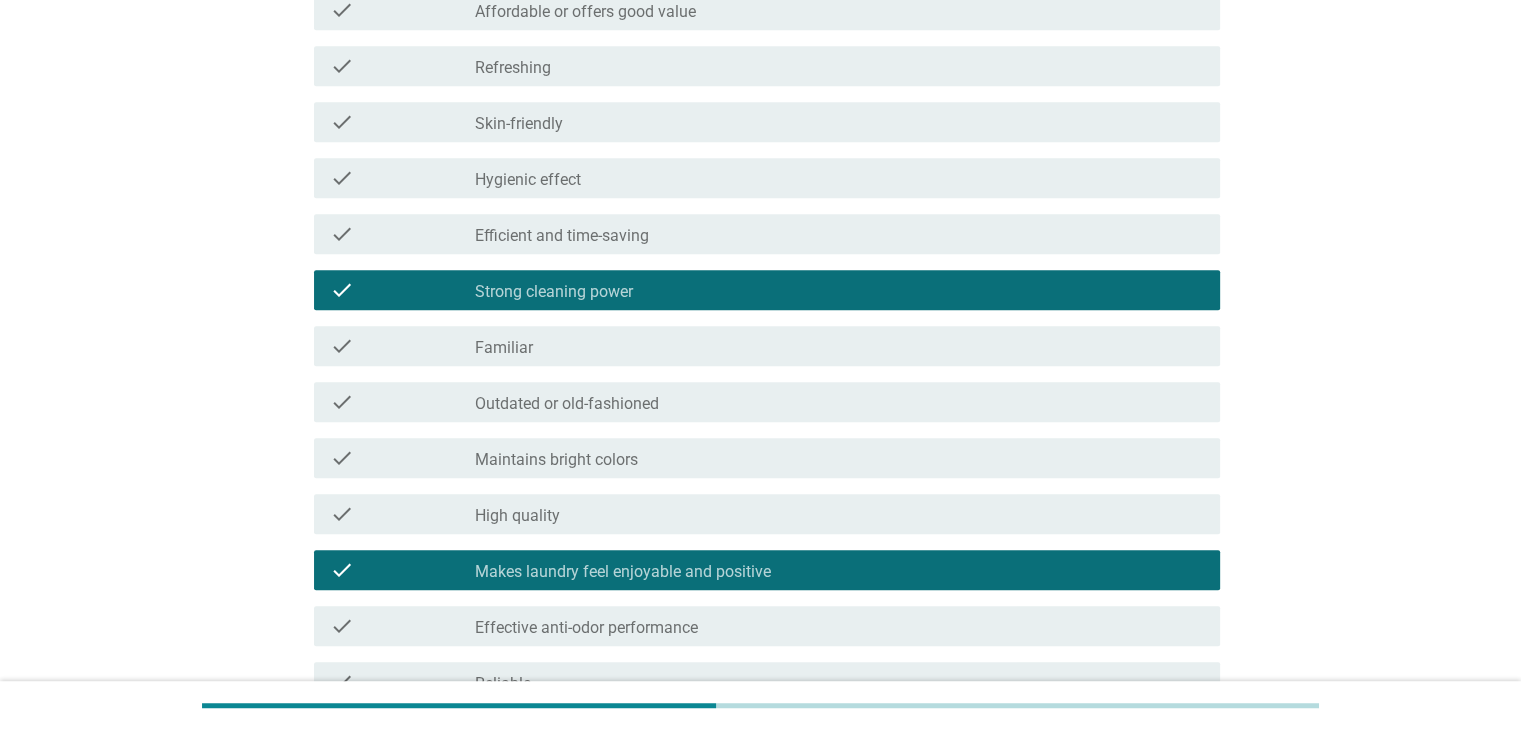 click on "check_box_outline_blank Makes laundry feel enjoyable and positive" at bounding box center [839, 570] 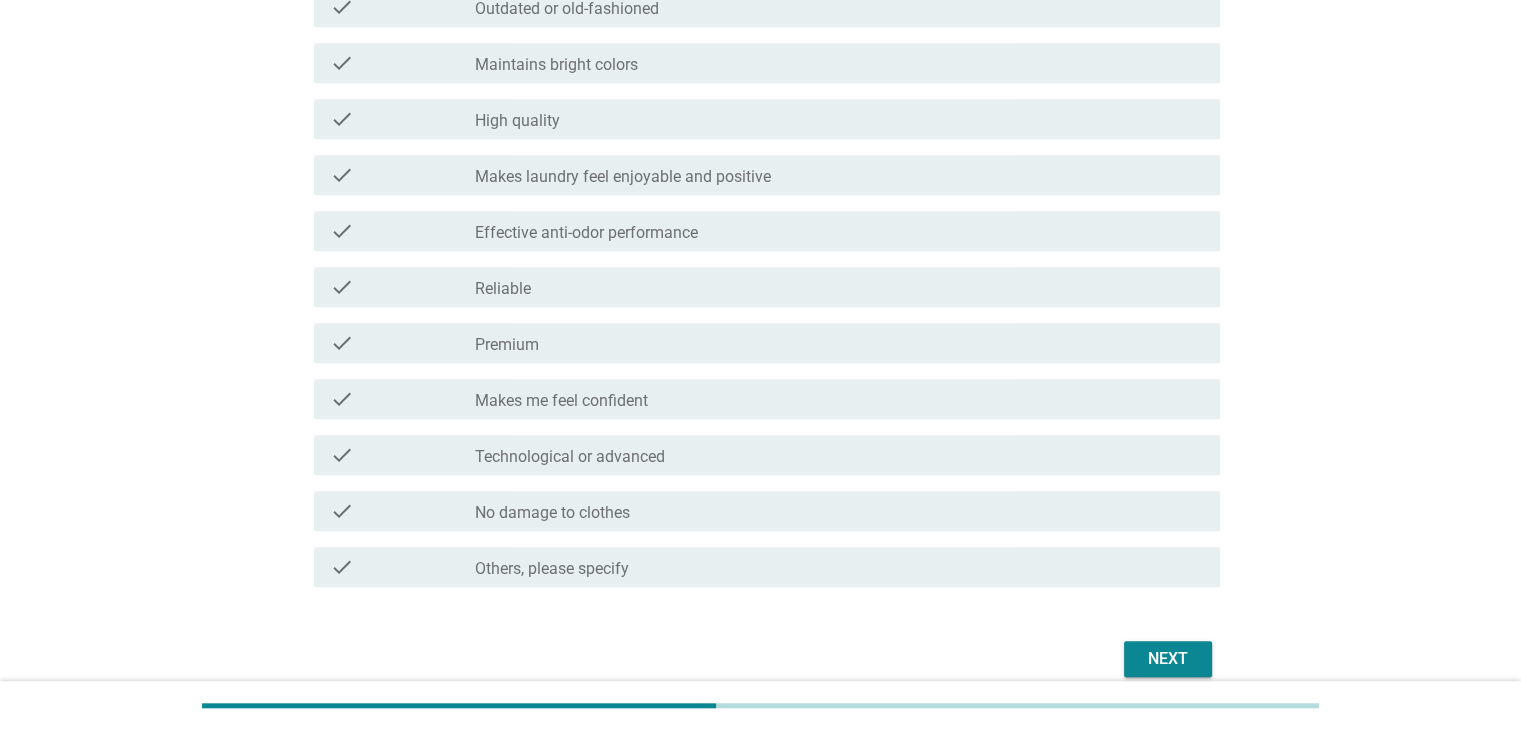 scroll, scrollTop: 1400, scrollLeft: 0, axis: vertical 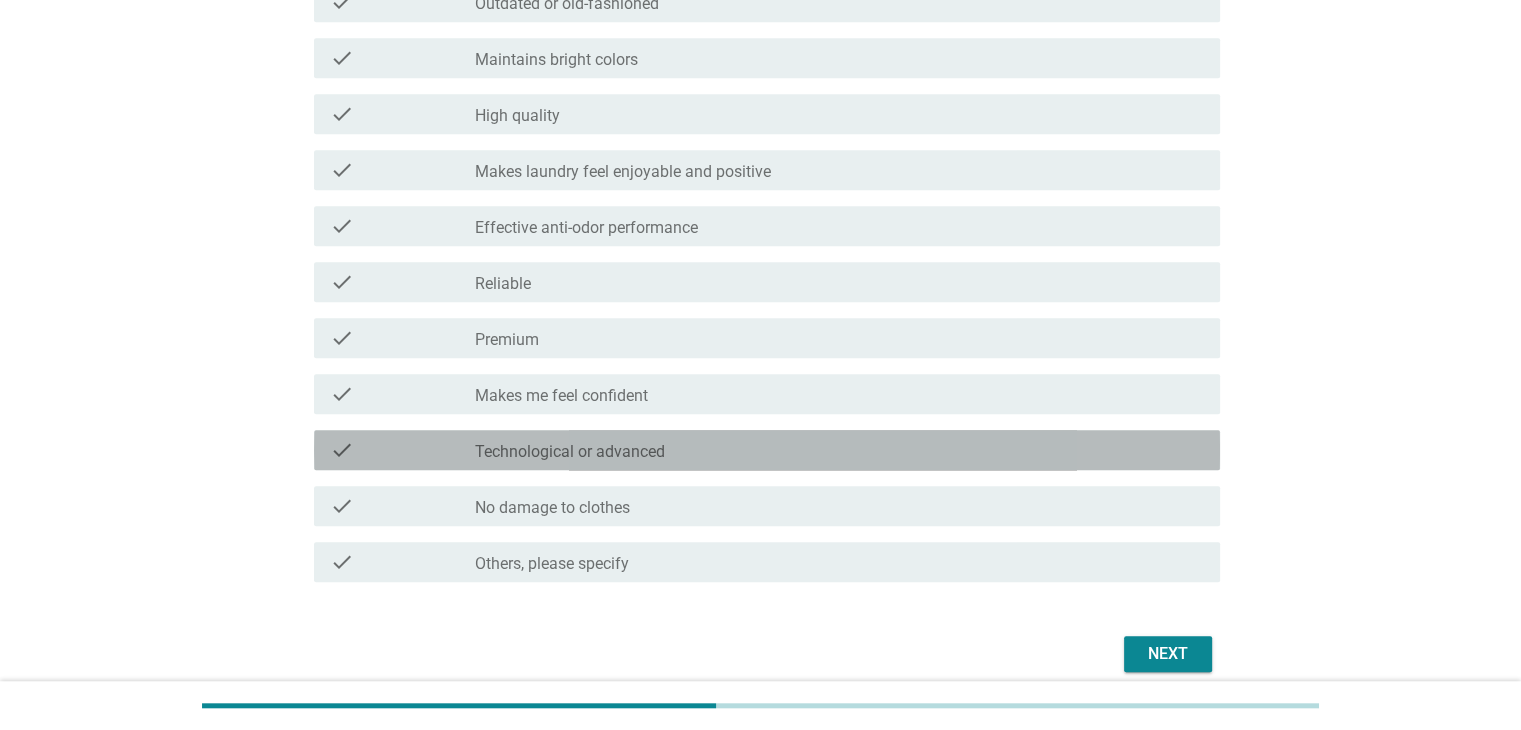 click on "check_box_outline_blank Technological or advanced" at bounding box center (839, 450) 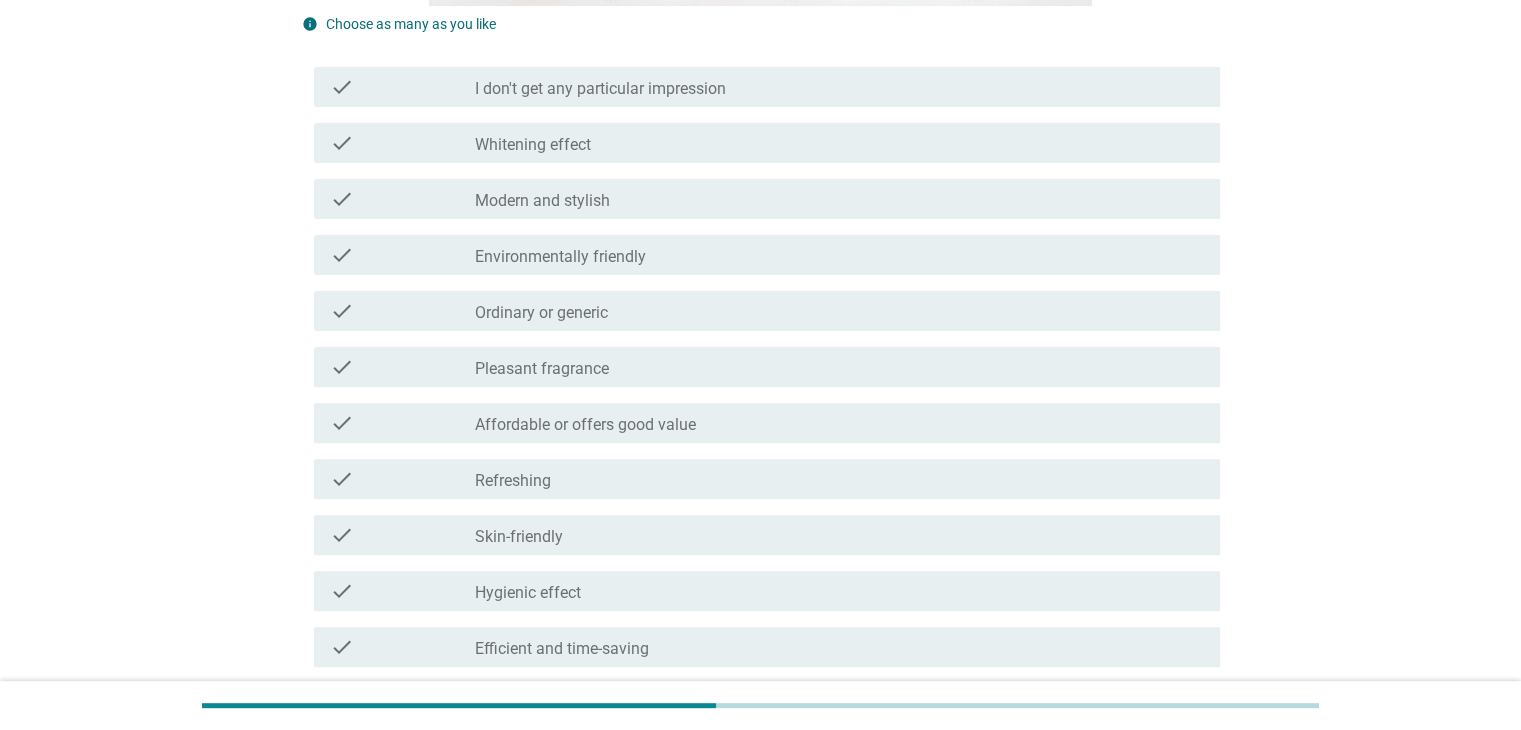 scroll, scrollTop: 586, scrollLeft: 0, axis: vertical 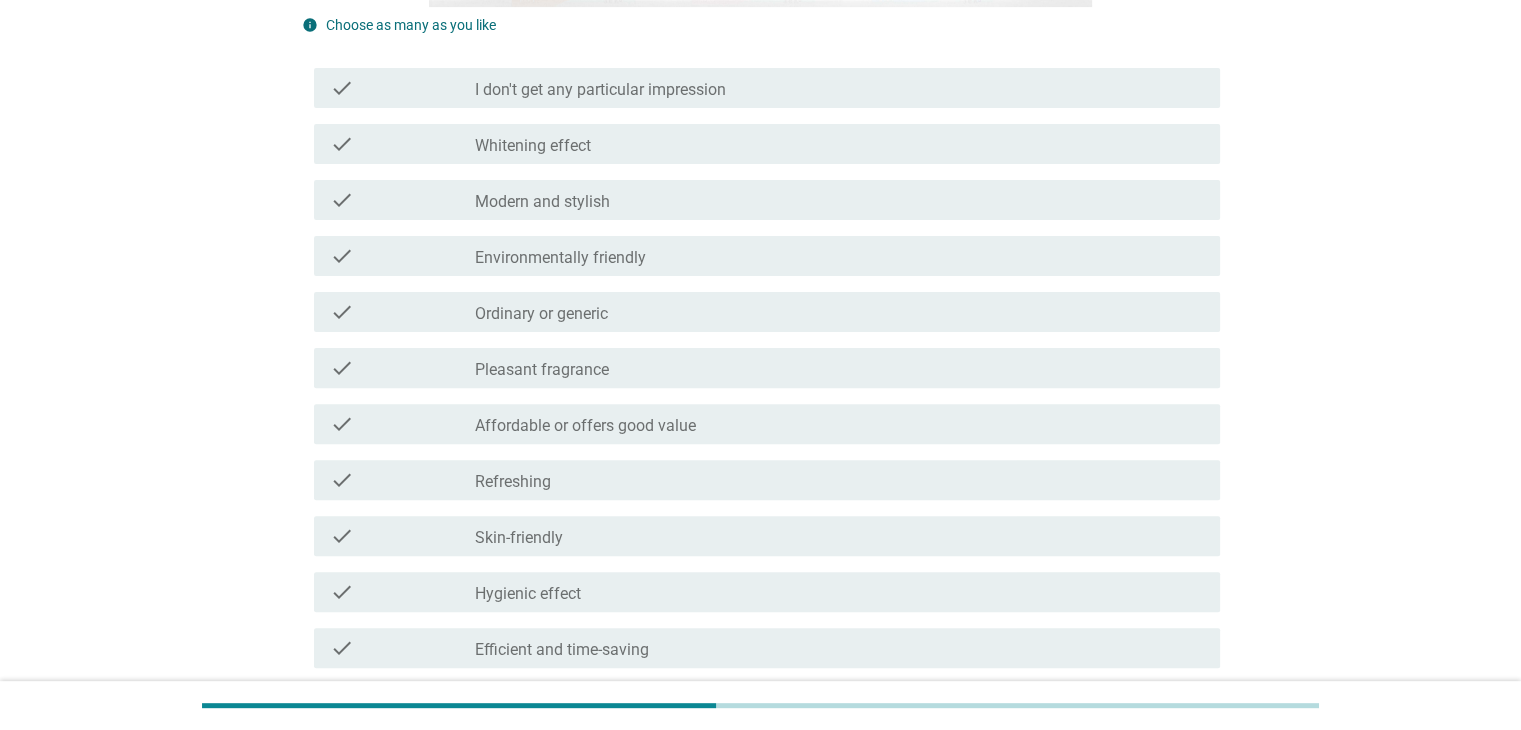 click on "check_box_outline_blank Environmentally friendly" at bounding box center [839, 256] 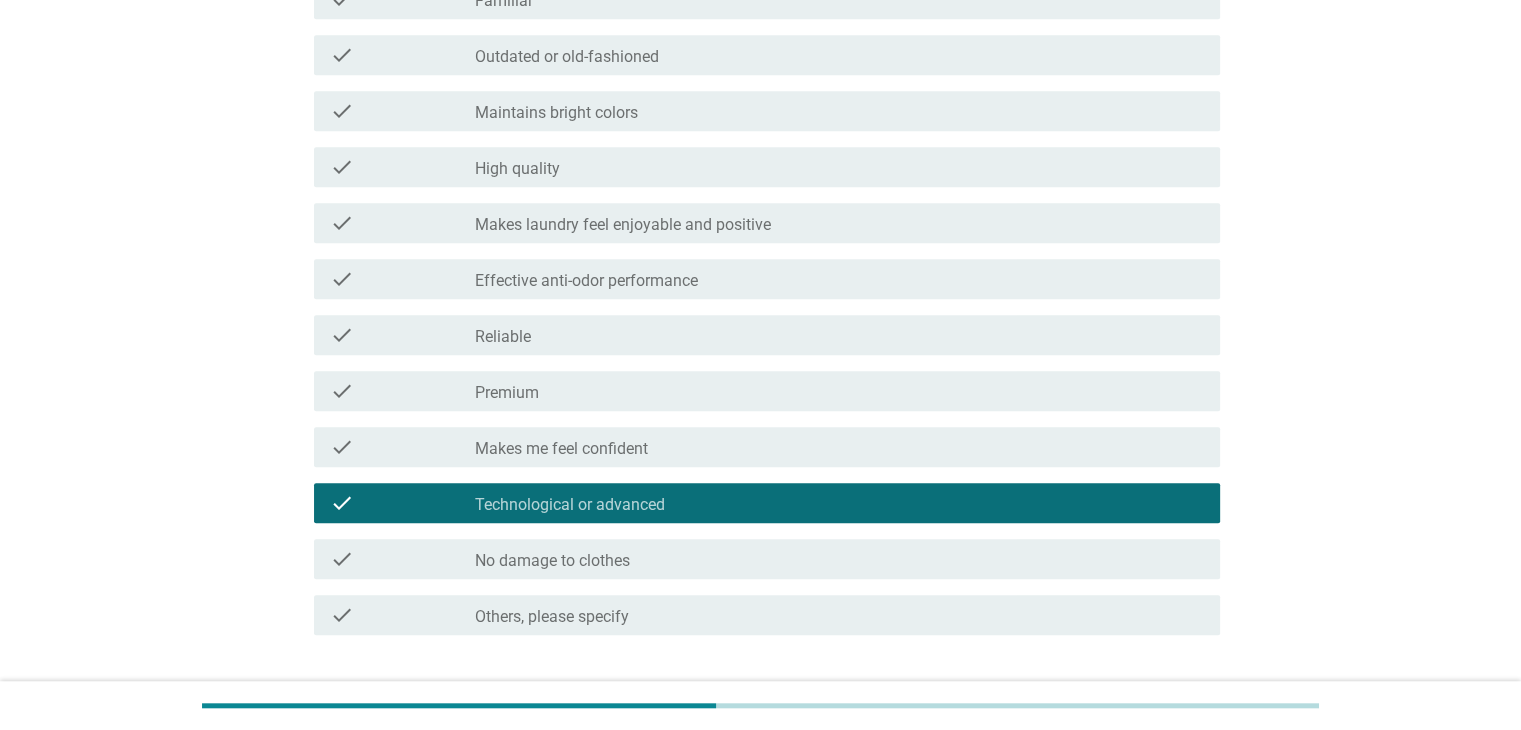 scroll, scrollTop: 1486, scrollLeft: 0, axis: vertical 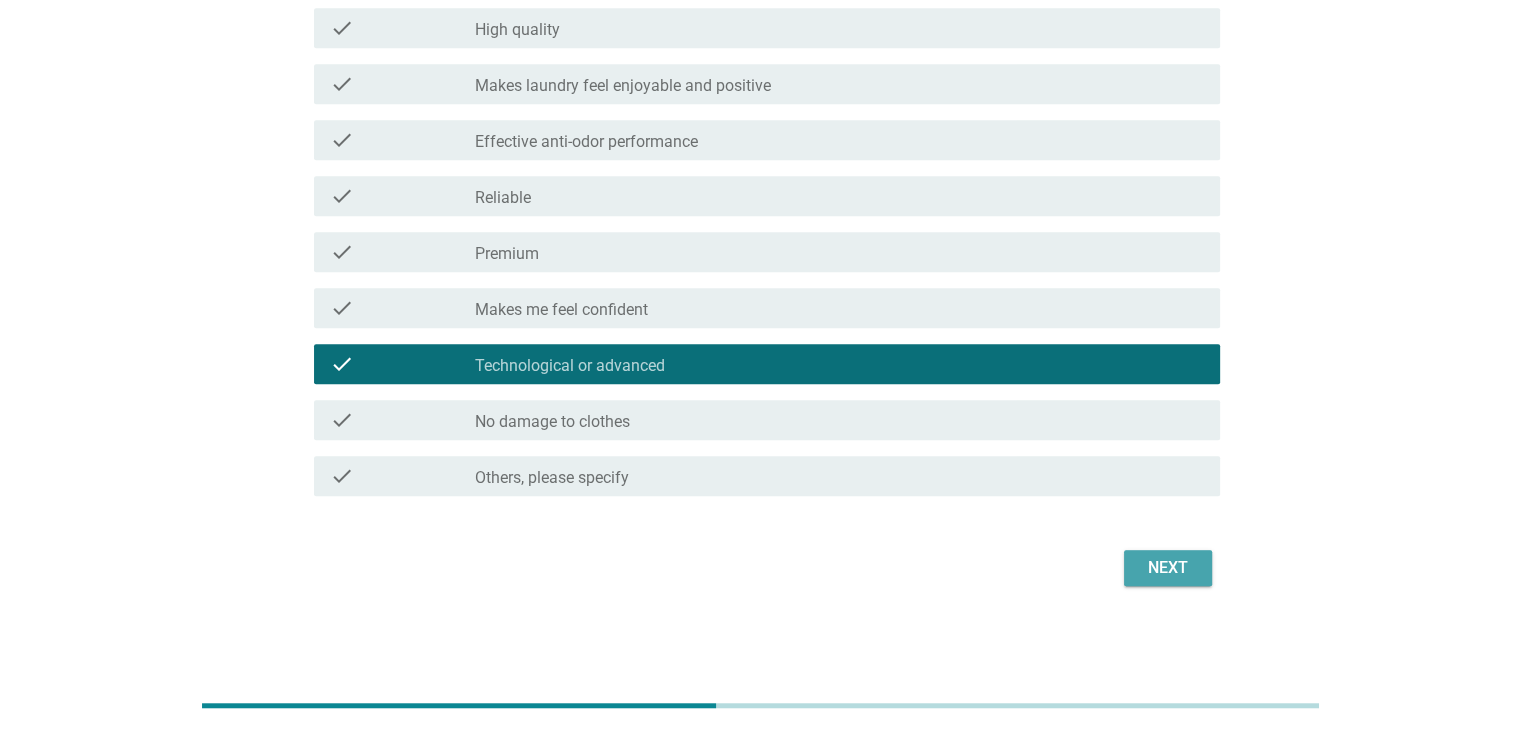 click on "Next" at bounding box center (1168, 568) 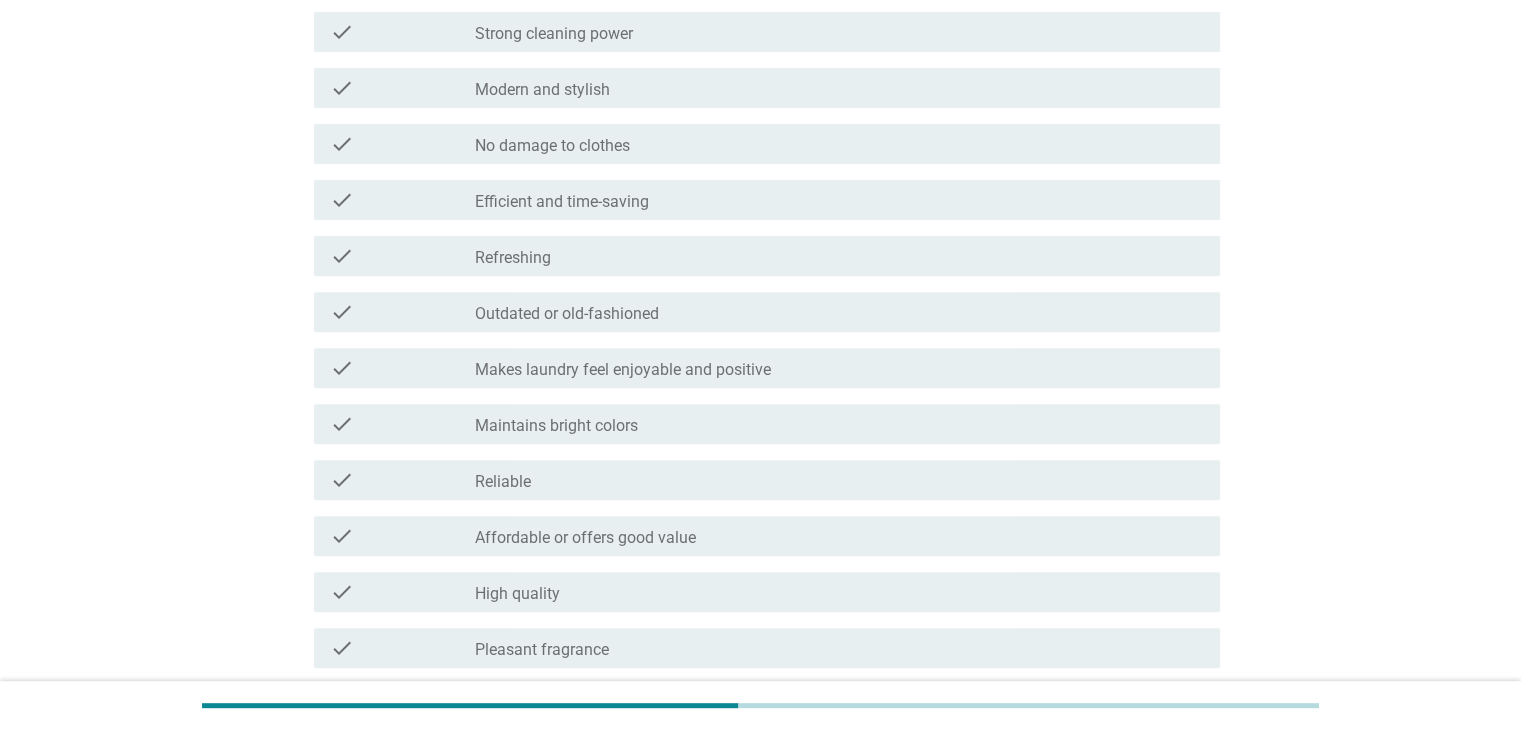 scroll, scrollTop: 700, scrollLeft: 0, axis: vertical 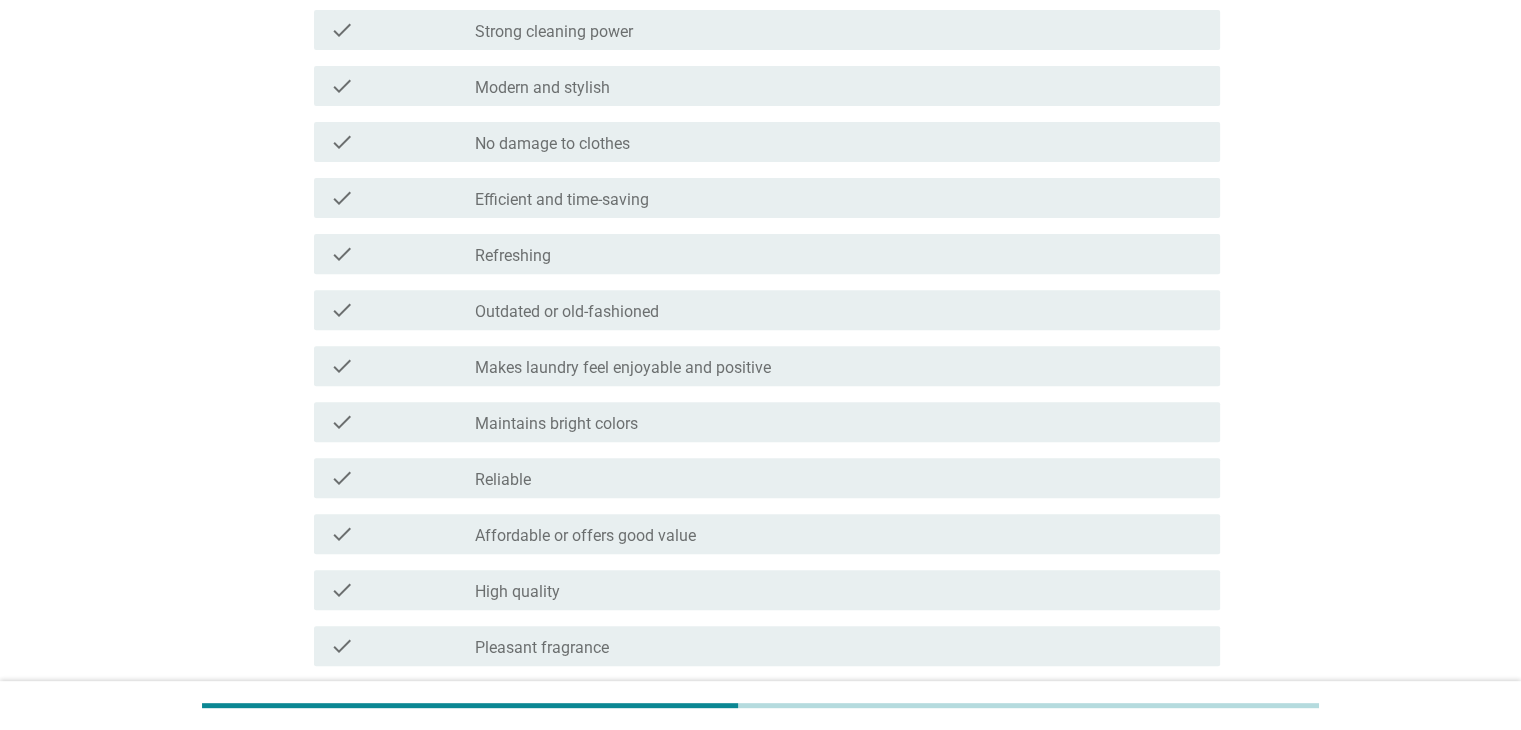 click on "check_box_outline_blank Reliable" at bounding box center [839, 478] 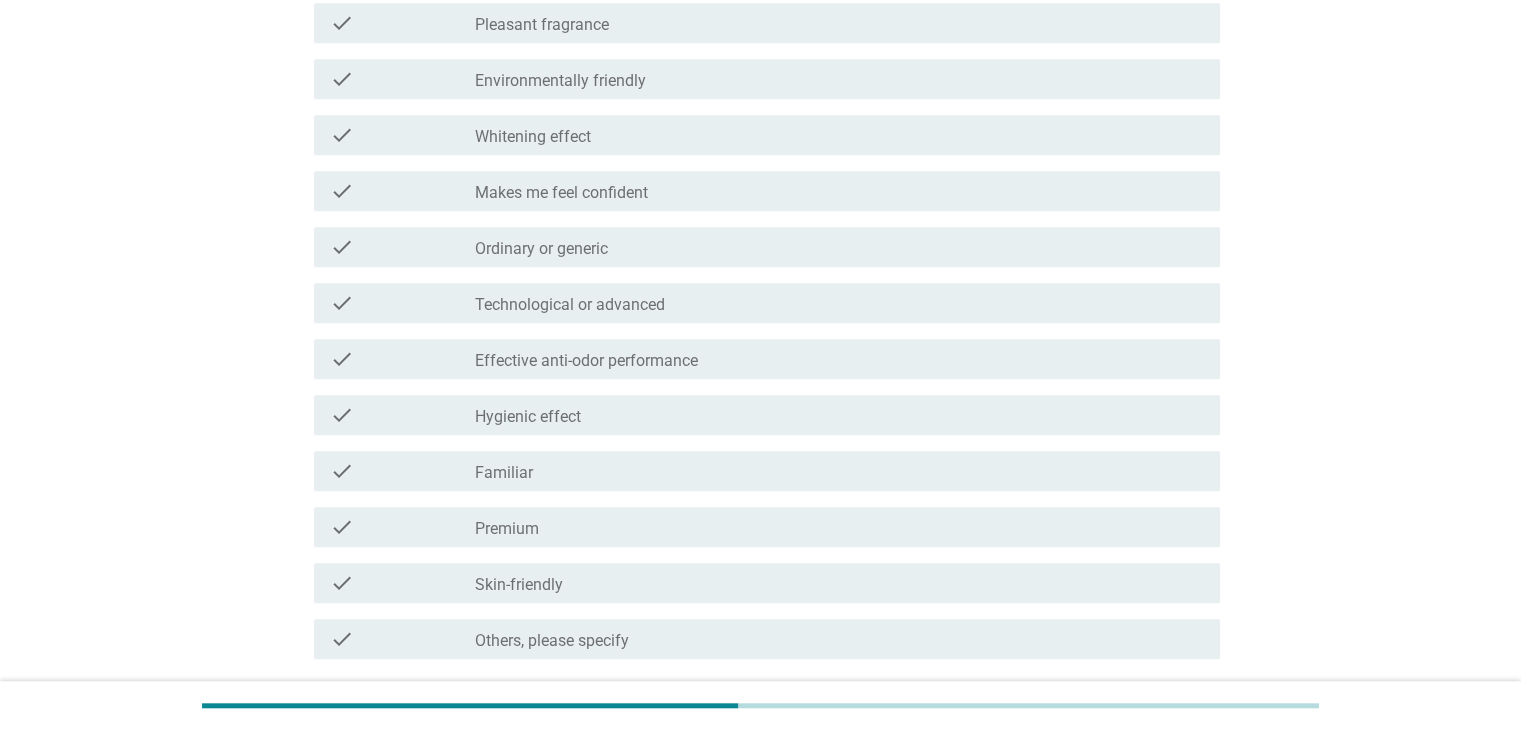 scroll, scrollTop: 1400, scrollLeft: 0, axis: vertical 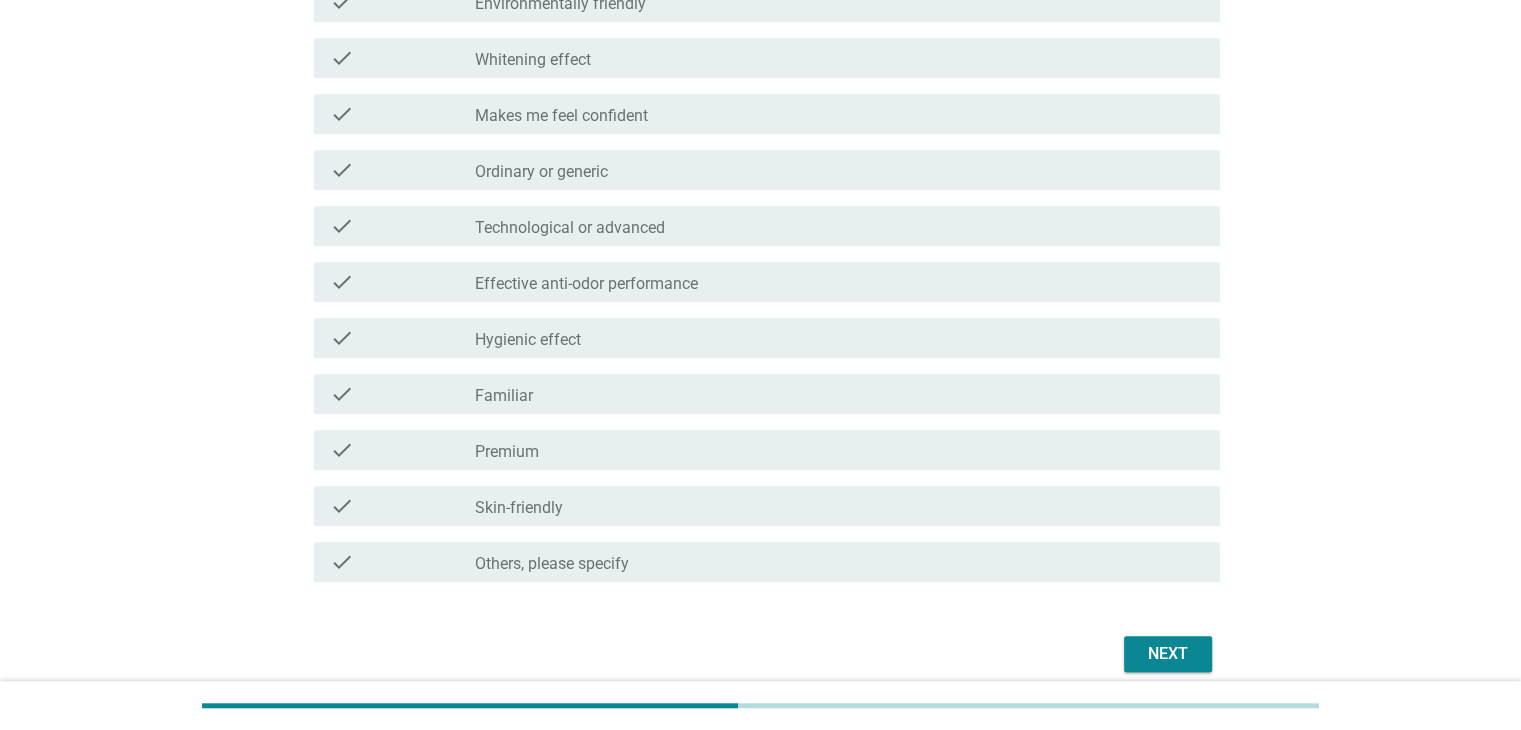 click on "check_box_outline_blank Familiar" at bounding box center (839, 394) 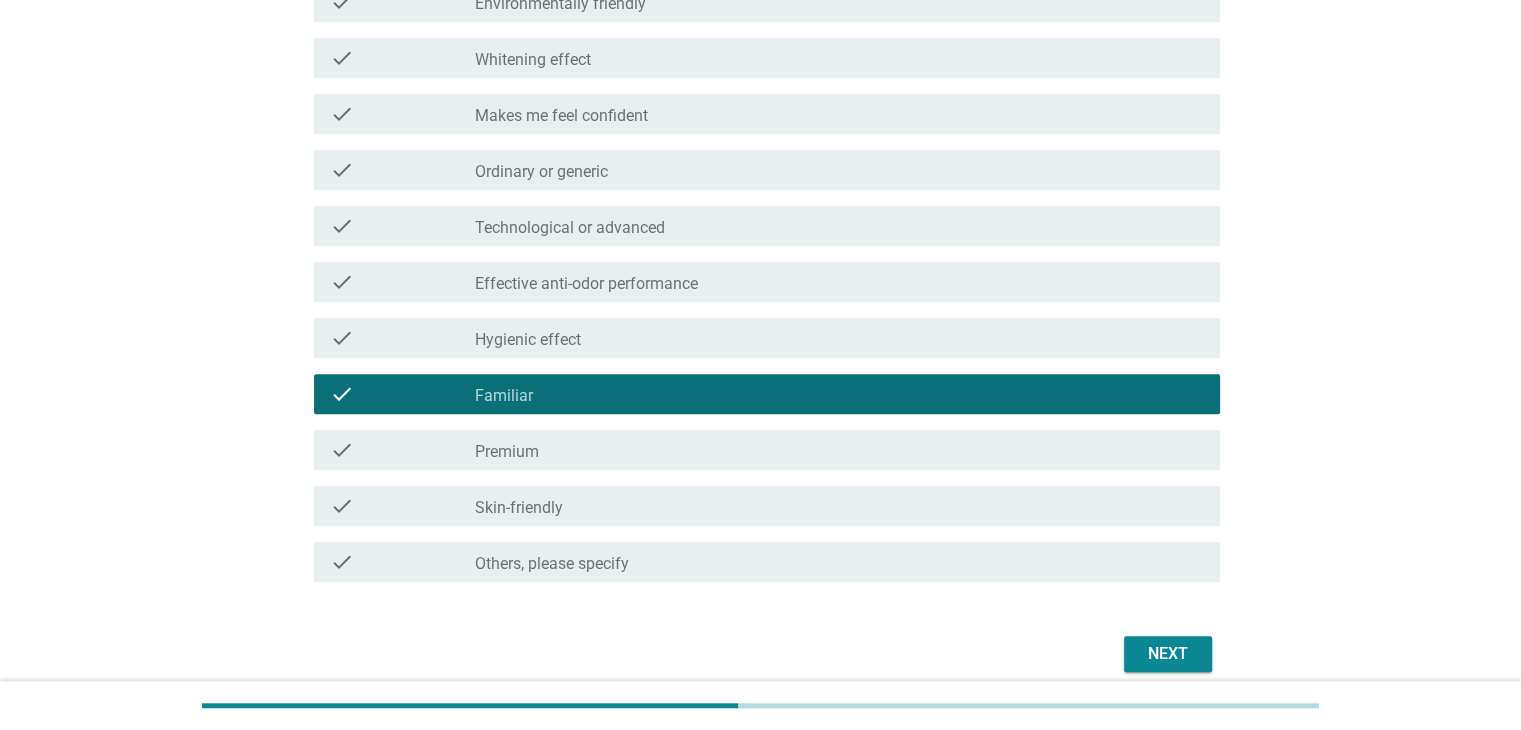 click on "Next" at bounding box center (1168, 654) 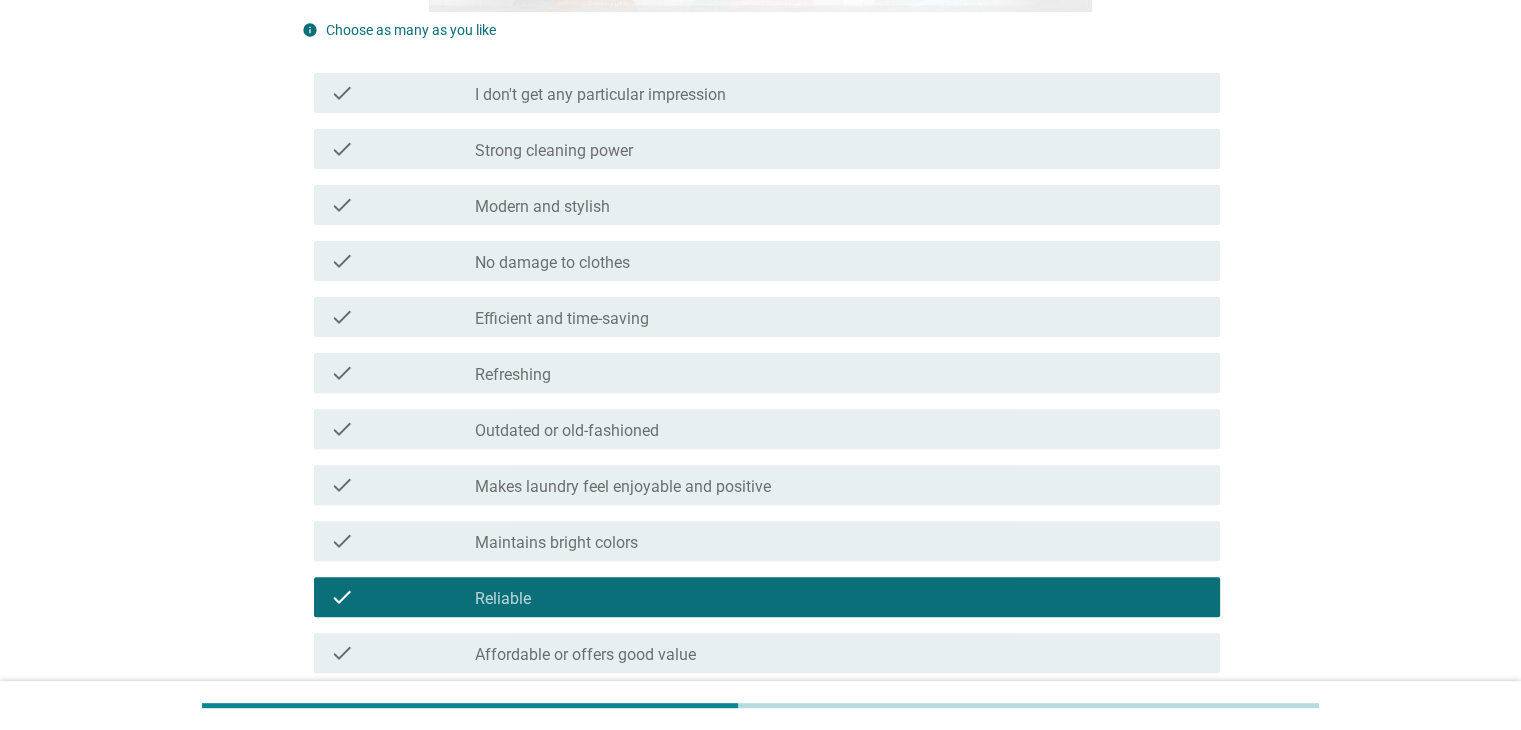 scroll, scrollTop: 586, scrollLeft: 0, axis: vertical 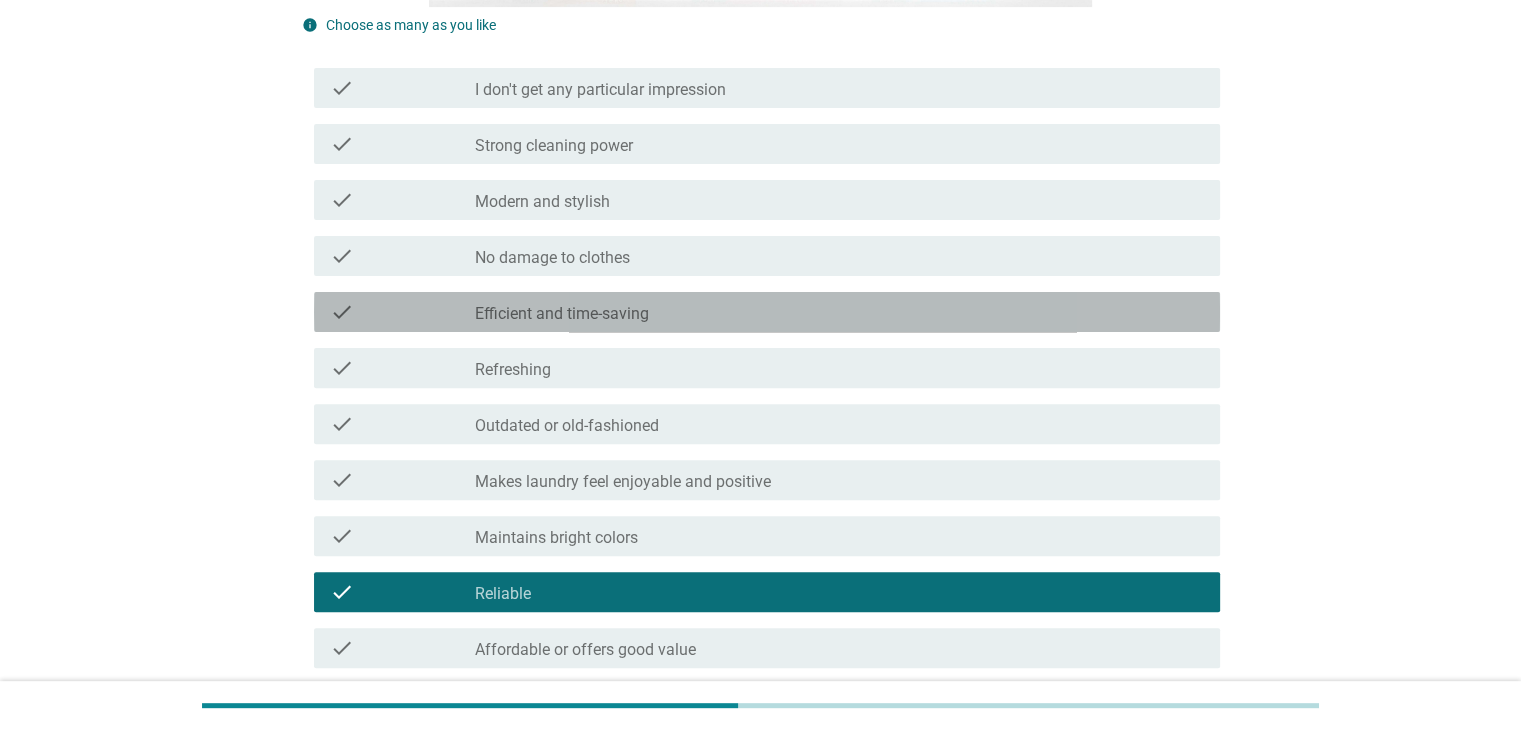 click on "check_box_outline_blank Efficient and time-saving" at bounding box center [839, 312] 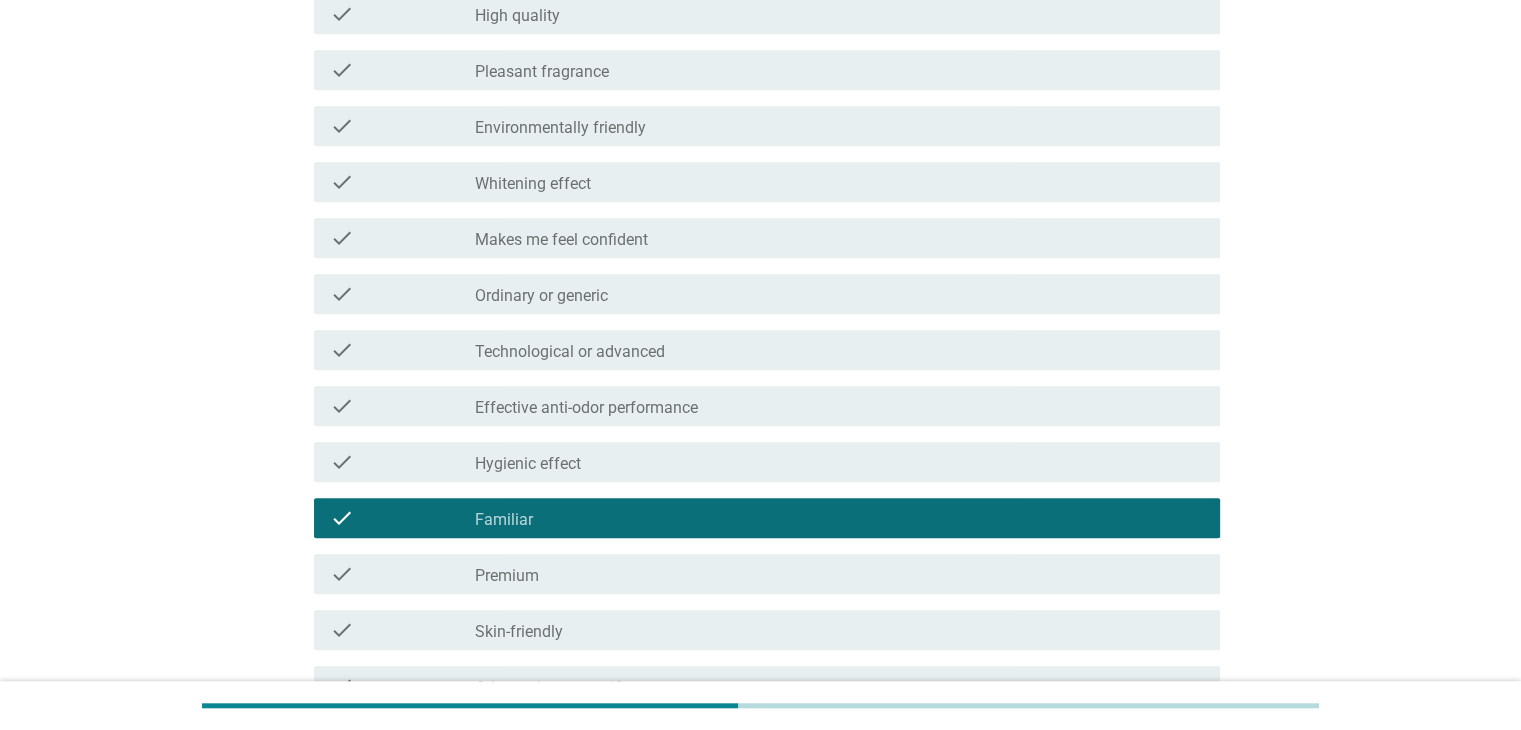 scroll, scrollTop: 1486, scrollLeft: 0, axis: vertical 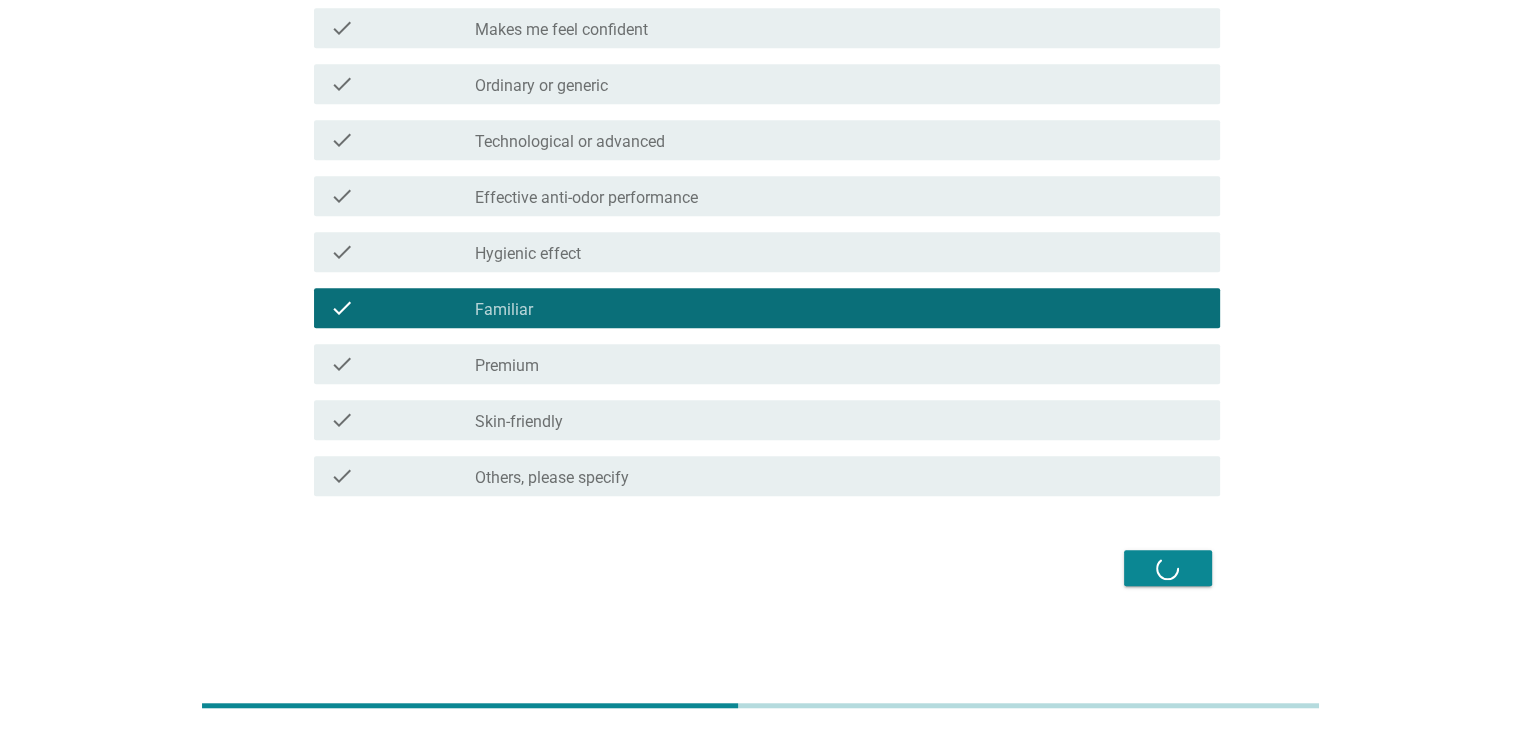 click on "Next" at bounding box center (761, 568) 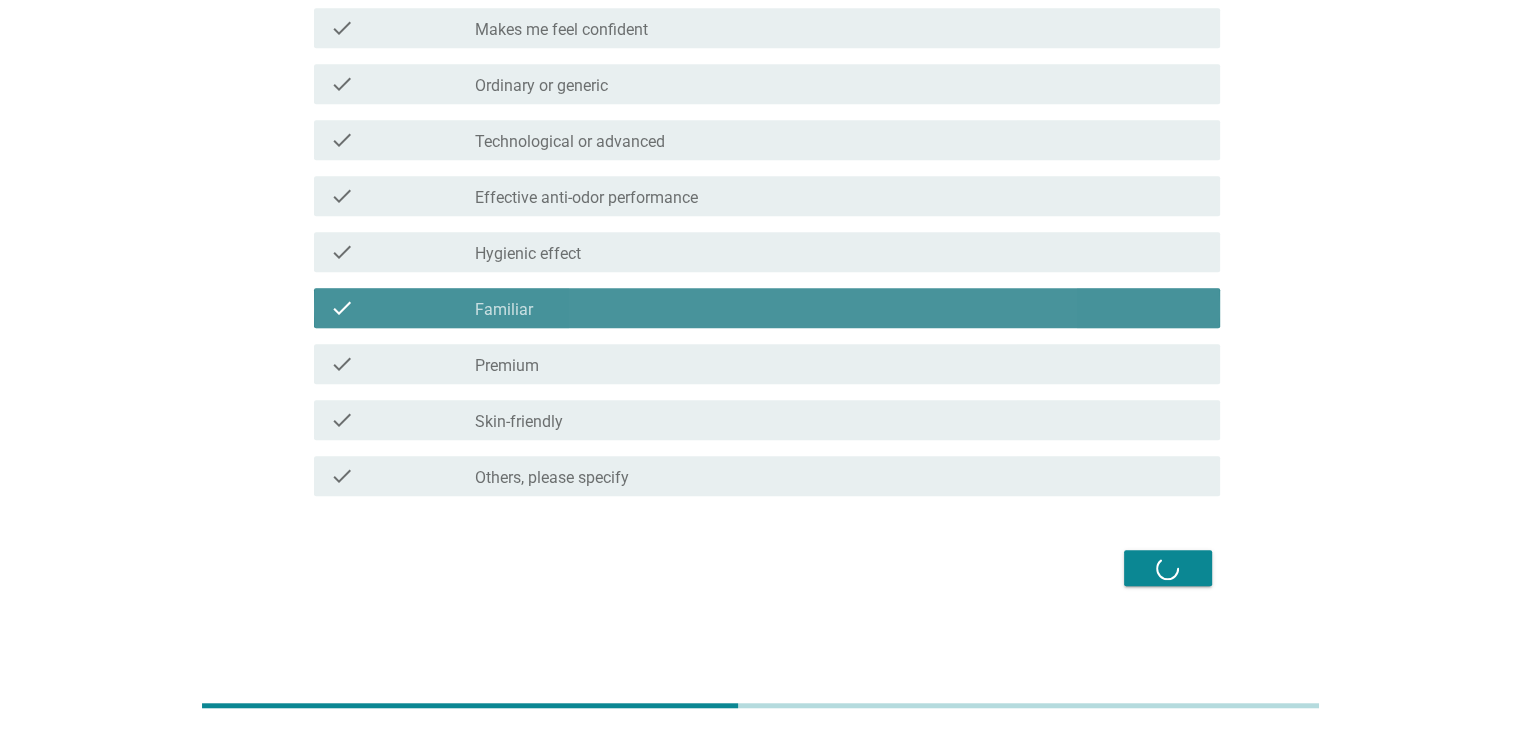 click on "check_box_outline_blank Familiar" at bounding box center [839, 308] 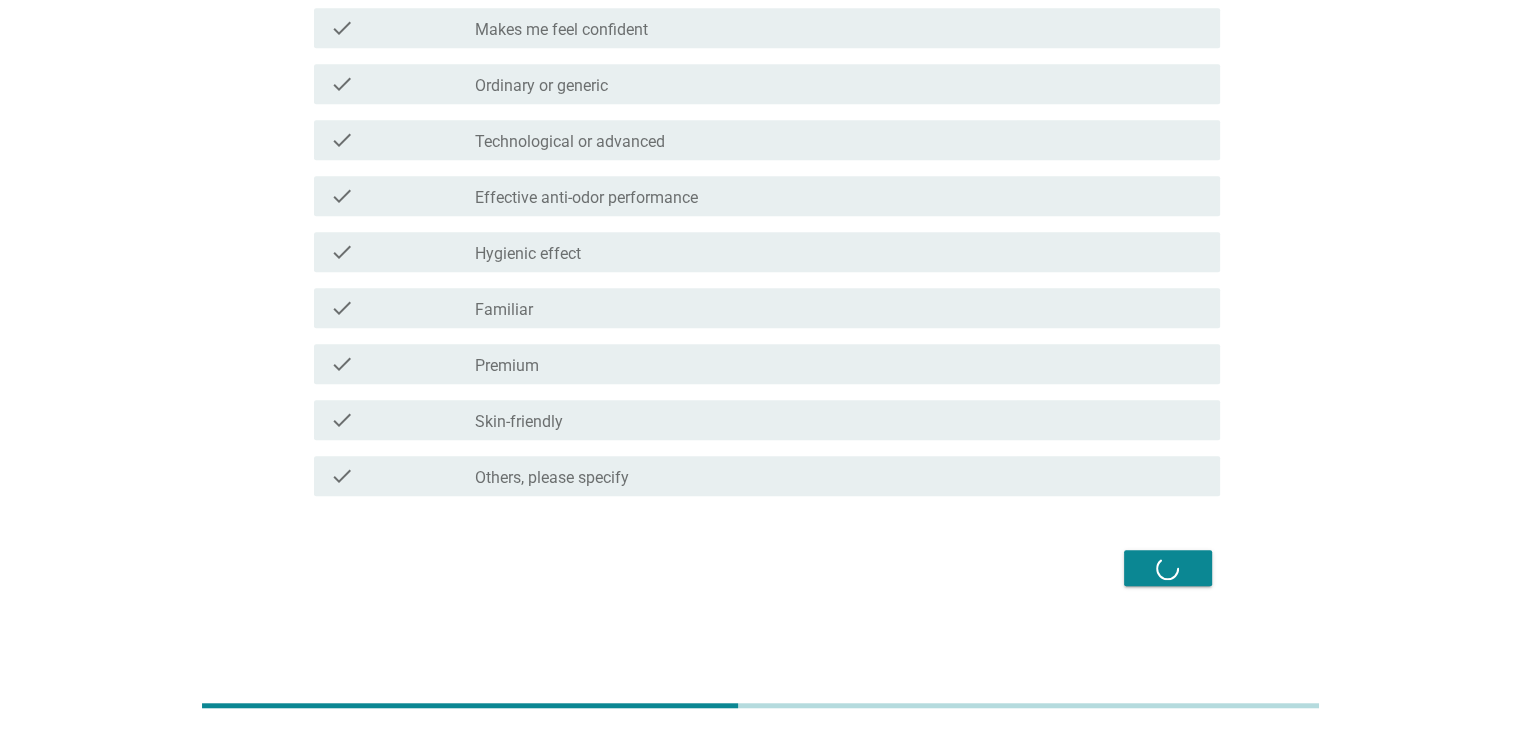 scroll, scrollTop: 986, scrollLeft: 0, axis: vertical 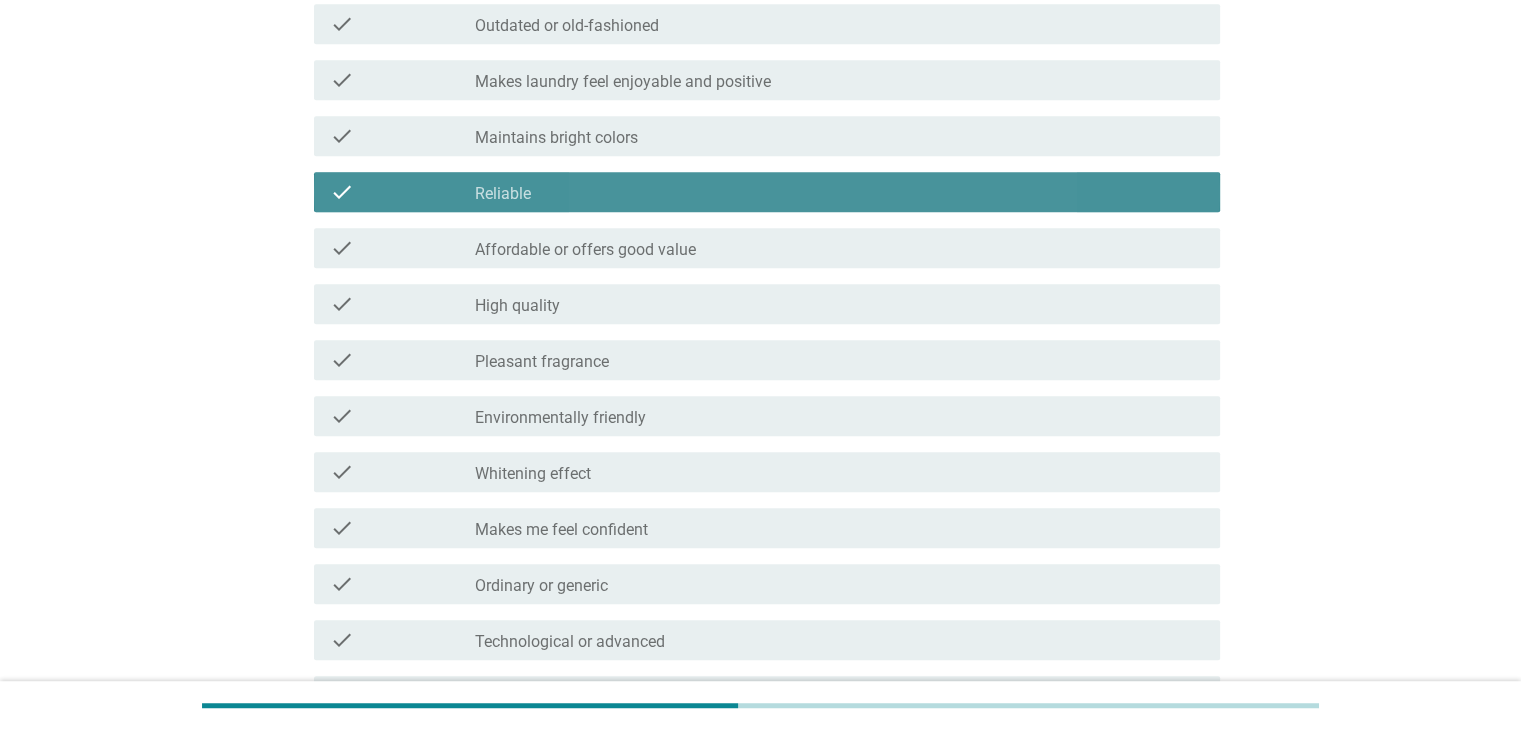 click on "check_box_outline_blank Reliable" at bounding box center (839, 192) 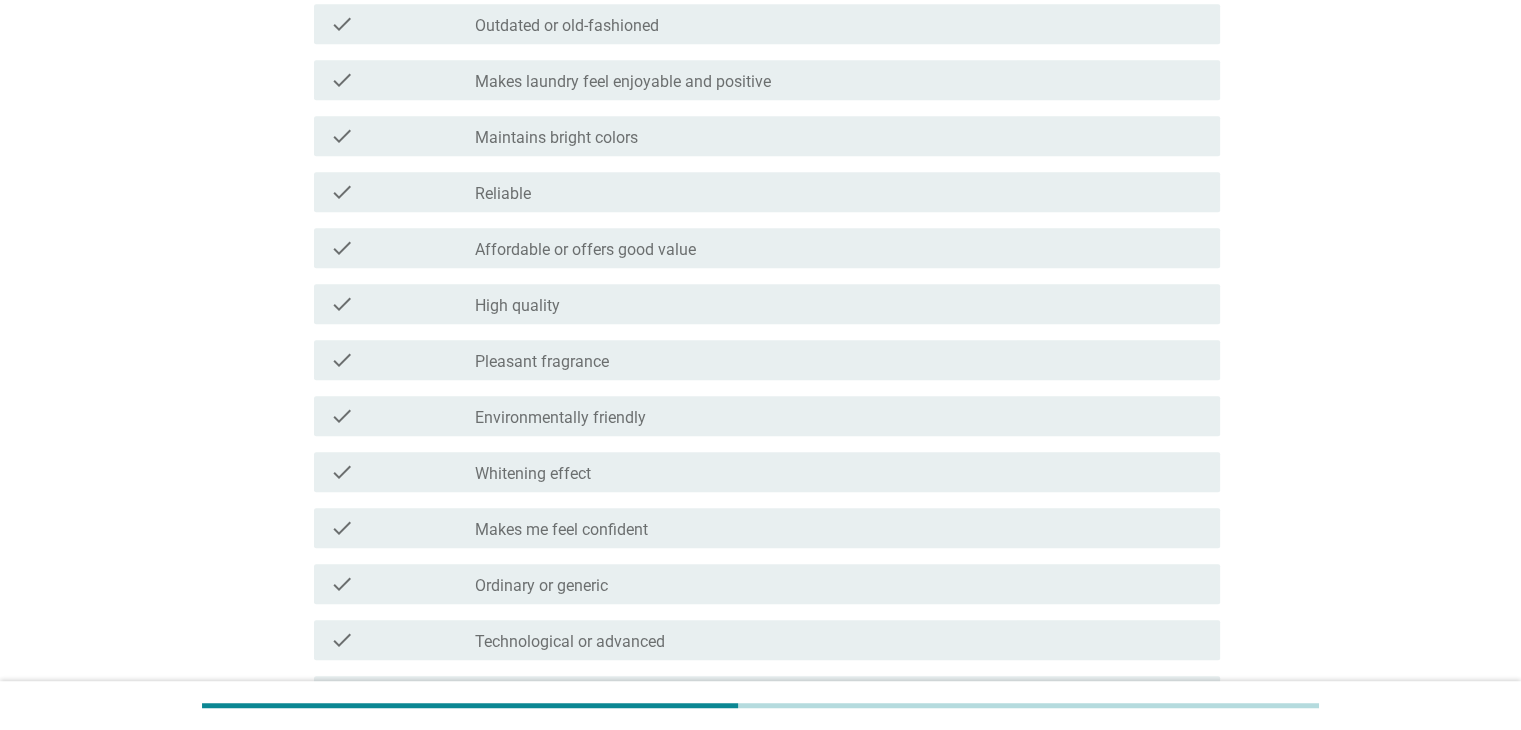 scroll, scrollTop: 1486, scrollLeft: 0, axis: vertical 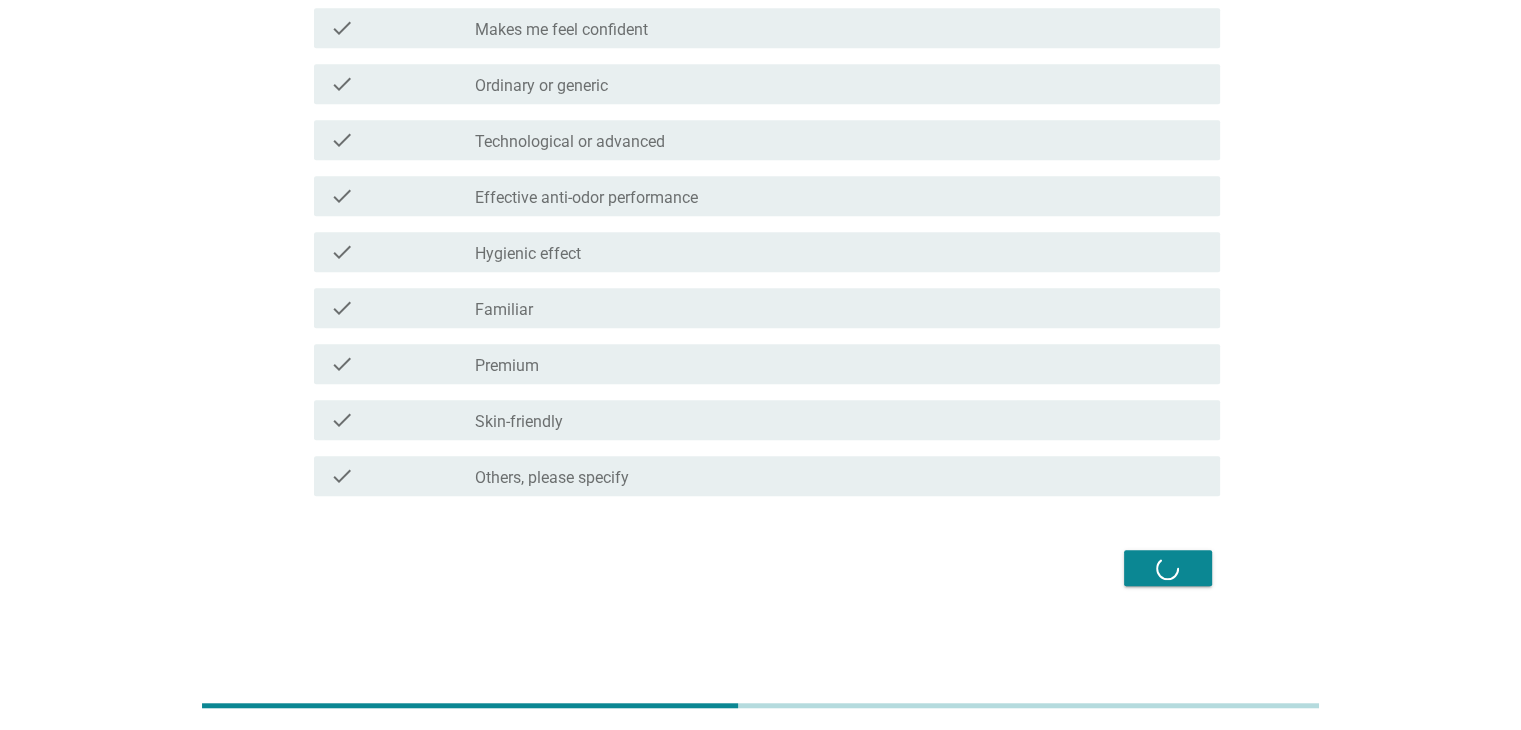 click on "Next" at bounding box center [761, 568] 